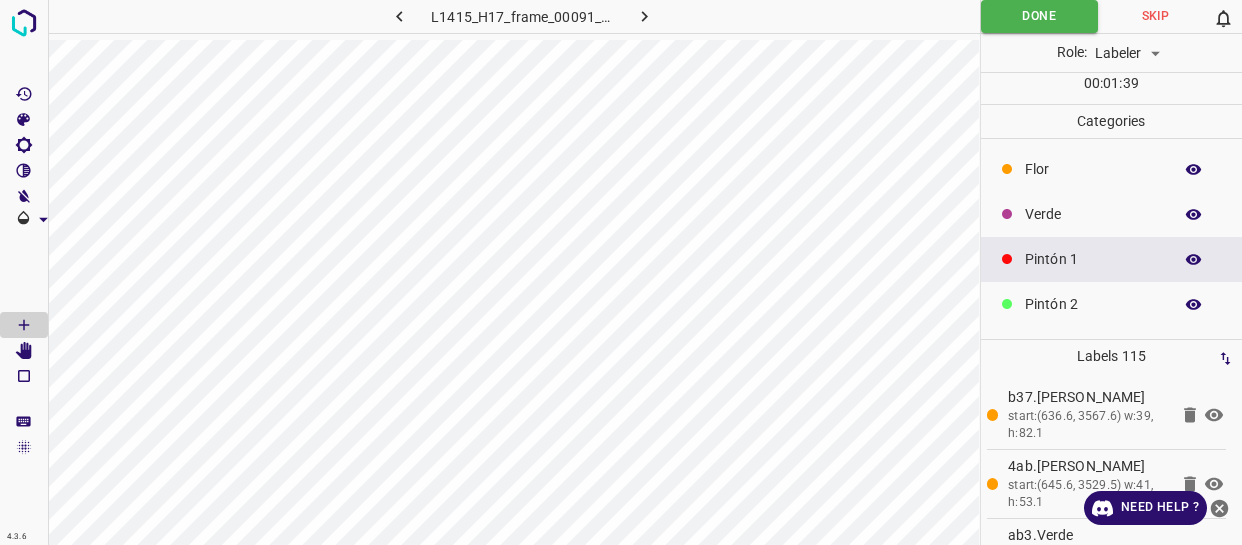 scroll, scrollTop: 0, scrollLeft: 0, axis: both 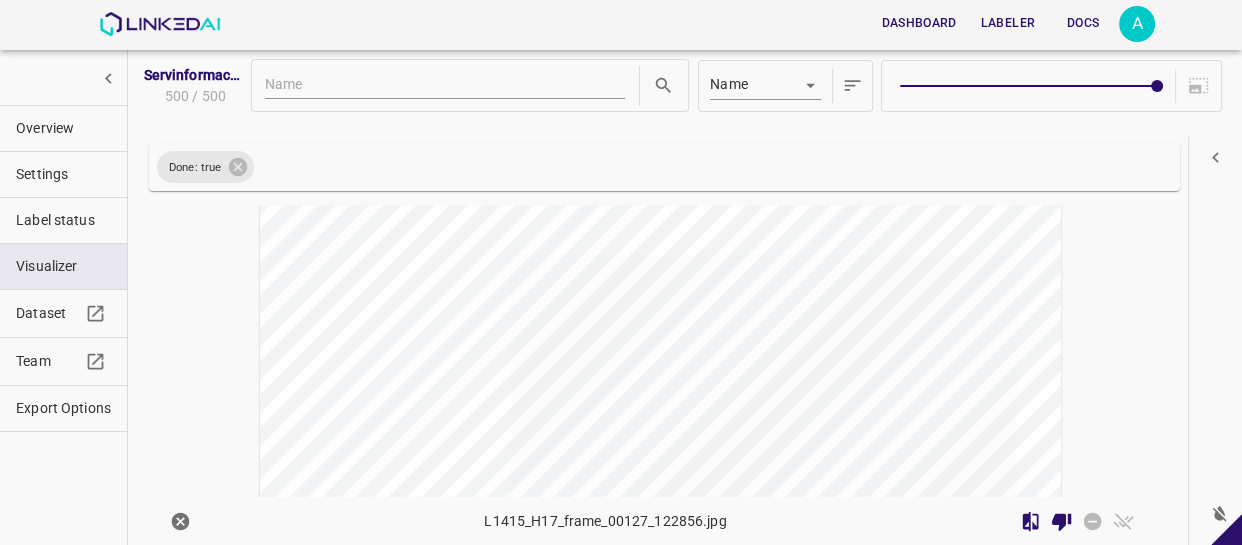 click at bounding box center [560, 711] 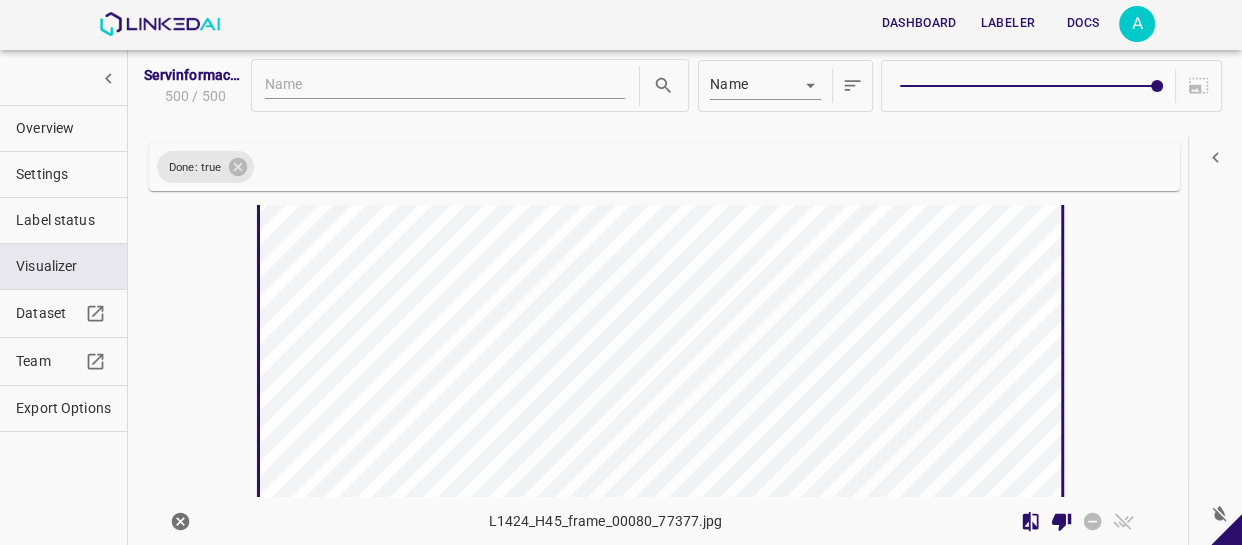 scroll, scrollTop: 36555, scrollLeft: 0, axis: vertical 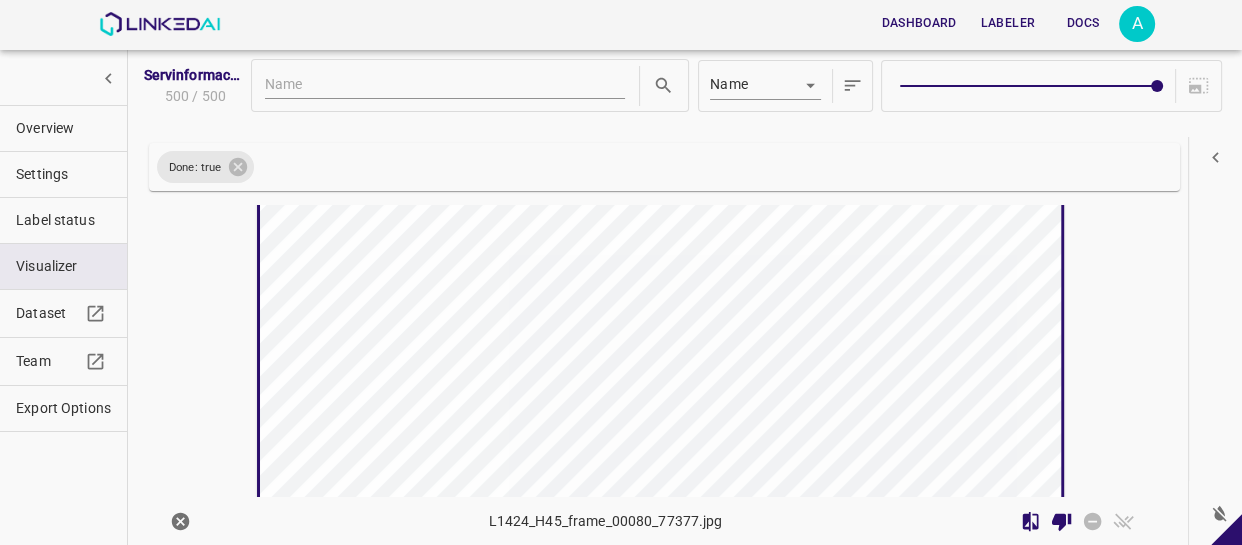 click at bounding box center (560, 165) 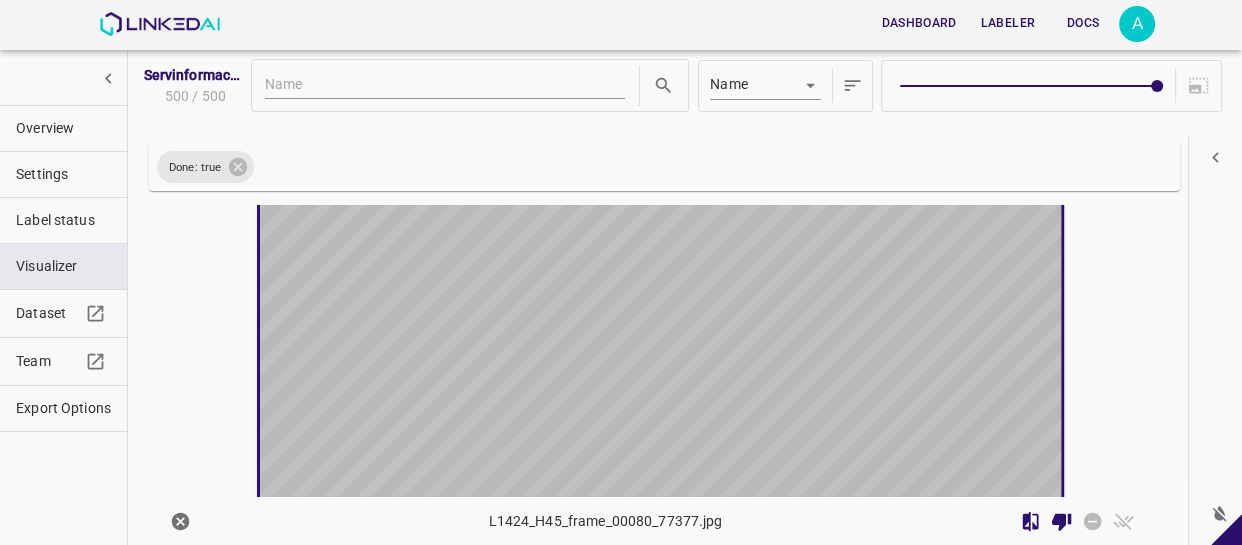 click at bounding box center [560, 165] 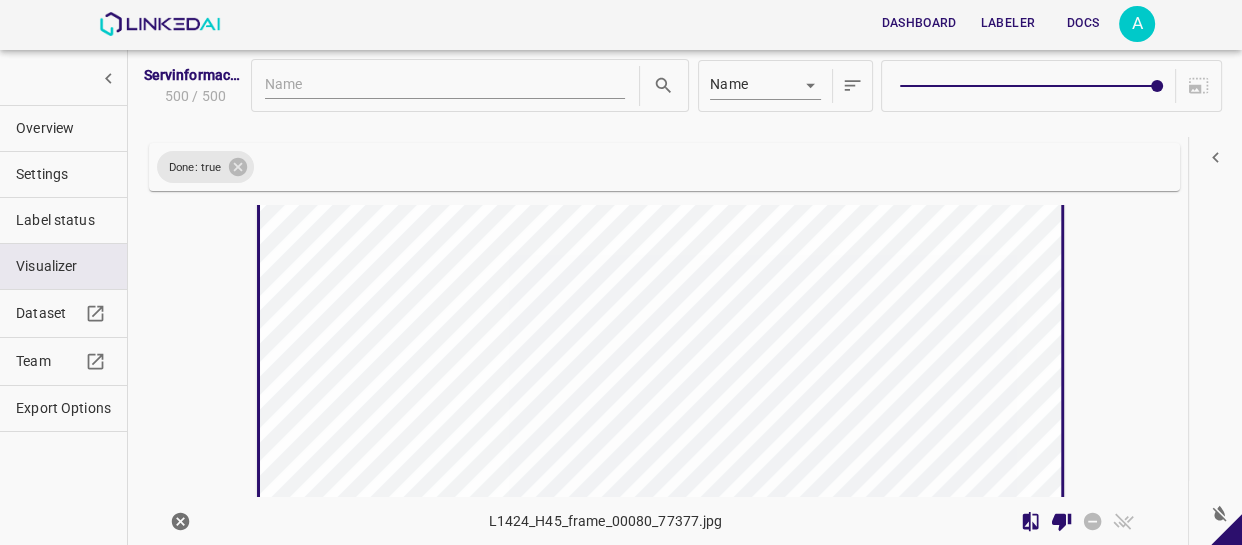 click on "Label status" at bounding box center (63, 220) 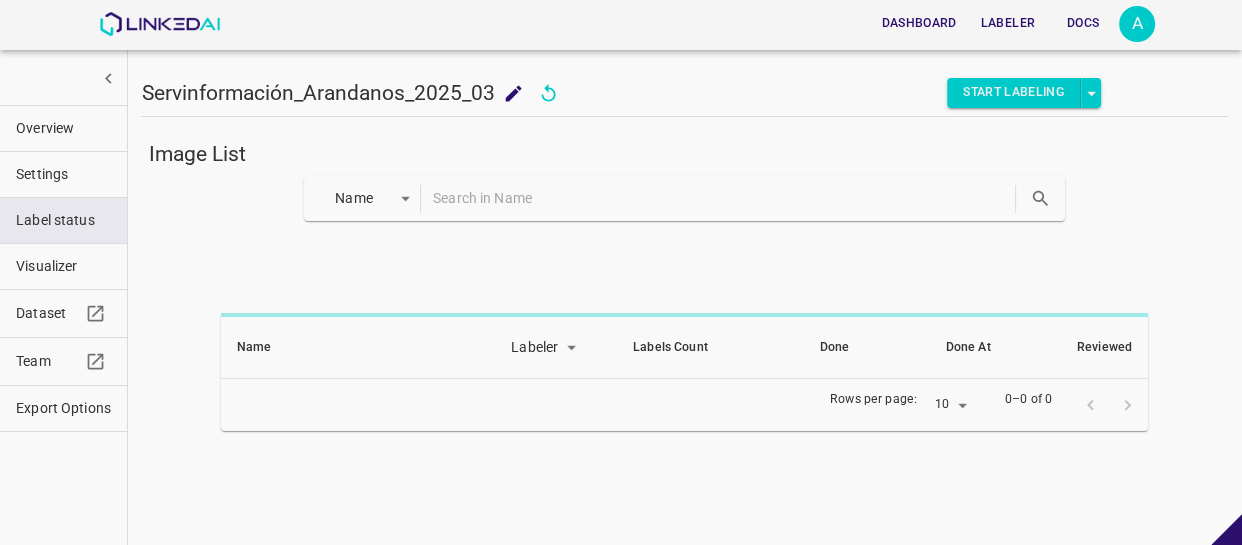 click at bounding box center [722, 198] 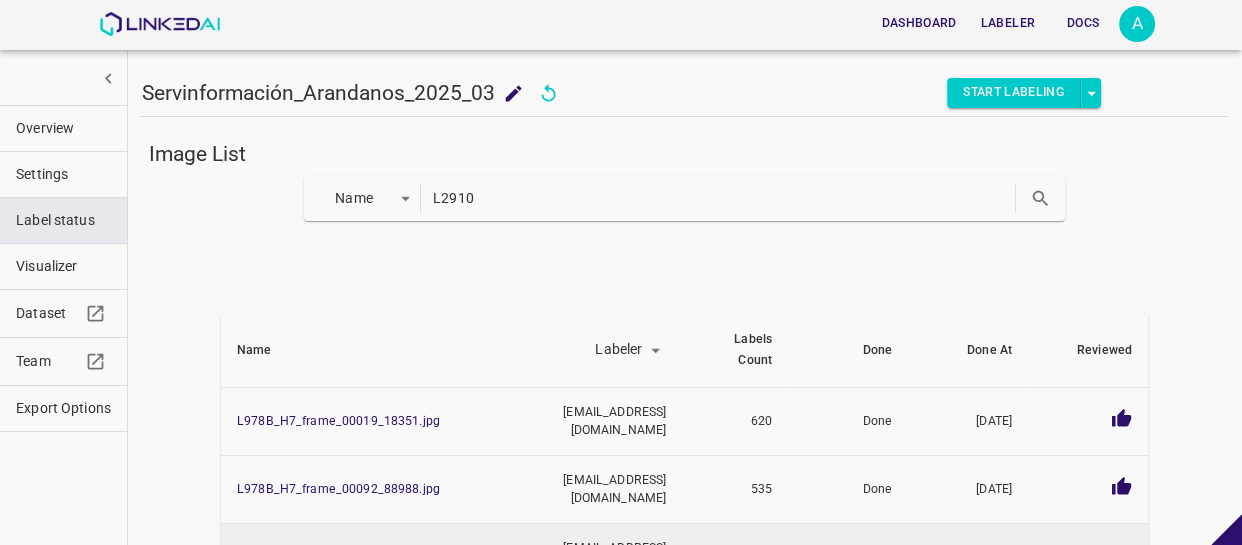 type on "L2910" 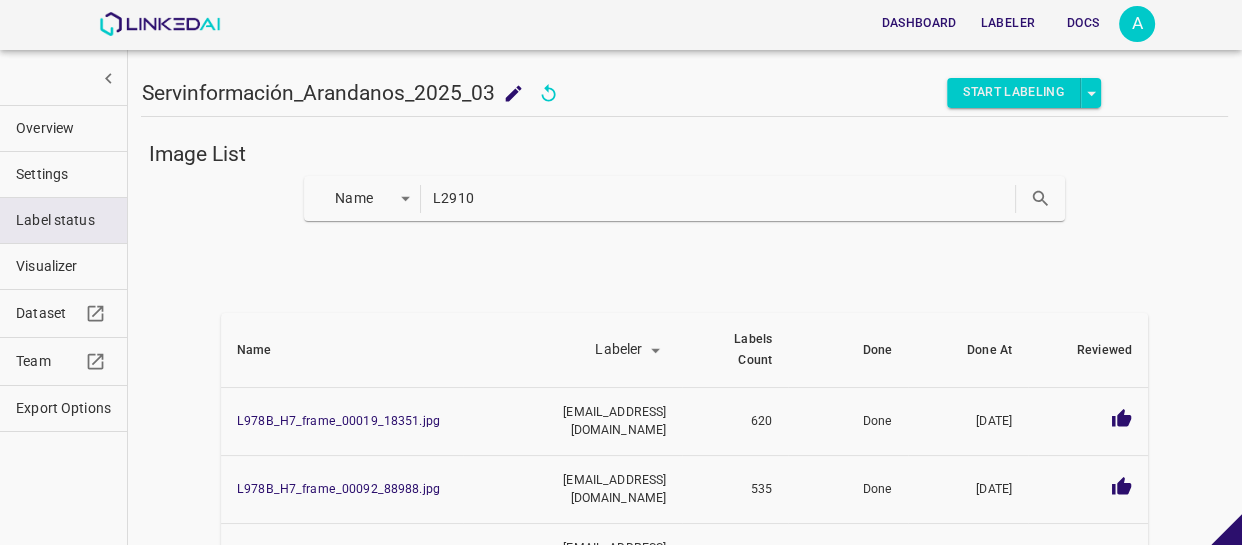 click 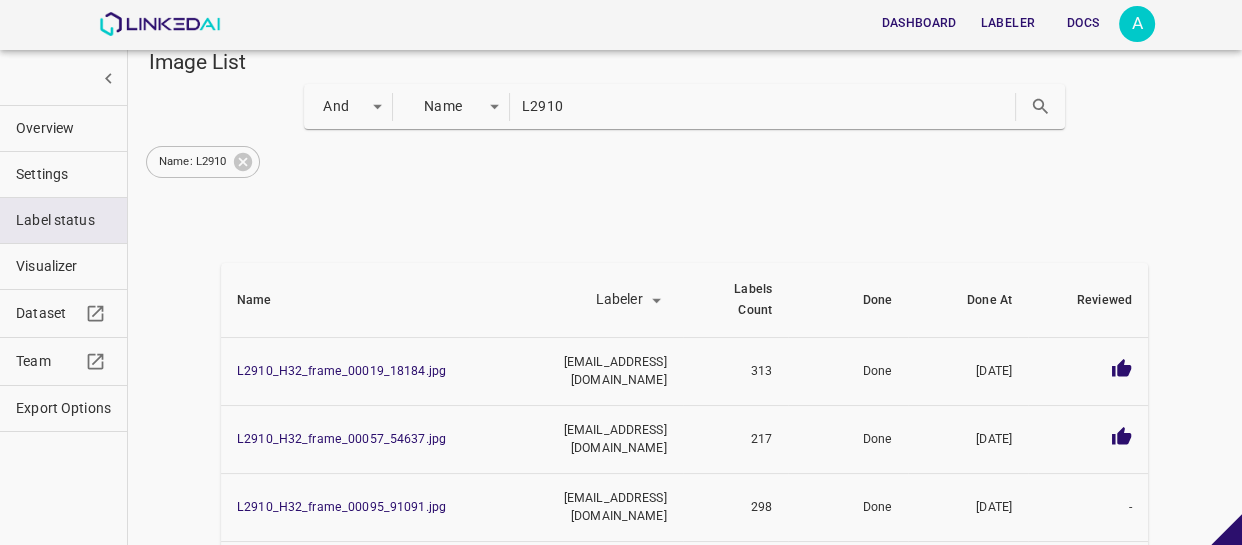 scroll, scrollTop: 90, scrollLeft: 0, axis: vertical 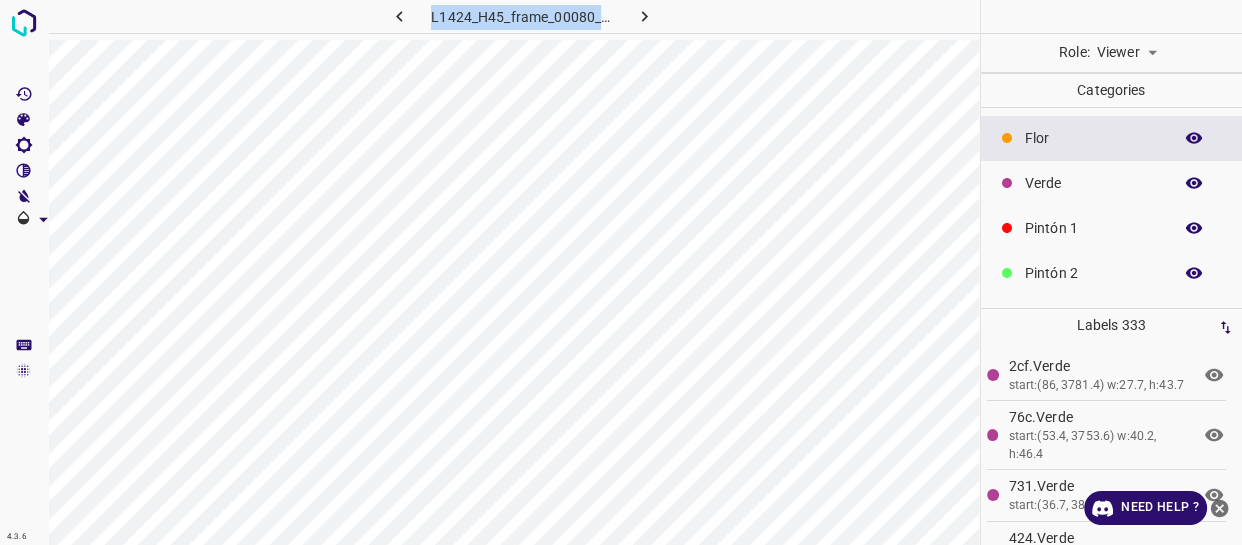 drag, startPoint x: 431, startPoint y: 16, endPoint x: 633, endPoint y: 15, distance: 202.00247 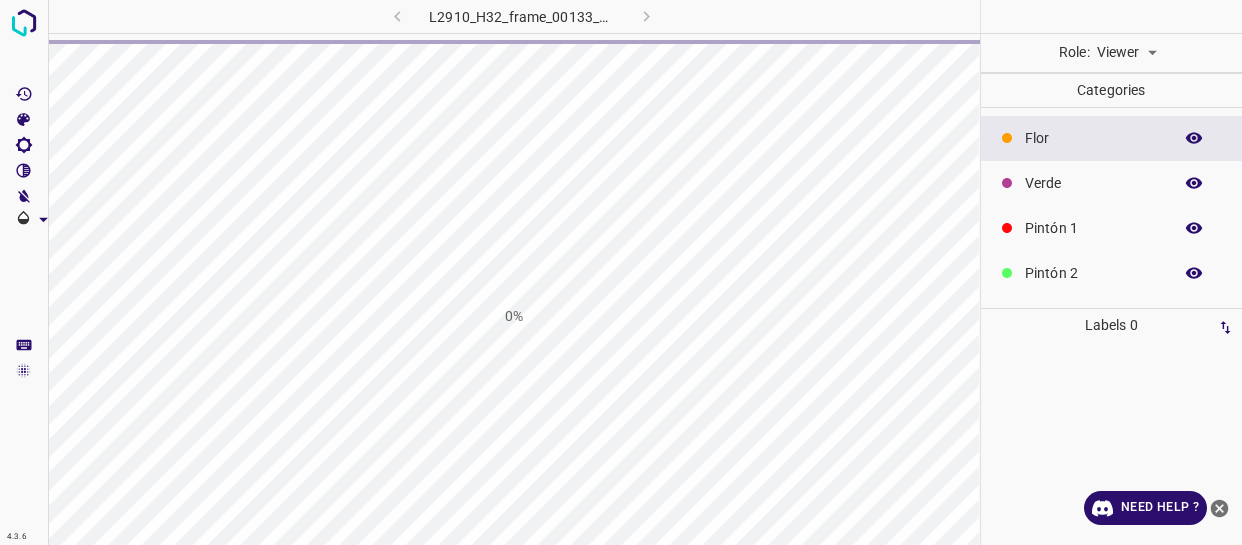 scroll, scrollTop: 0, scrollLeft: 0, axis: both 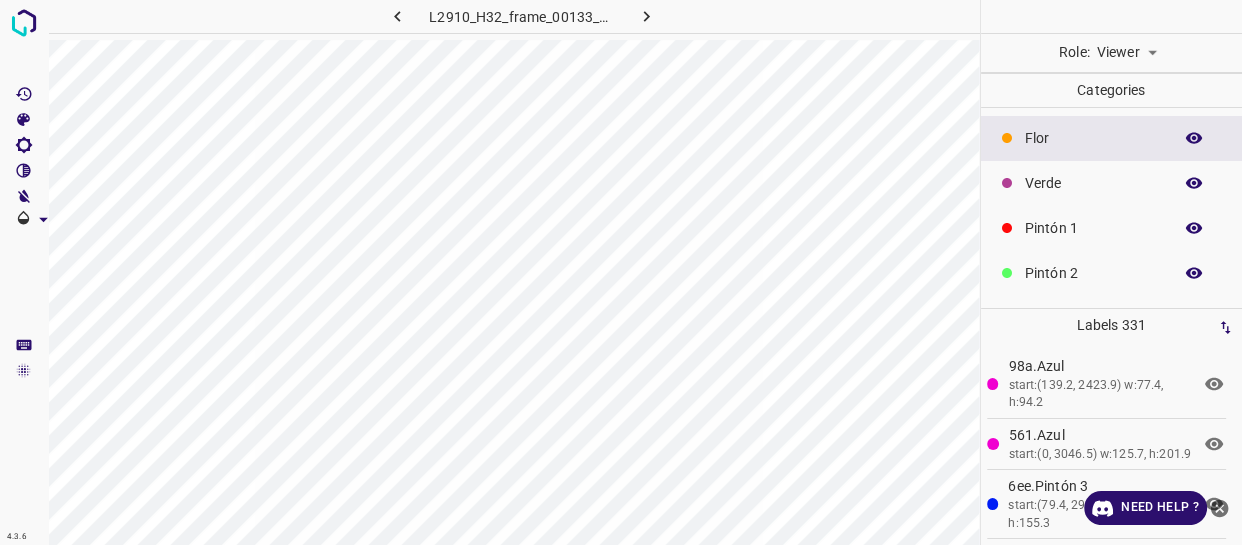 click on "4.3.6  L2910_H32_frame_00133_127544.jpg Role: Viewer viewer Categories Flor Verde Pintón 1 Pintón 2 Pintón 3 Rosado Guinda Azul Labels   331 98a.Azul
start:(139.2, 2423.9)
w:77.4, h:94.2
561.Azul
start:(0, 3046.5)
w:125.7, h:201.9
6ee.Pintón 3
start:(79.4, 2928.2)
w:161.8, h:155.3
f29.Azul
start:(79.4, 2778)
w:154, h:146.3
14f.Guinda
start:(9.7, 2366.3)
w:105.5, h:95.5
27c.Azul
start:(253.8, 2641.2)
w:116.4, h:132.7
7a7.Pintón 1
start:(174.7, 2564.3)
w:95.4, h:90.8
cdd.Pintón 1
start:(116.4, 2583)
w:72.1, h:72.1
5fc.Pintón 1
start:(69.9, 2520.1)
w:97.8, h:93.1
db1.Pintón 1
start:(11.6, 2466.5)
w:97.8, h:111.7
9ec.Pintón 3
start:(0, 2698.3)
w:70.6, h:121.9
98d.Pintón 3
start:(49.9, 2647.1)
w:146.3, h:131.7
660.Verde" at bounding box center (621, 272) 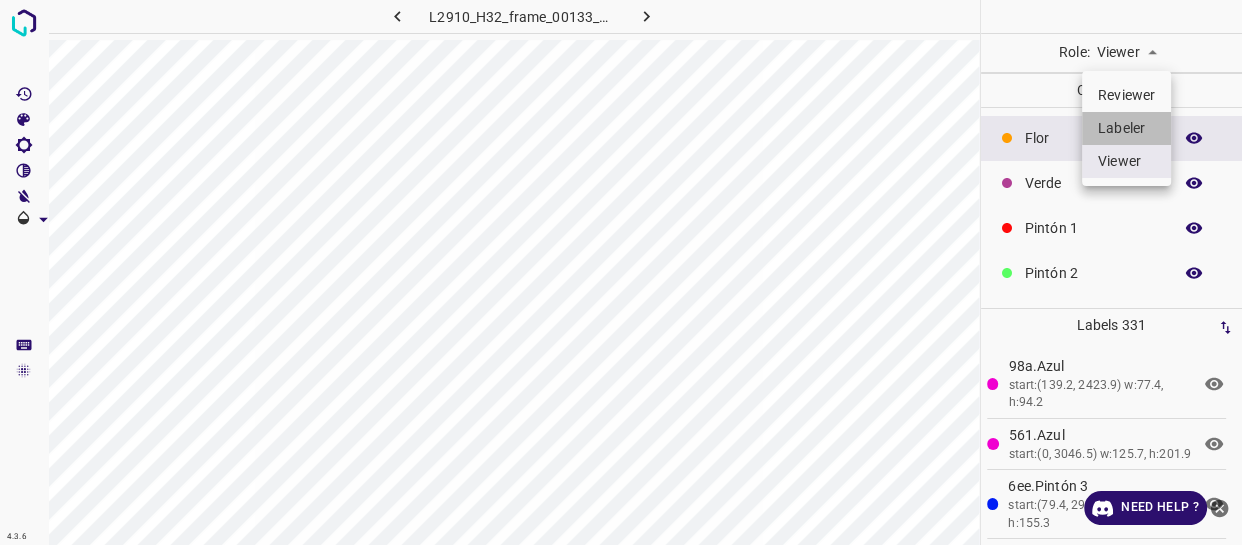 click on "Labeler" at bounding box center [1126, 128] 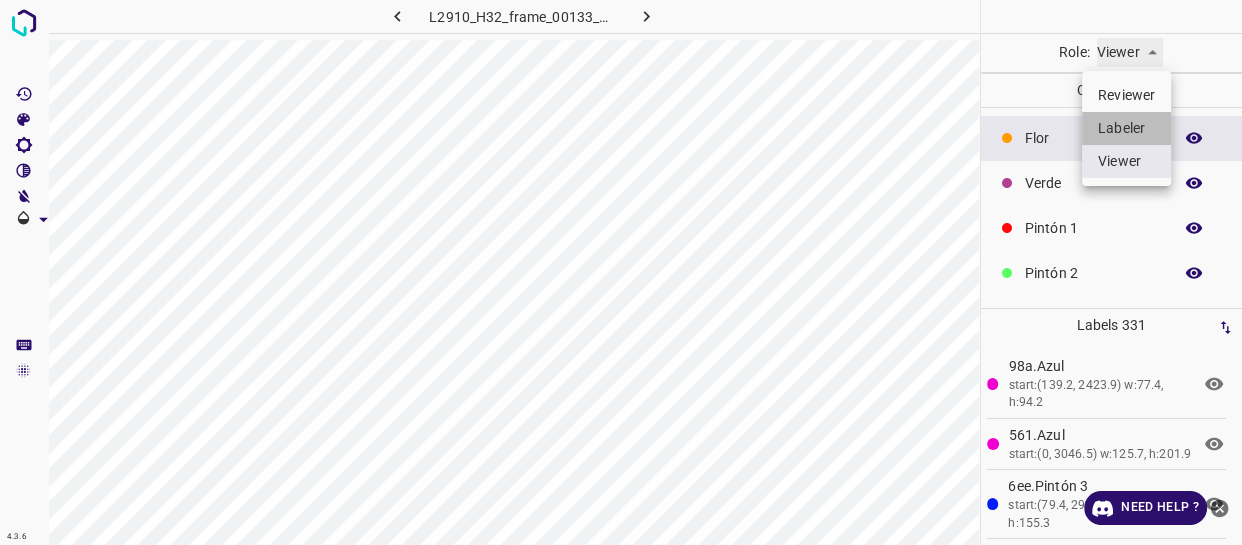 type on "labeler" 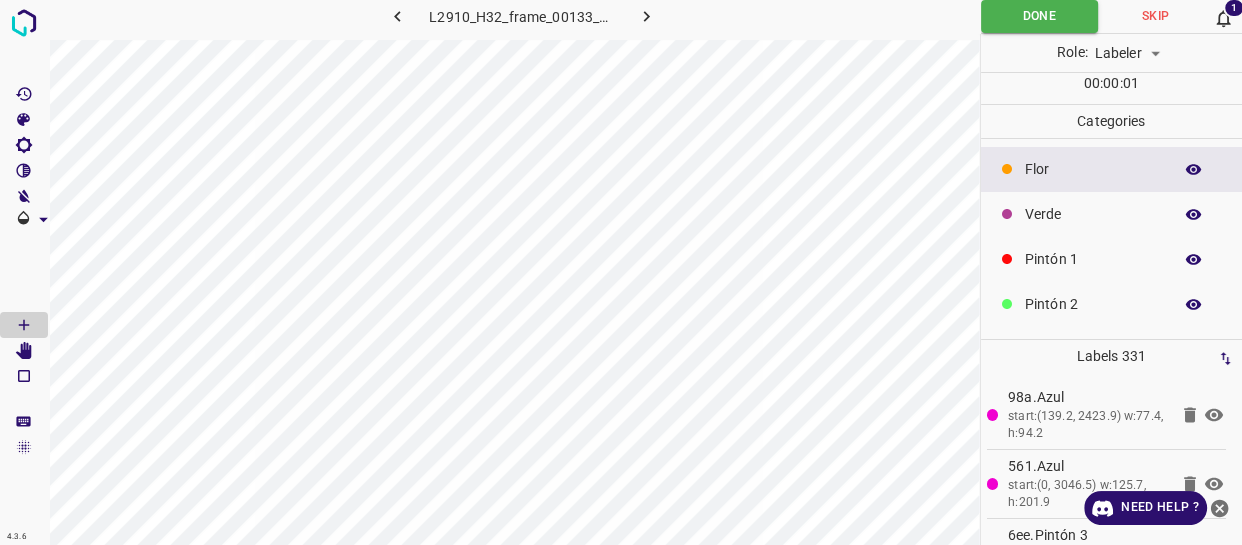 scroll, scrollTop: 0, scrollLeft: 2, axis: horizontal 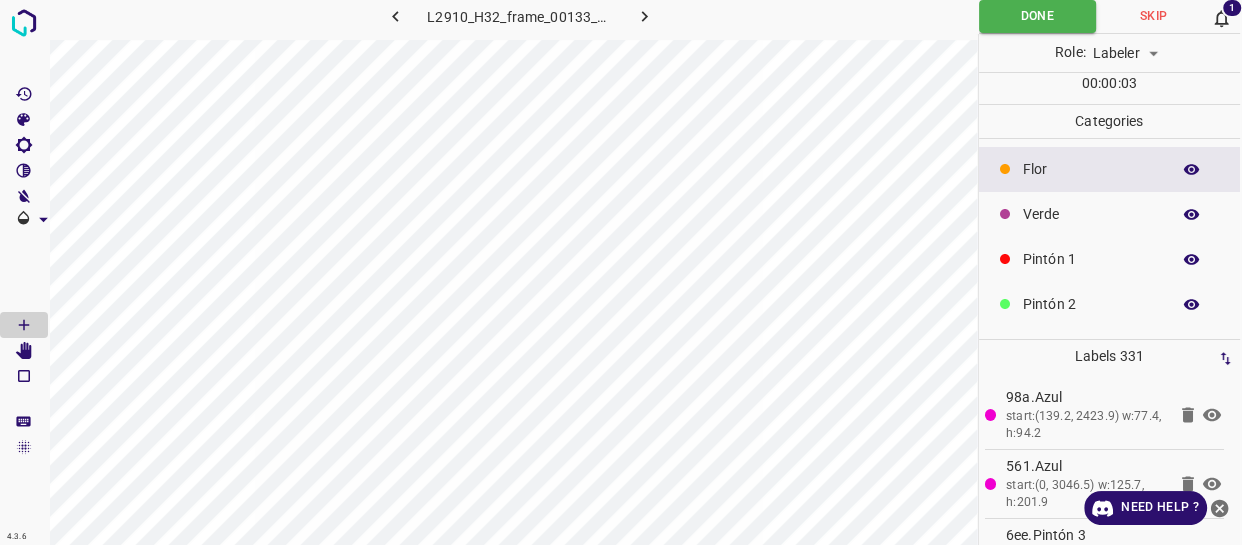 click at bounding box center [1192, 215] 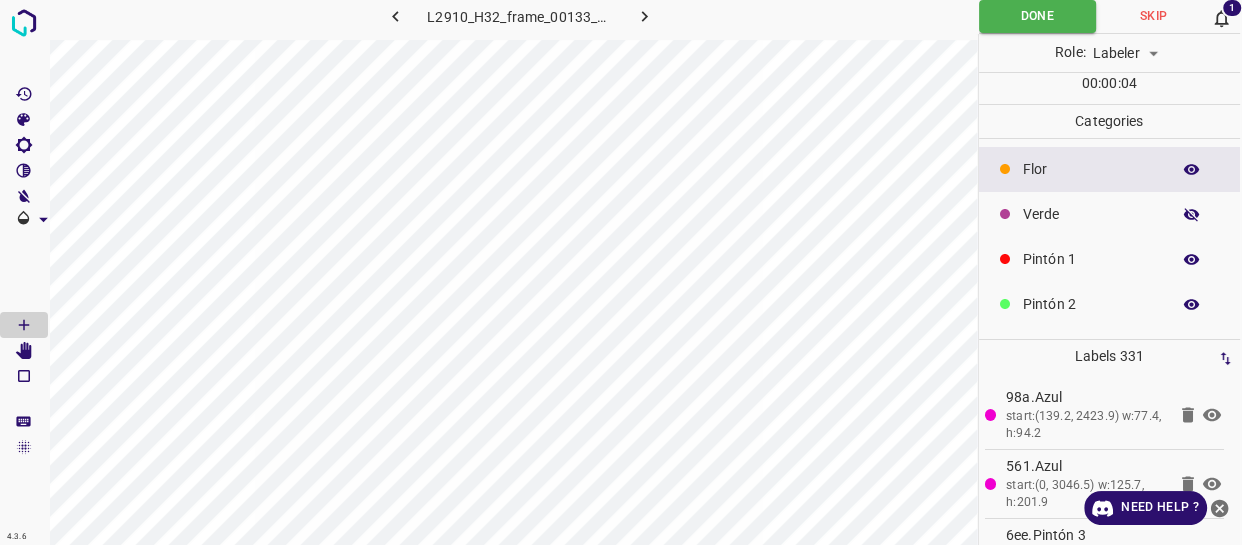 click 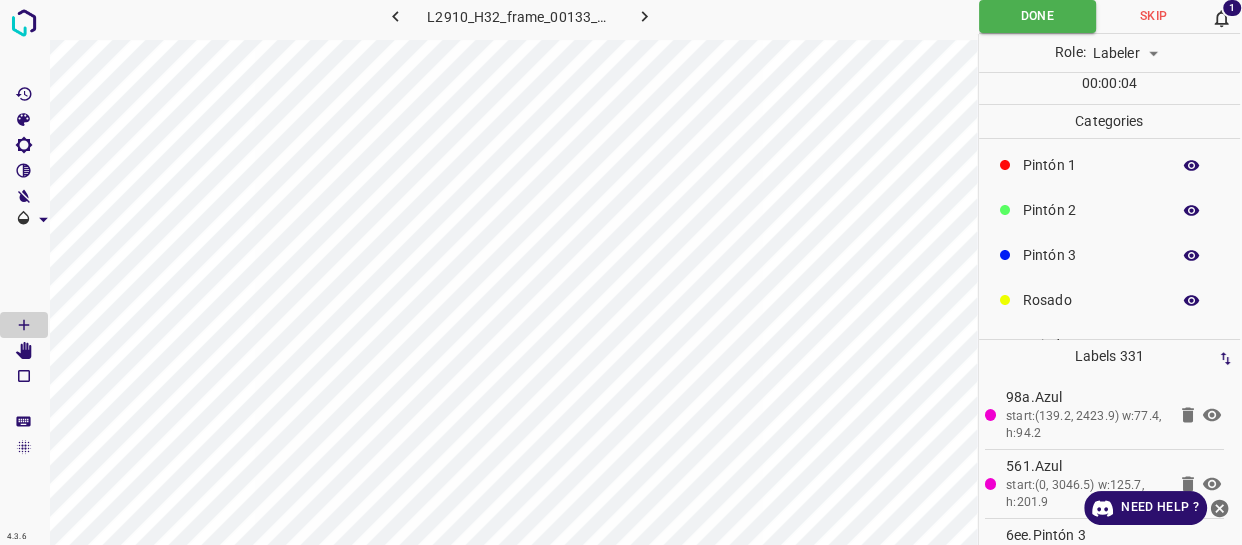 scroll, scrollTop: 175, scrollLeft: 0, axis: vertical 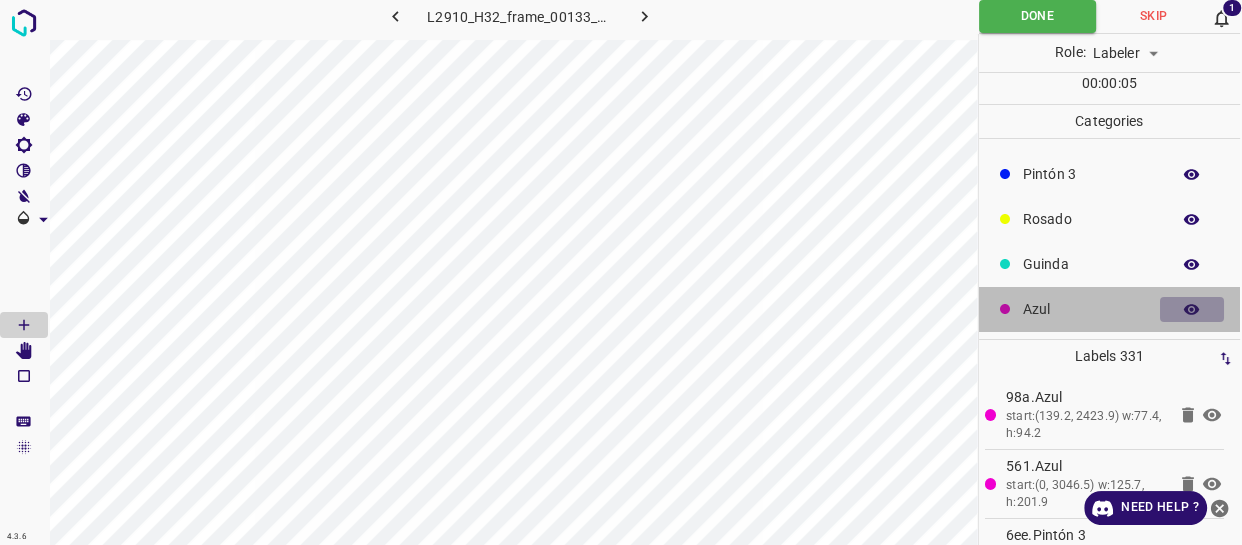 click 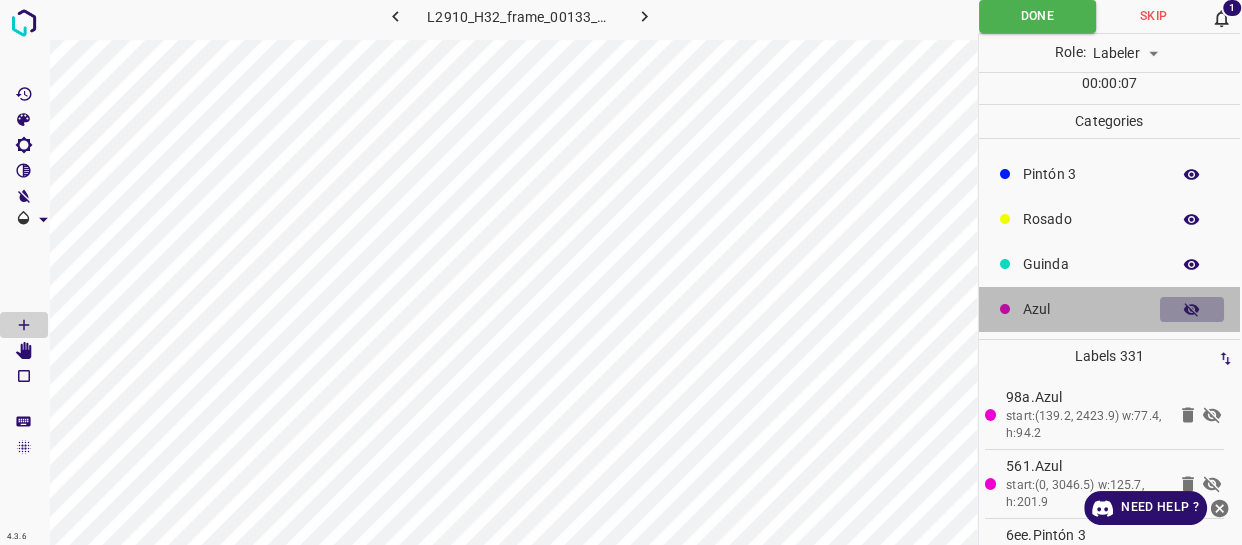 click 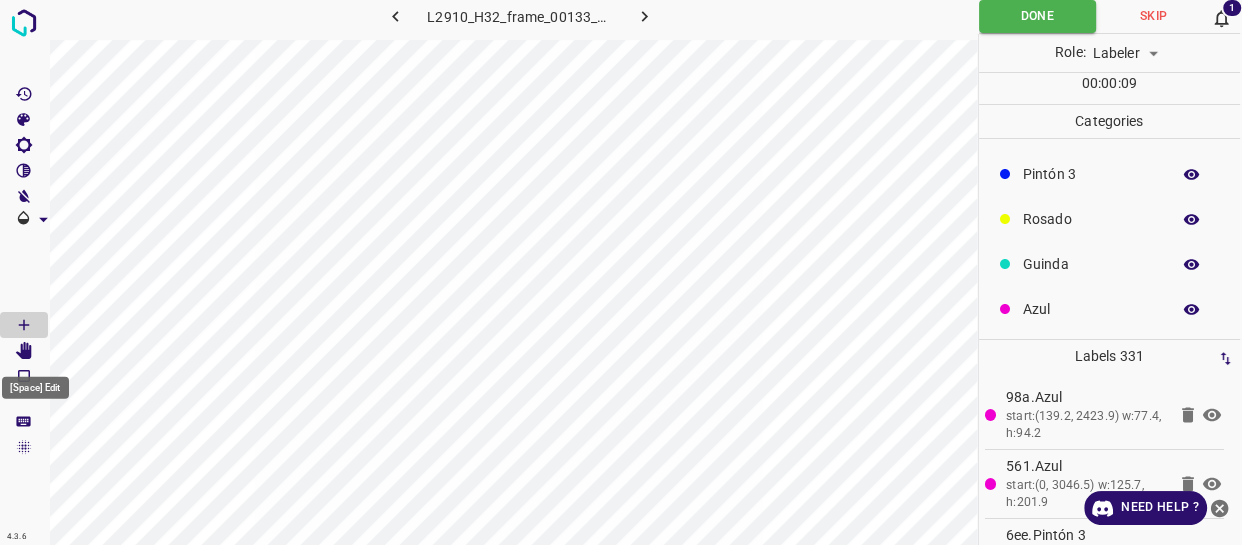 click 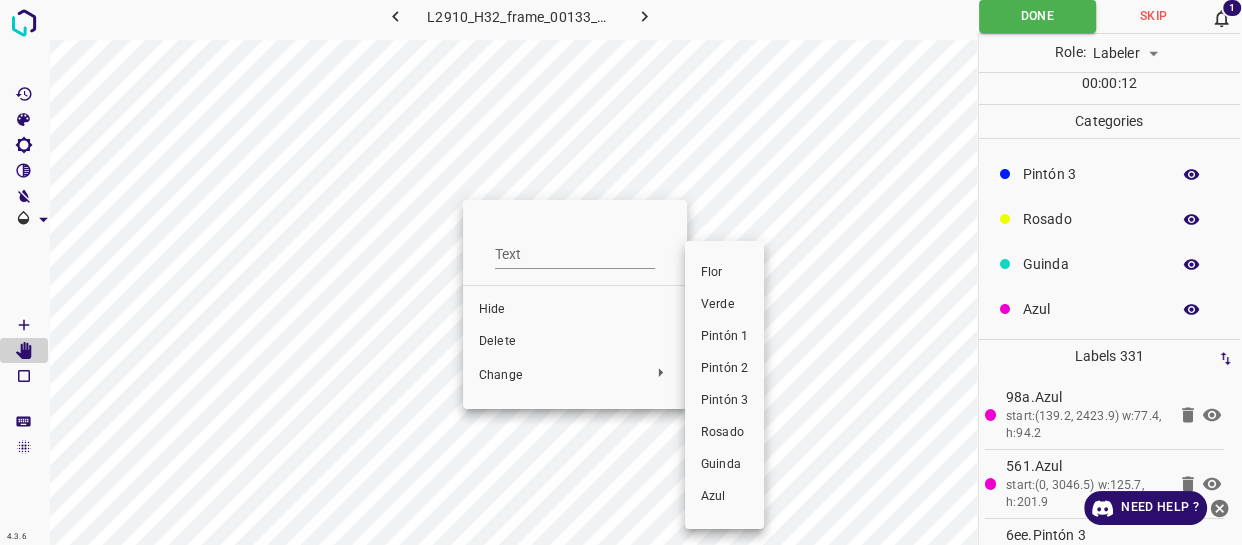 click on "Rosado" at bounding box center [724, 433] 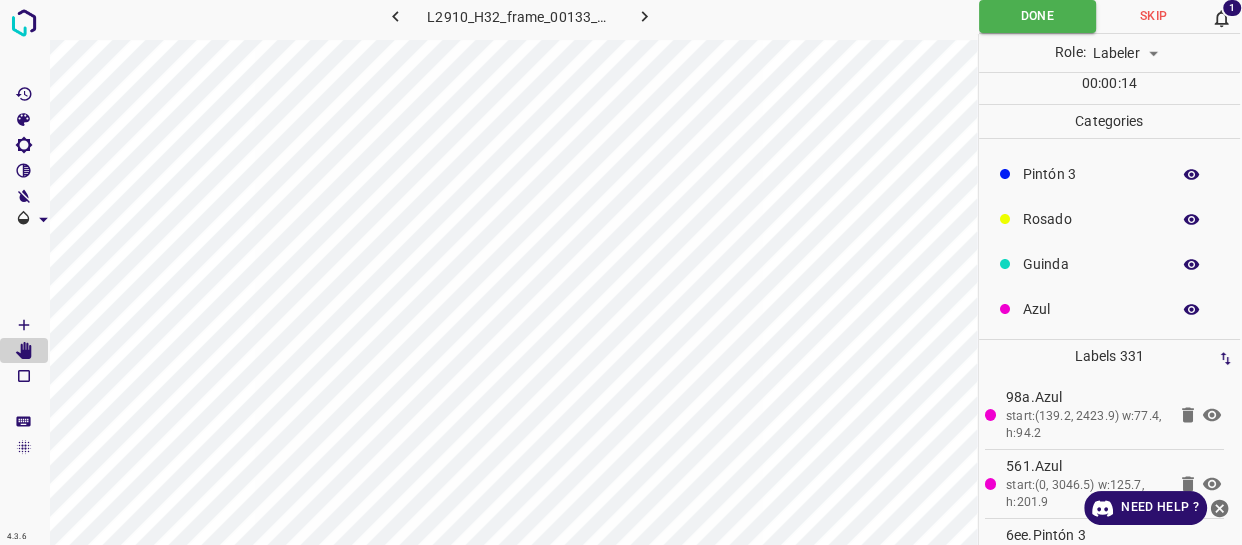 click at bounding box center [1192, 220] 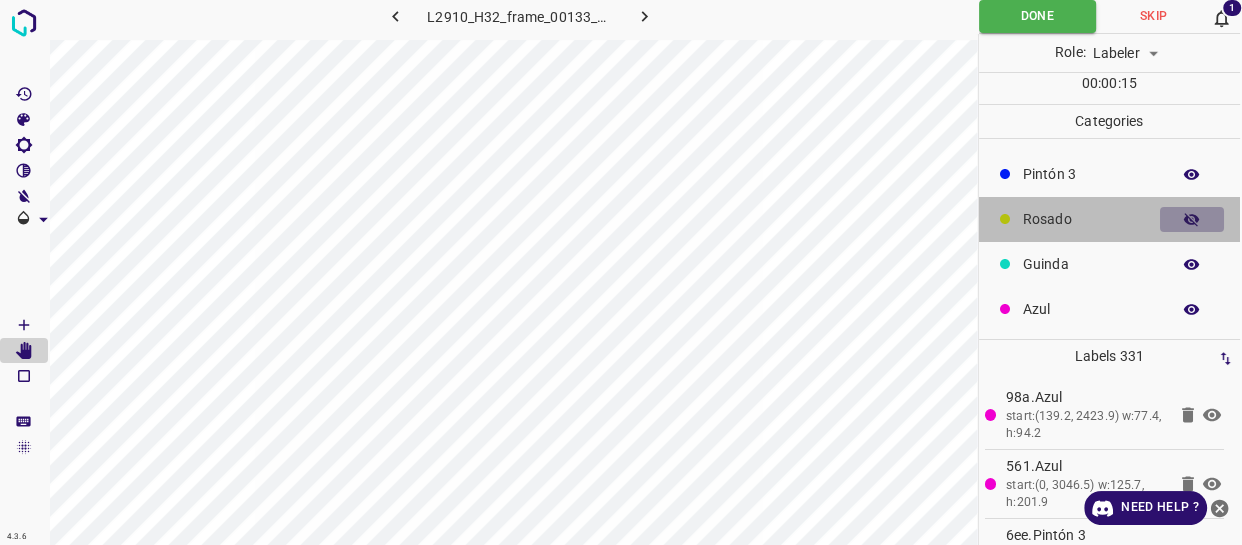 click at bounding box center [1192, 220] 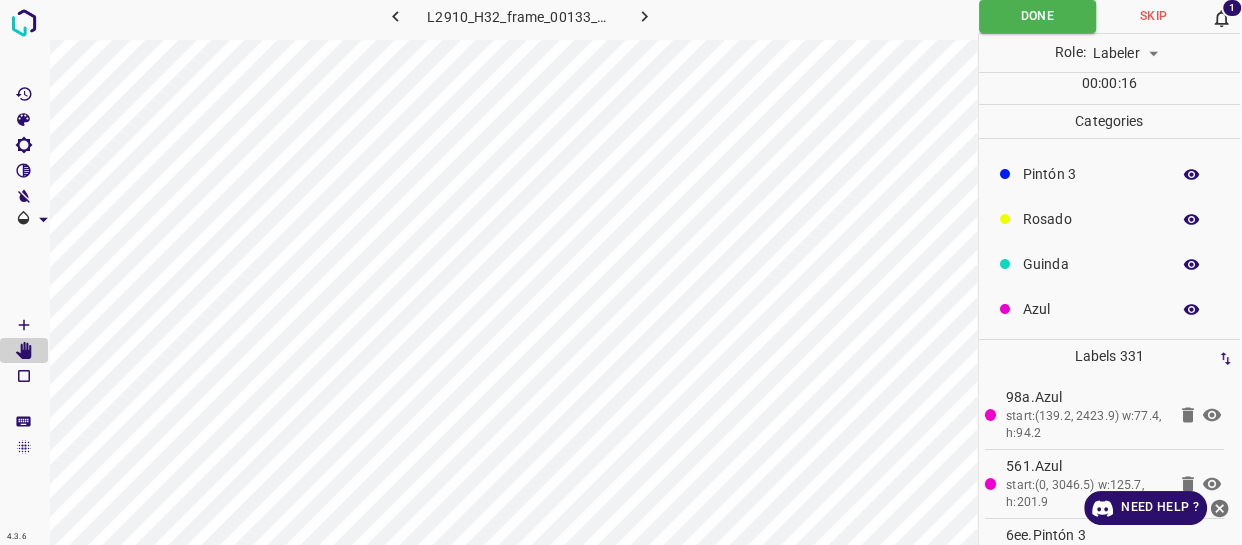 click 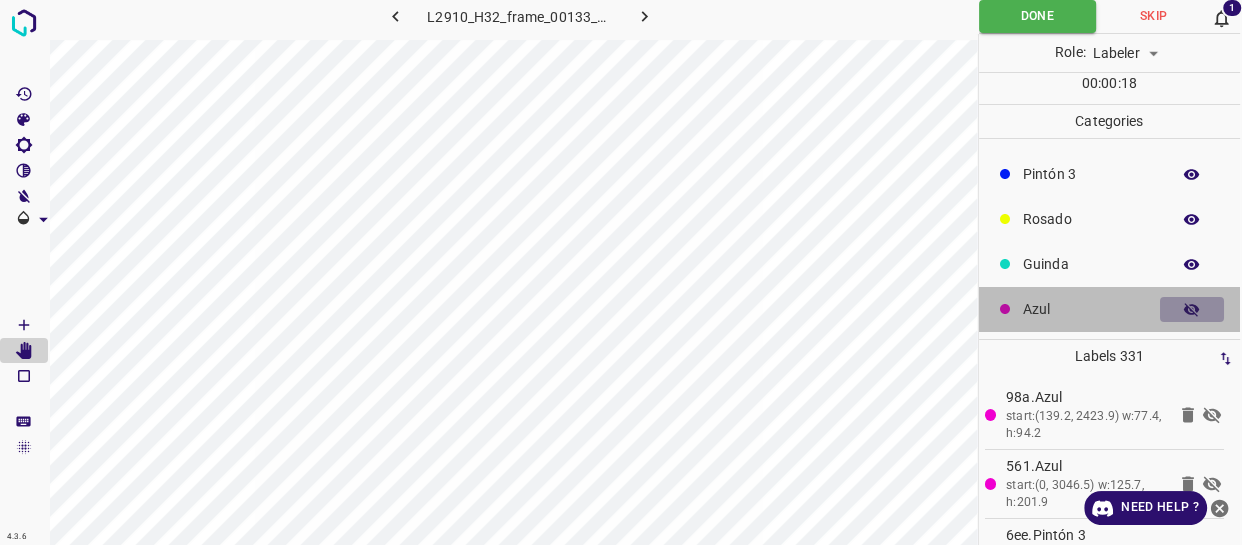 click 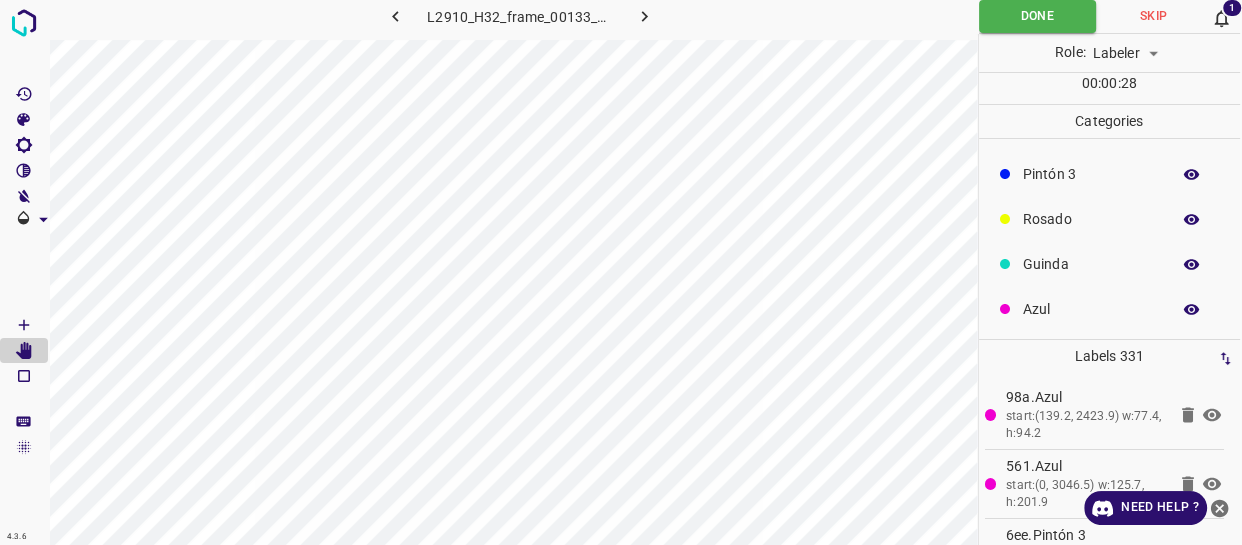 scroll, scrollTop: 0, scrollLeft: 0, axis: both 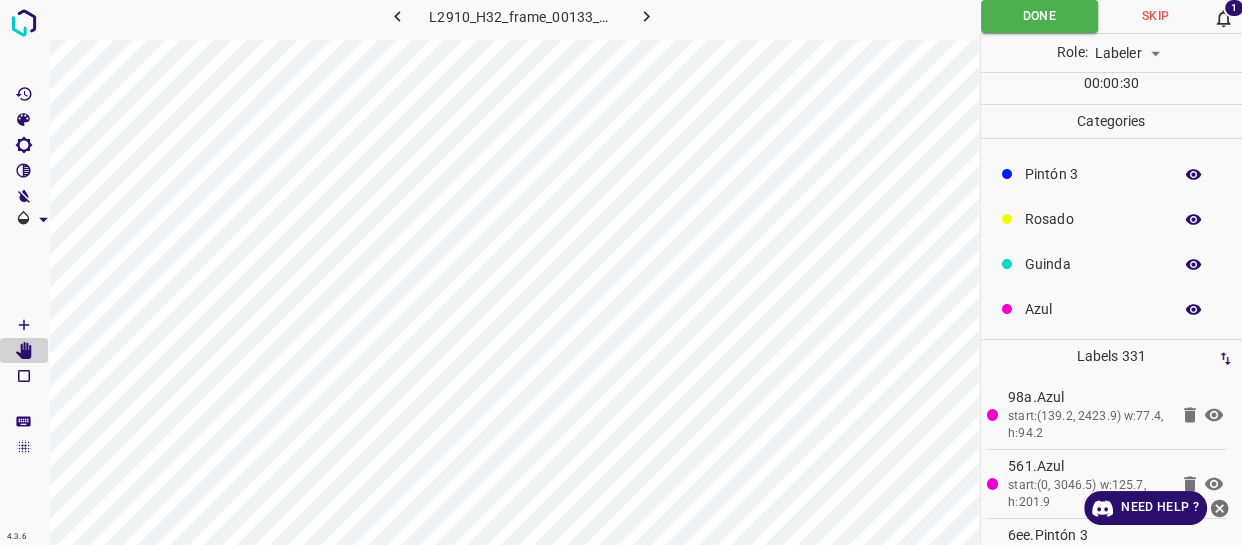 click 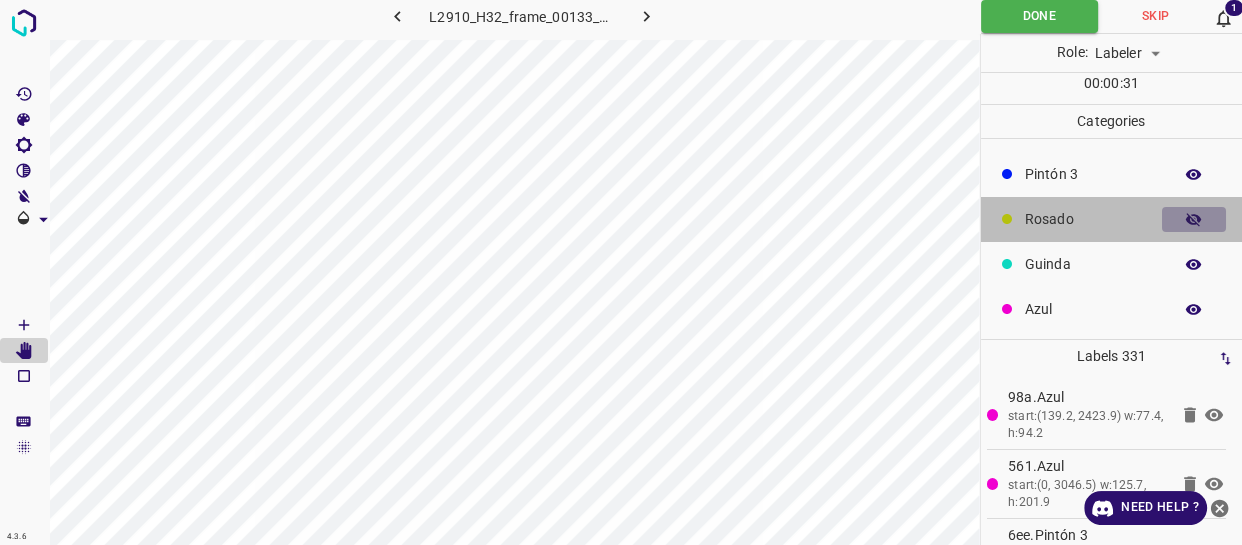 click 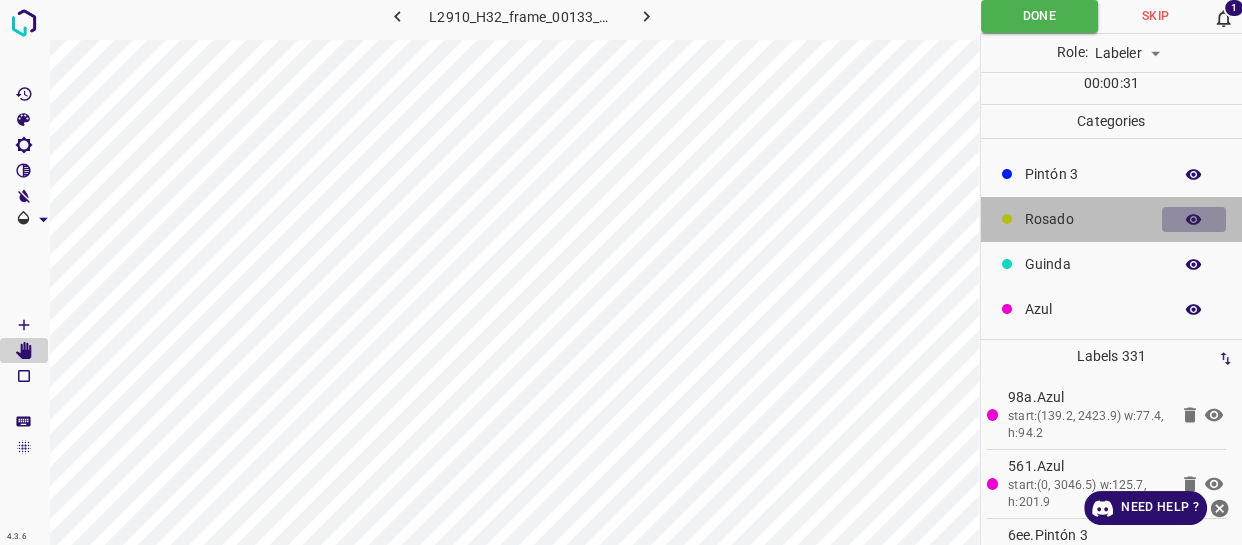 click 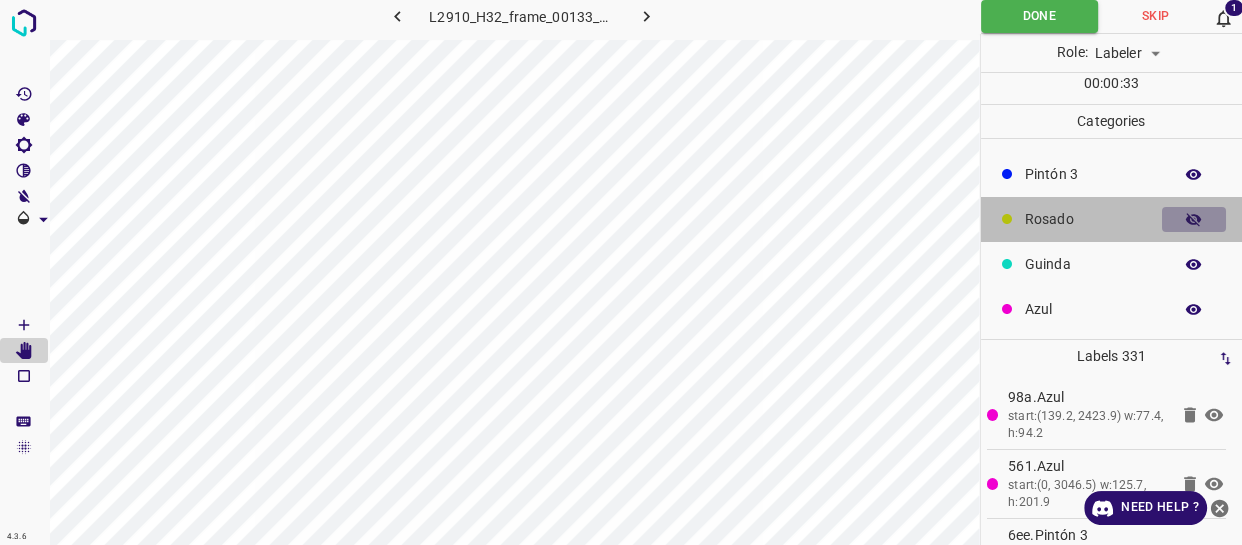 click 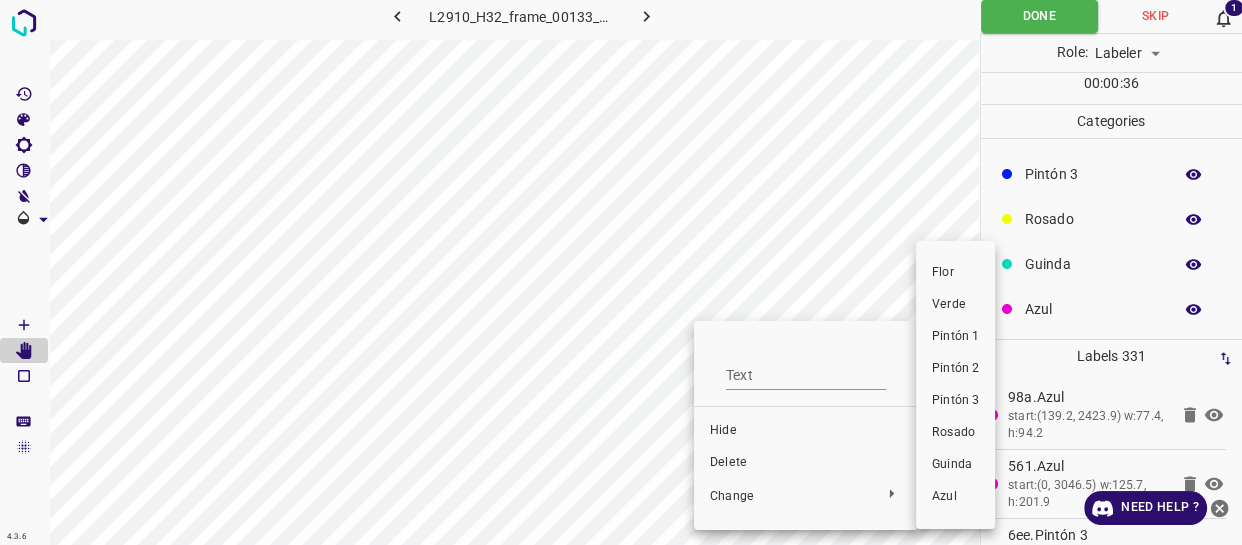 click on "Pintón 1" at bounding box center (955, 337) 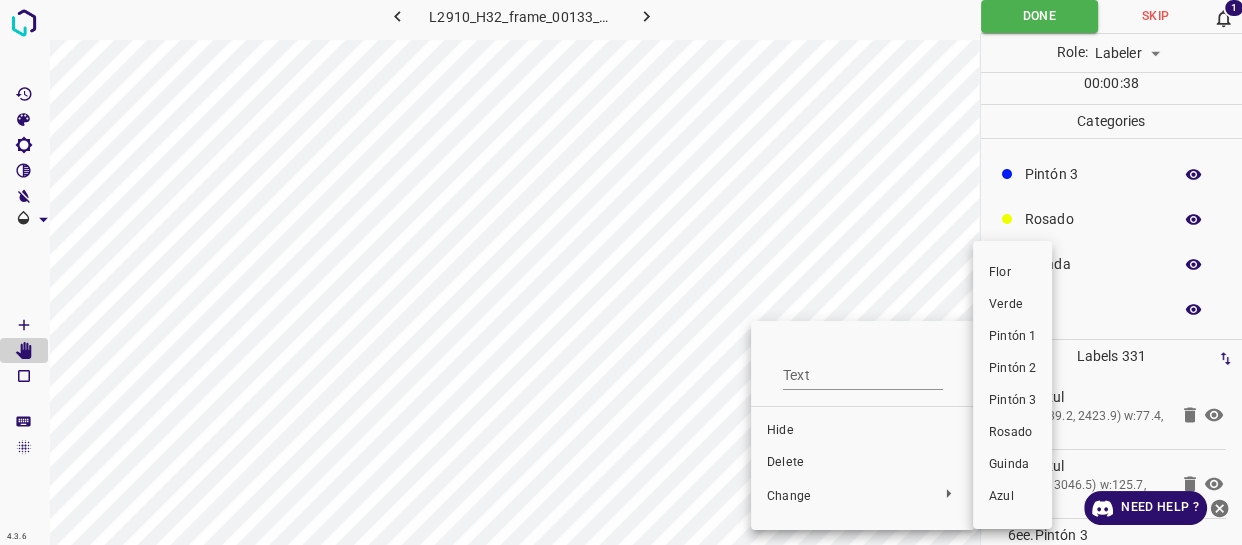click on "Pintón 1" at bounding box center (1012, 337) 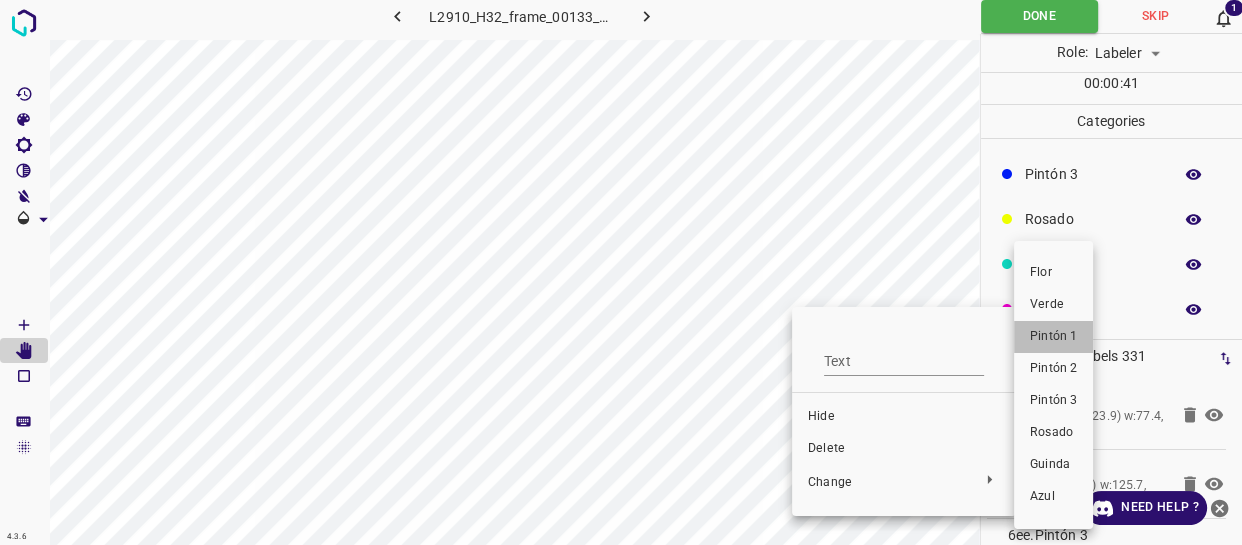 click on "Pintón 1" at bounding box center [1053, 337] 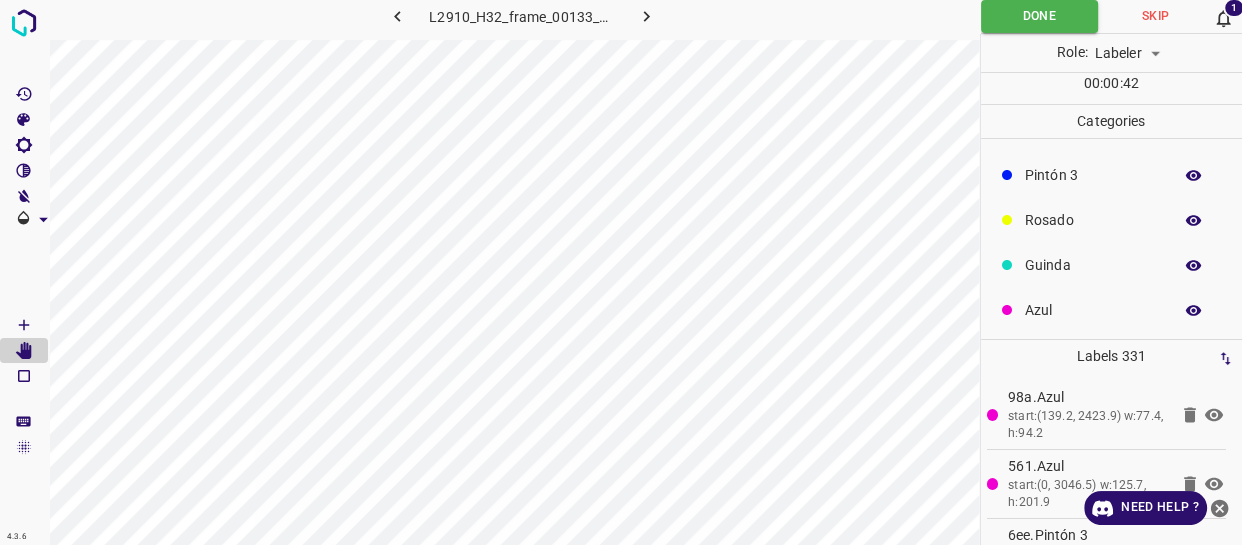 scroll, scrollTop: 175, scrollLeft: 0, axis: vertical 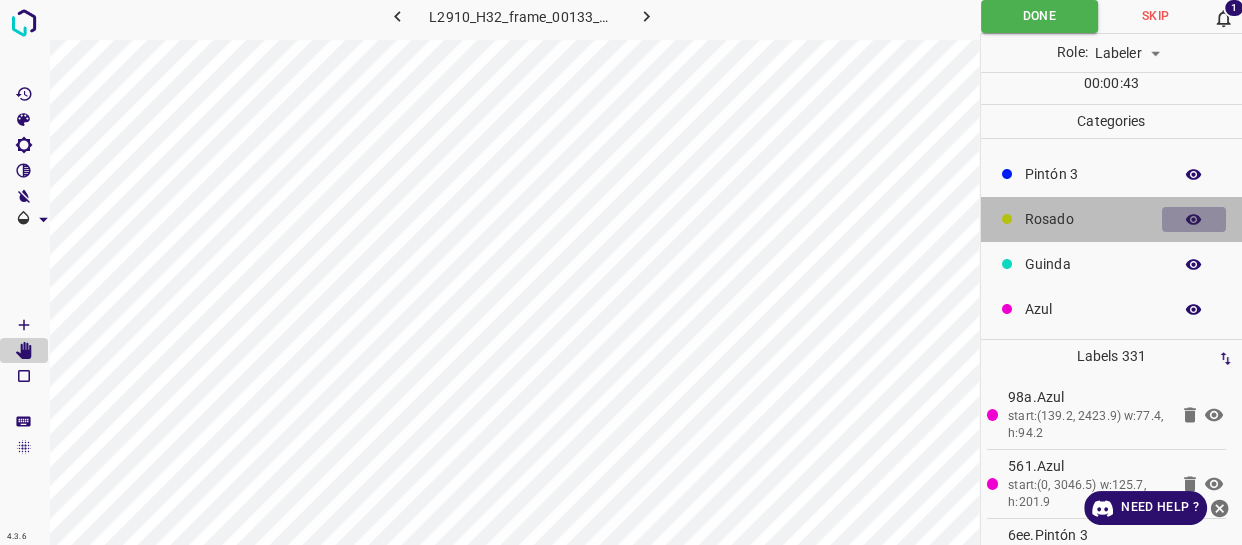click 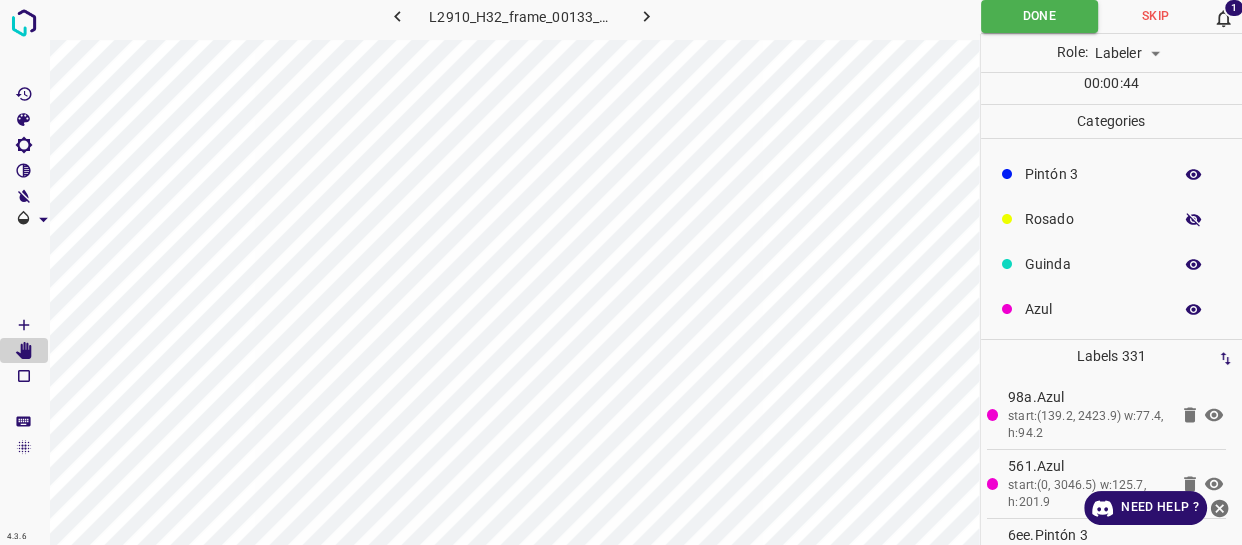 scroll, scrollTop: 0, scrollLeft: 2, axis: horizontal 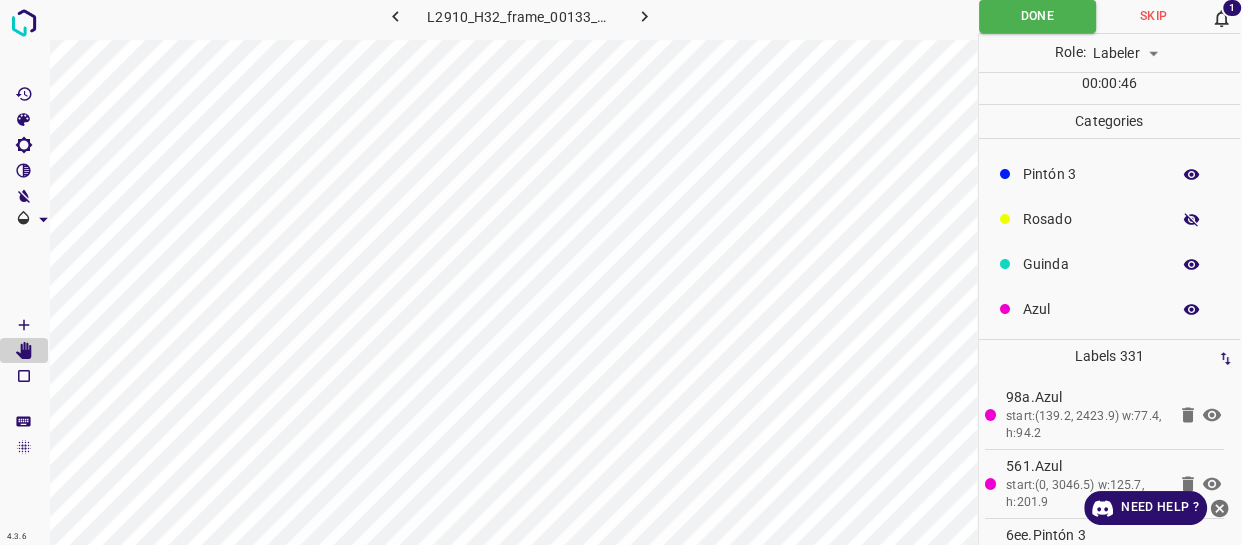 click 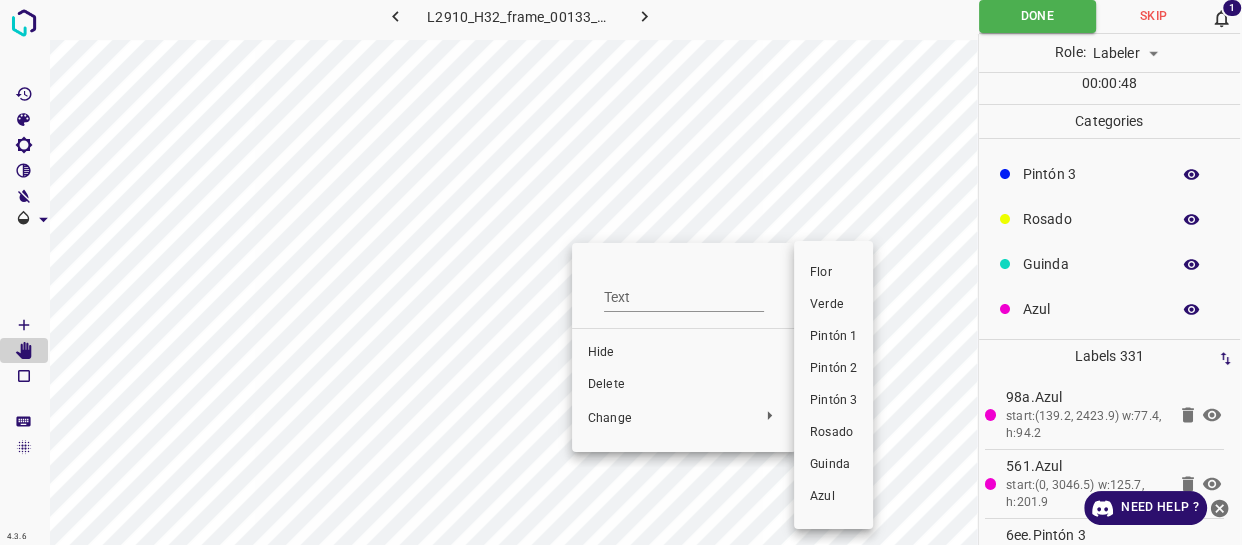click on "Pintón 1" at bounding box center [833, 337] 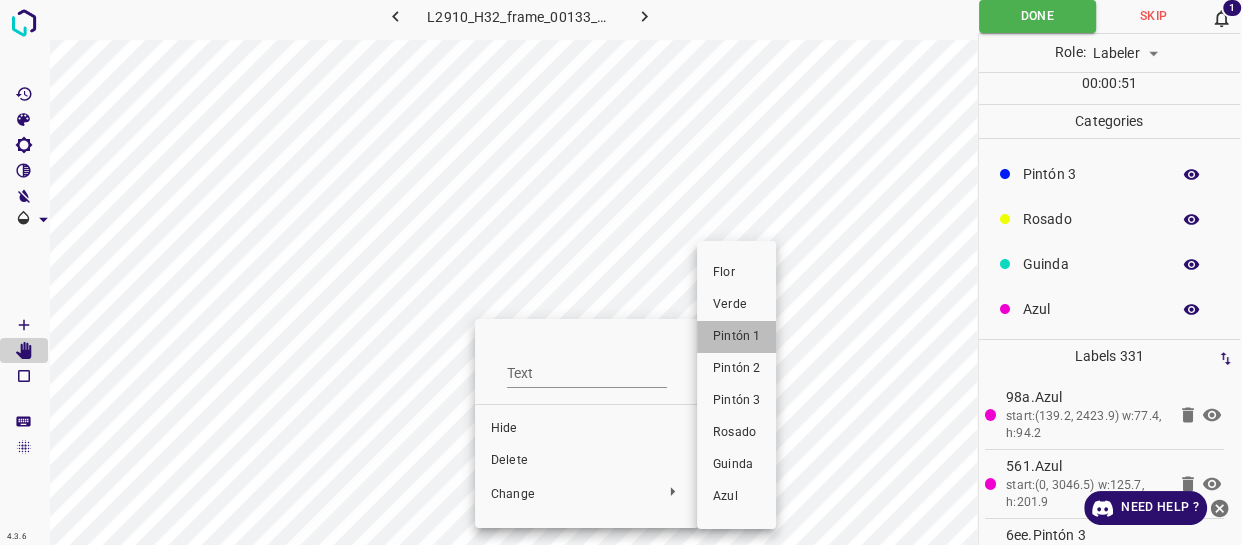 click on "Pintón 1" at bounding box center [736, 337] 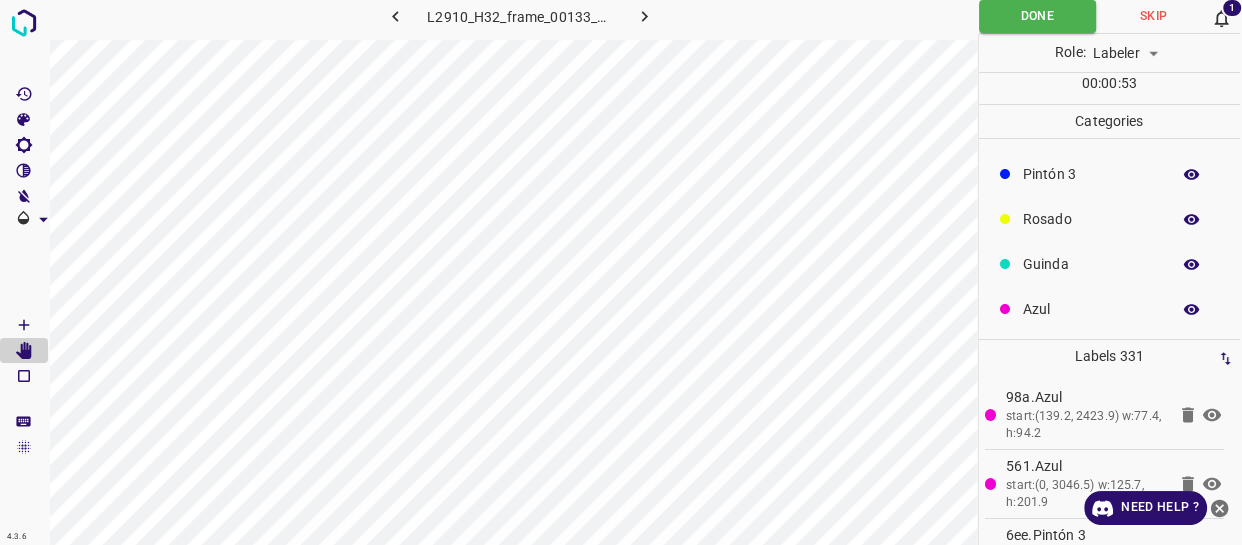 scroll, scrollTop: 0, scrollLeft: 0, axis: both 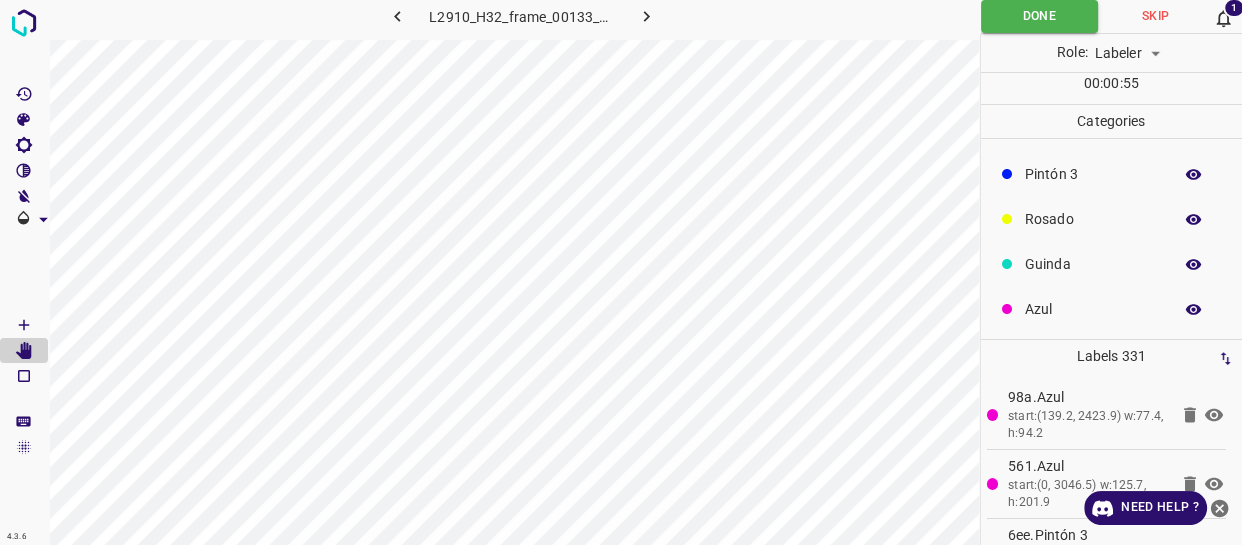 click 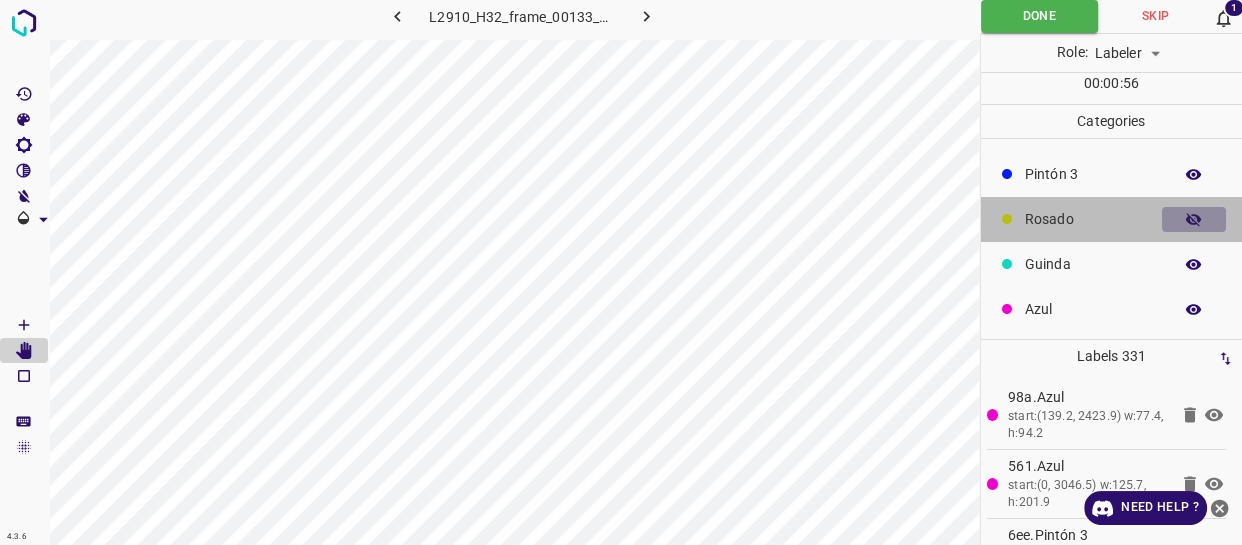 click 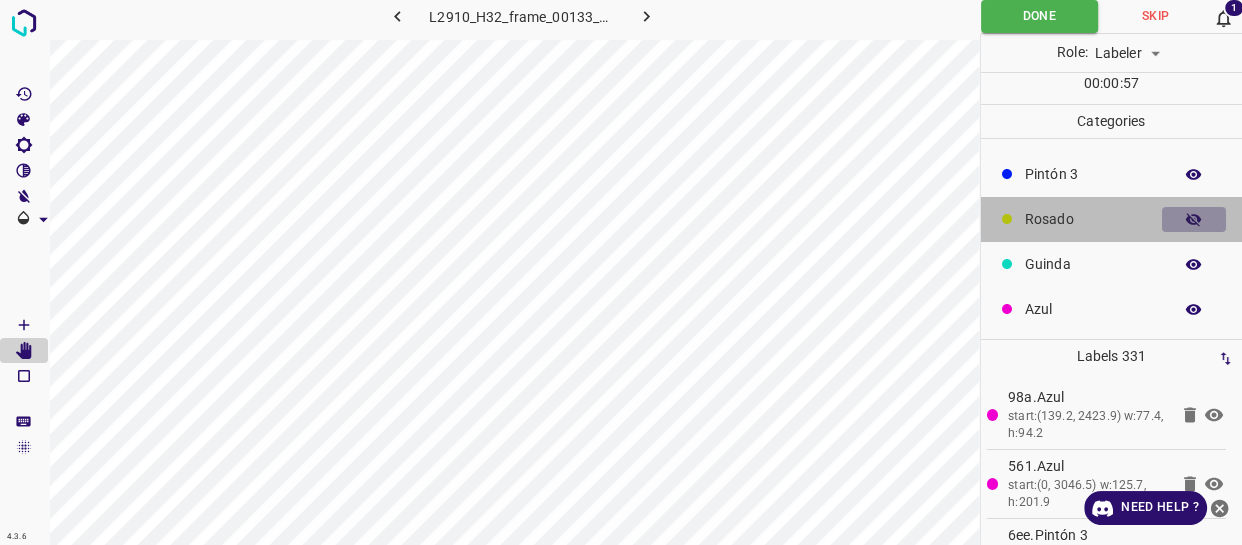 click 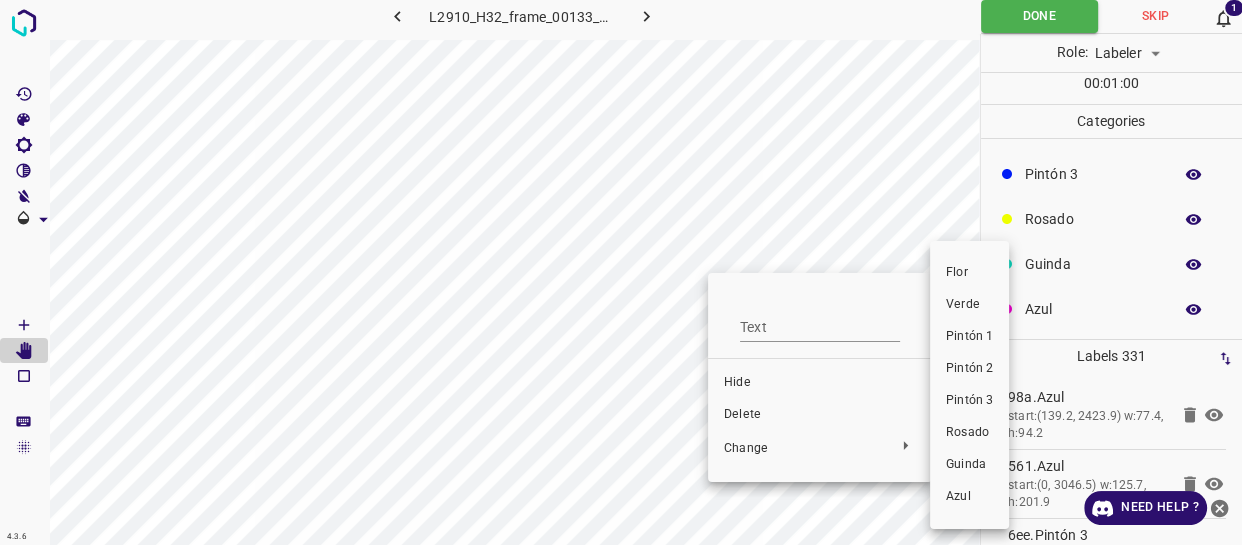click on "Pintón 1" at bounding box center (969, 337) 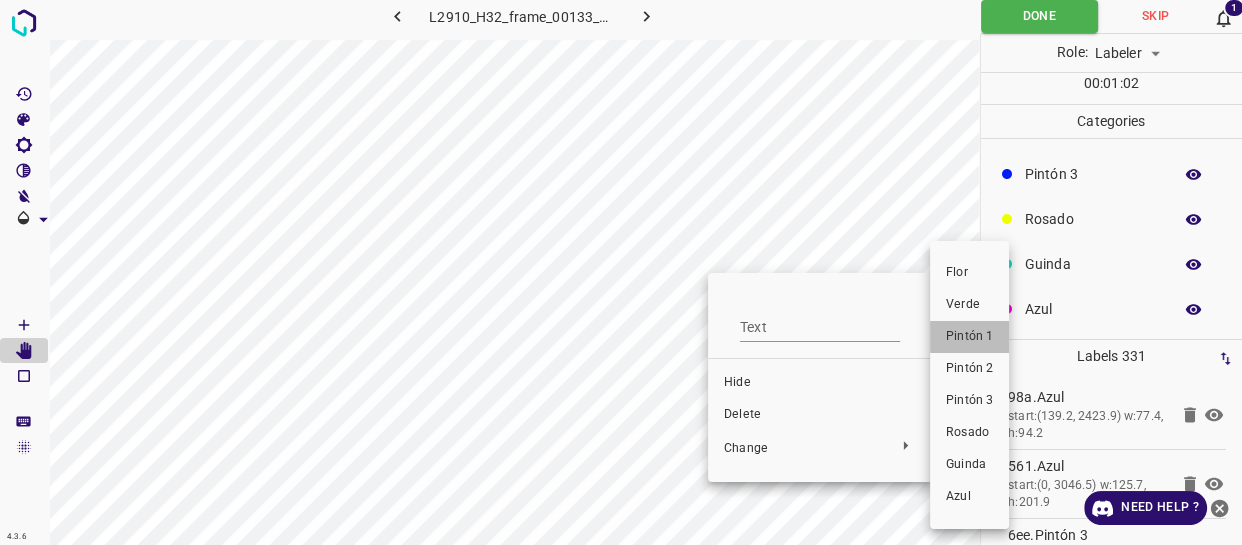 click on "Pintón 1" at bounding box center (969, 337) 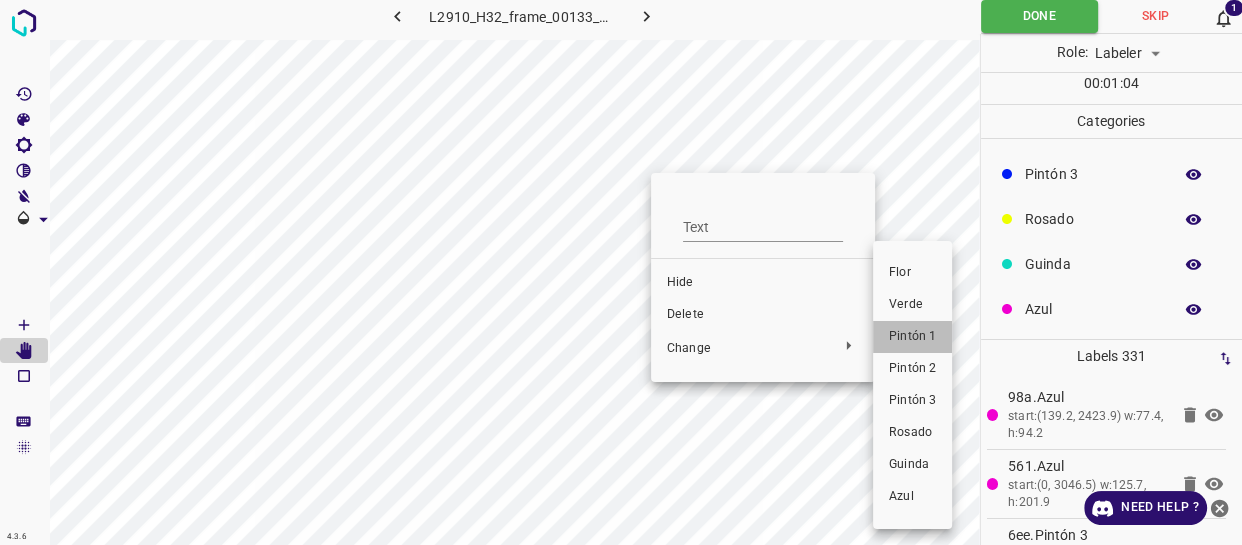 click on "Pintón 1" at bounding box center (912, 337) 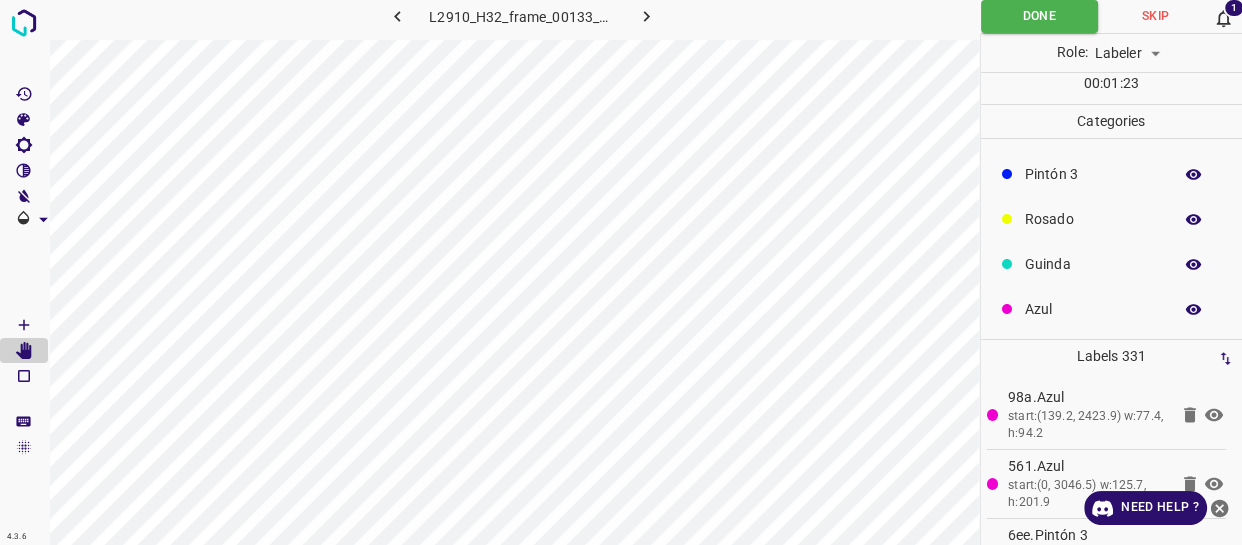 scroll, scrollTop: 0, scrollLeft: 2, axis: horizontal 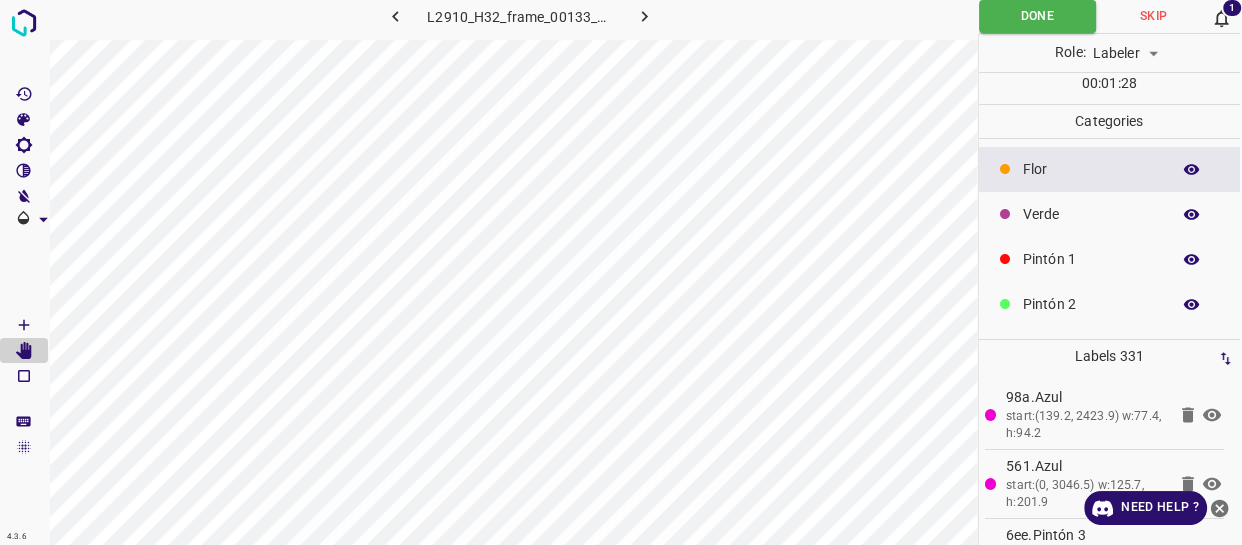 click 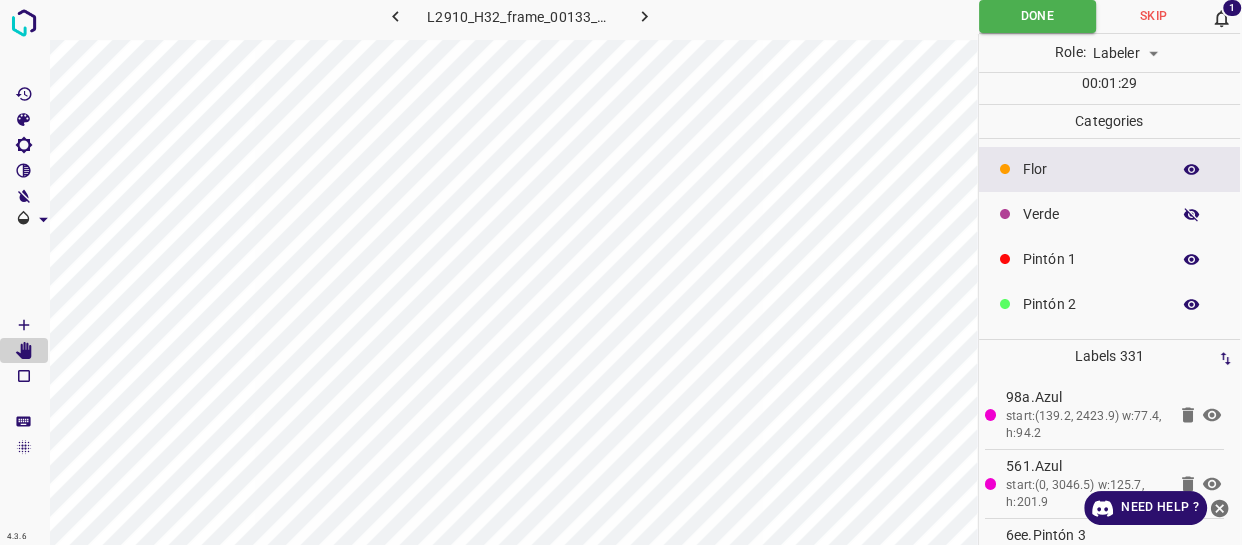 click 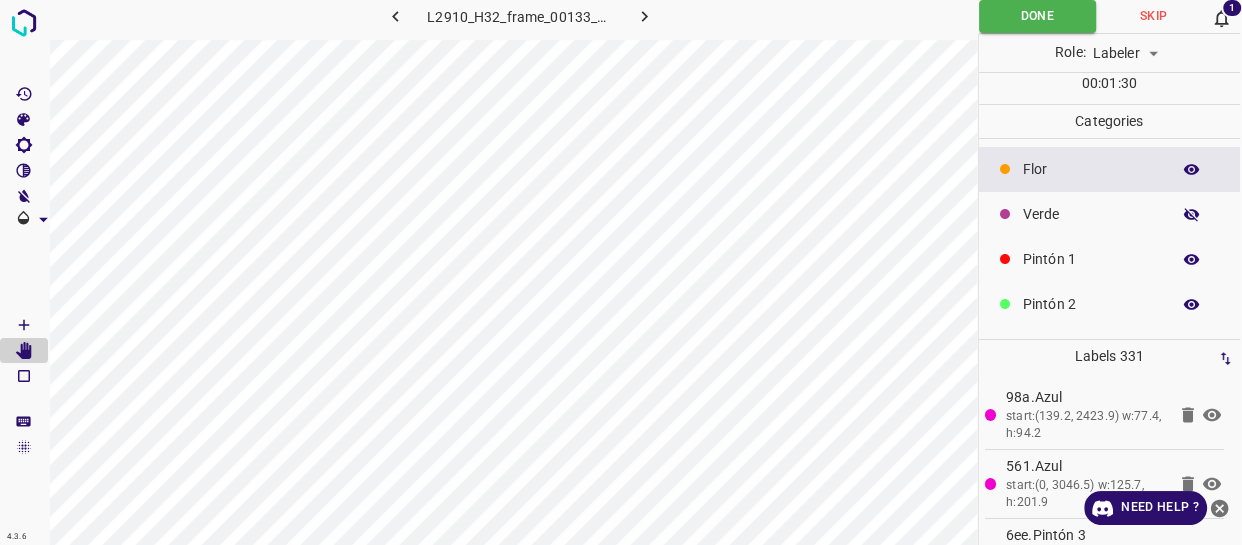 click 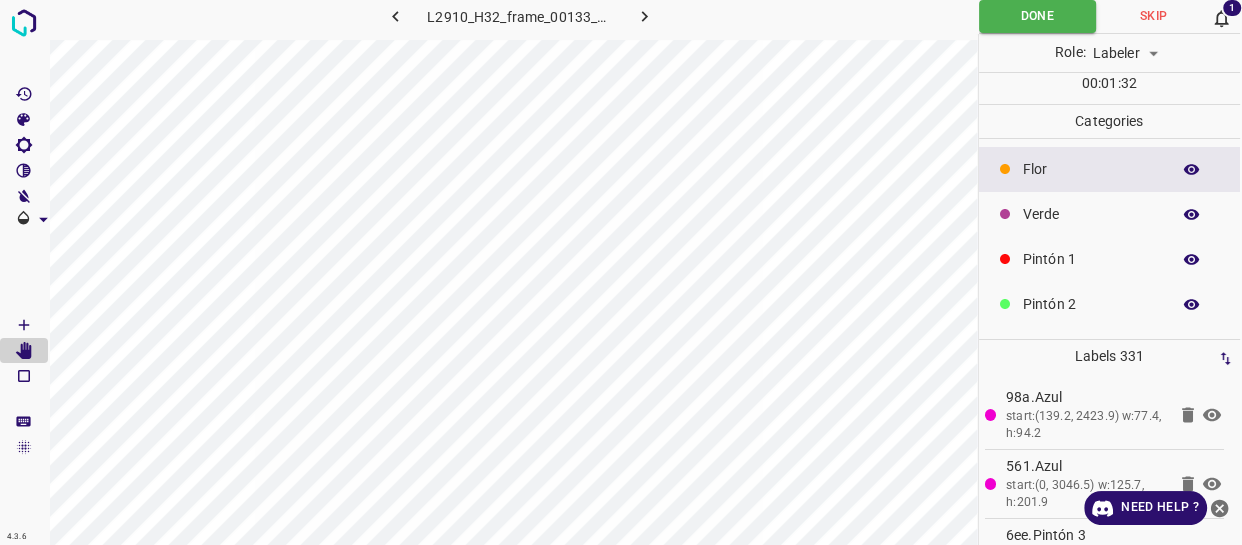 scroll, scrollTop: 0, scrollLeft: 0, axis: both 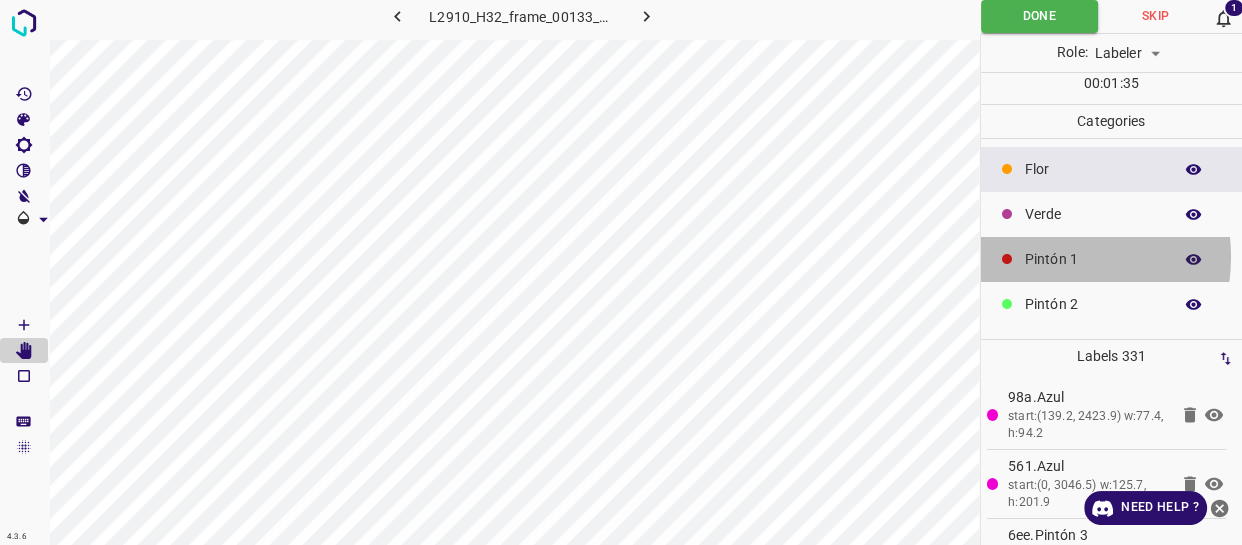 click on "Pintón 1" at bounding box center [1093, 259] 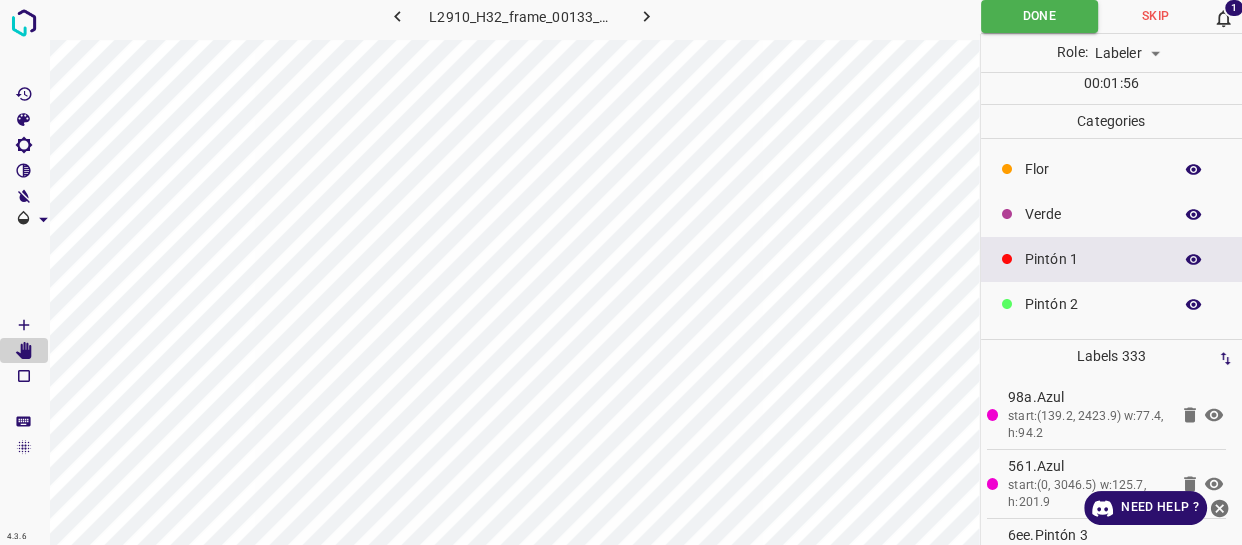 drag, startPoint x: 429, startPoint y: 20, endPoint x: 710, endPoint y: 33, distance: 281.30054 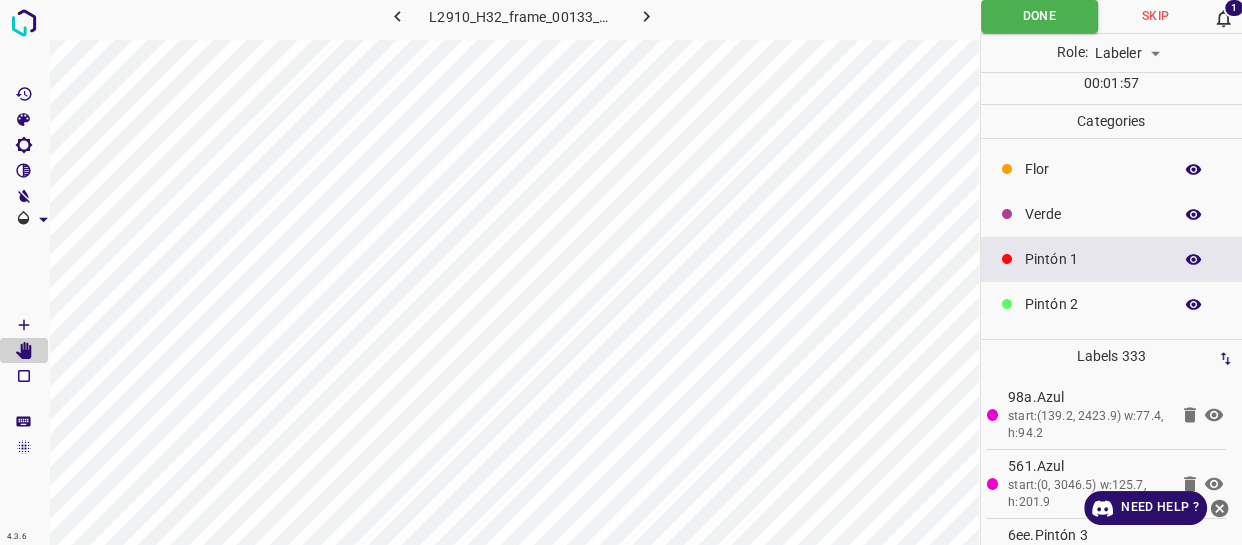 copy 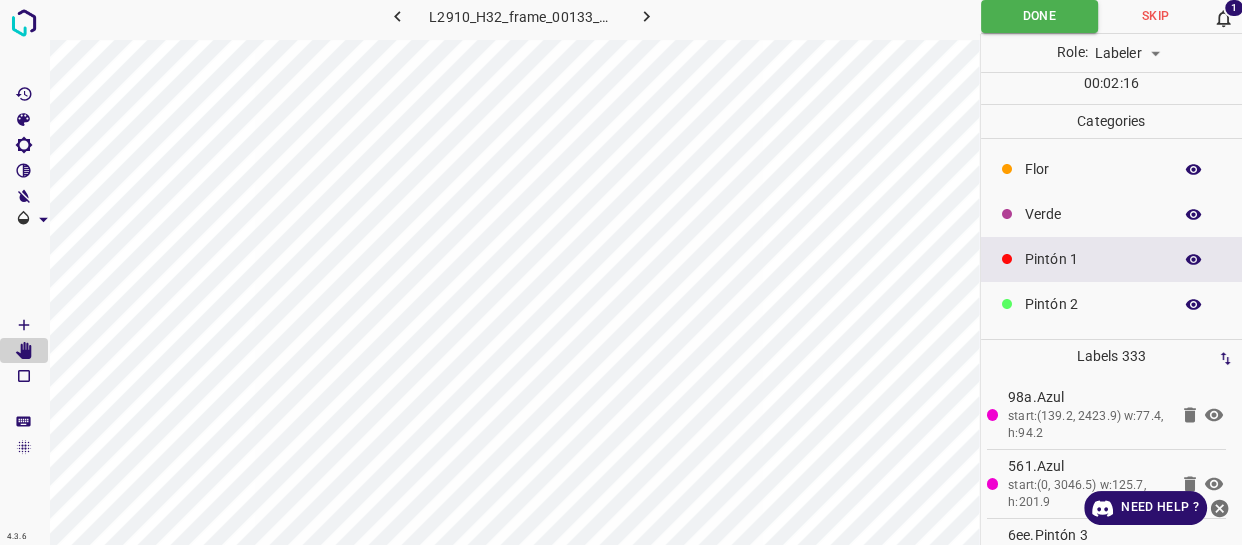 scroll, scrollTop: 0, scrollLeft: 2, axis: horizontal 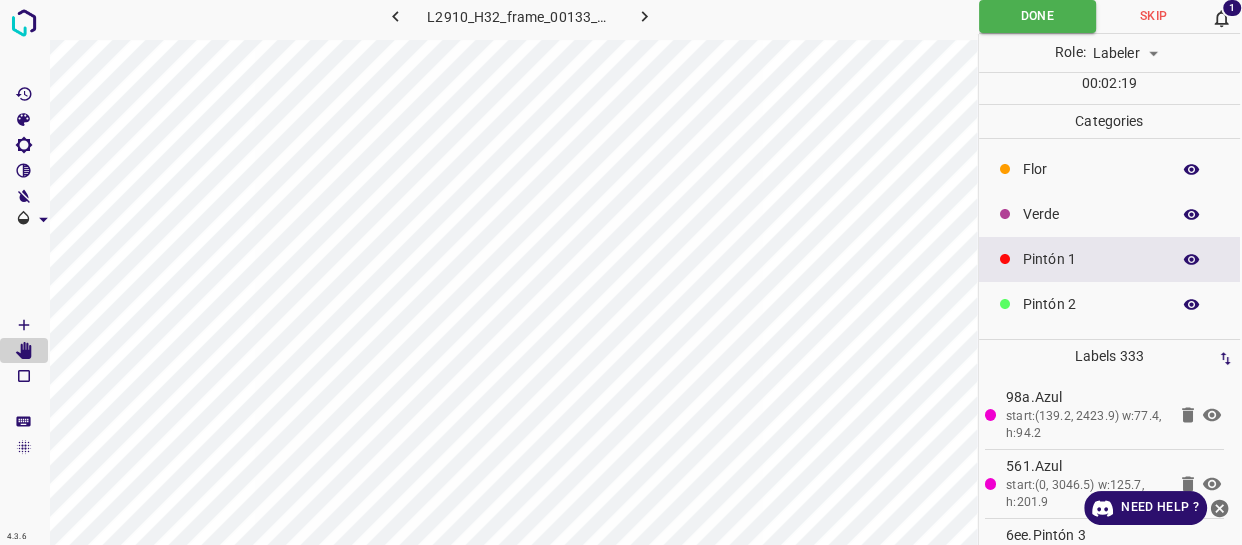 drag, startPoint x: 1053, startPoint y: 250, endPoint x: 1033, endPoint y: 254, distance: 20.396078 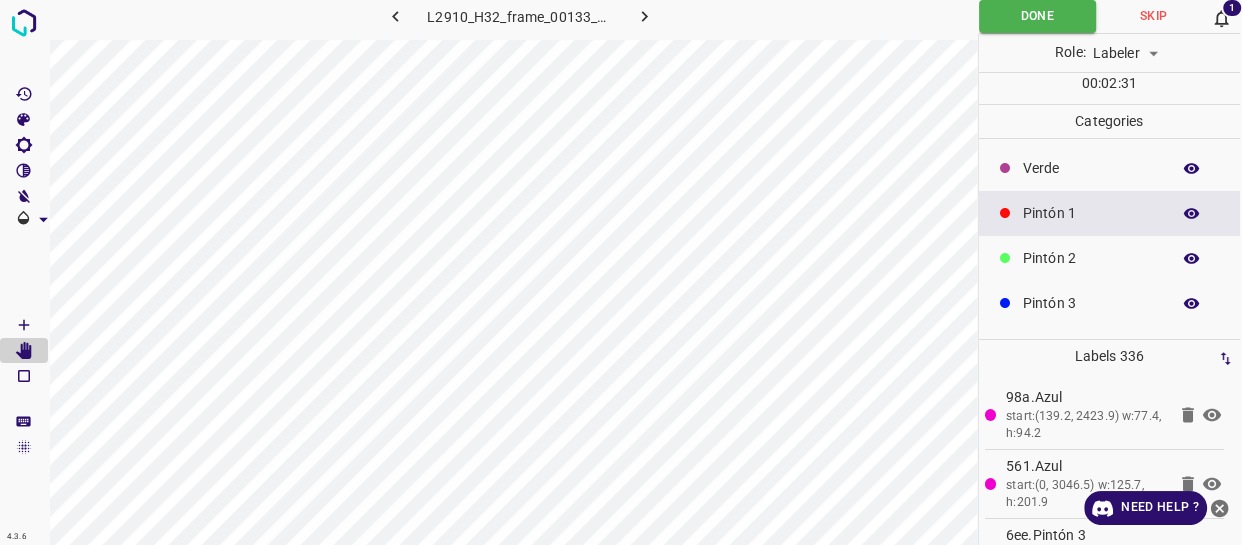 scroll, scrollTop: 90, scrollLeft: 0, axis: vertical 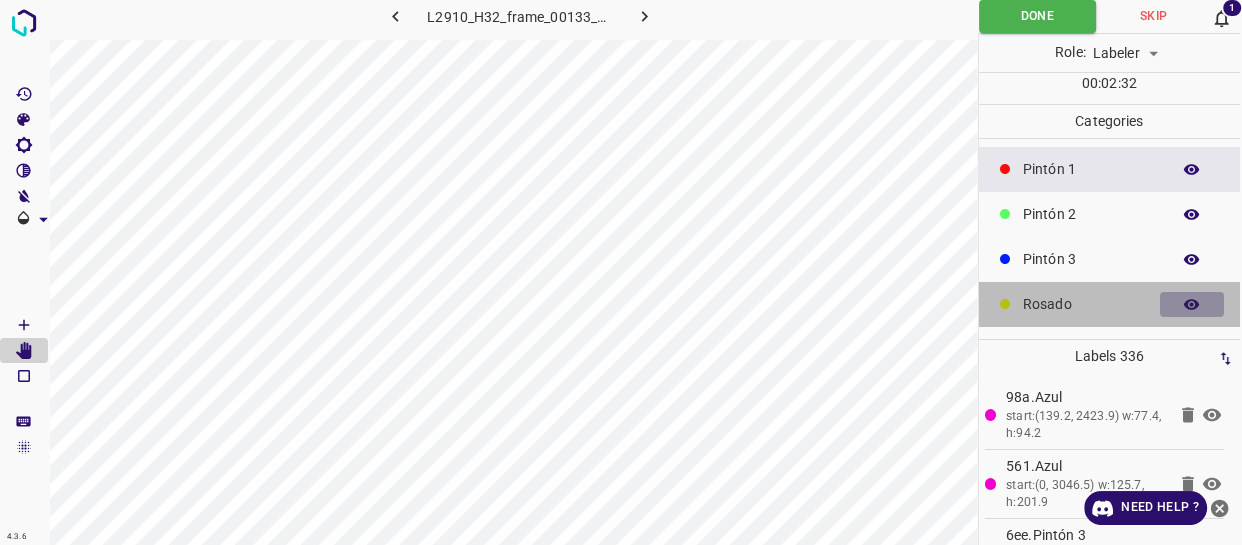 click 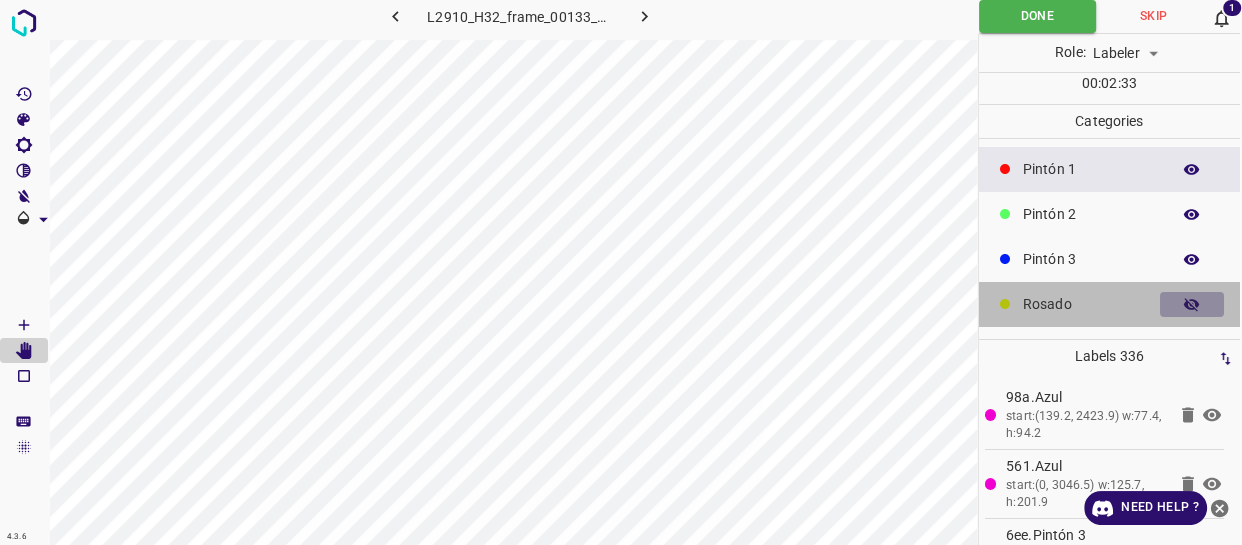 click 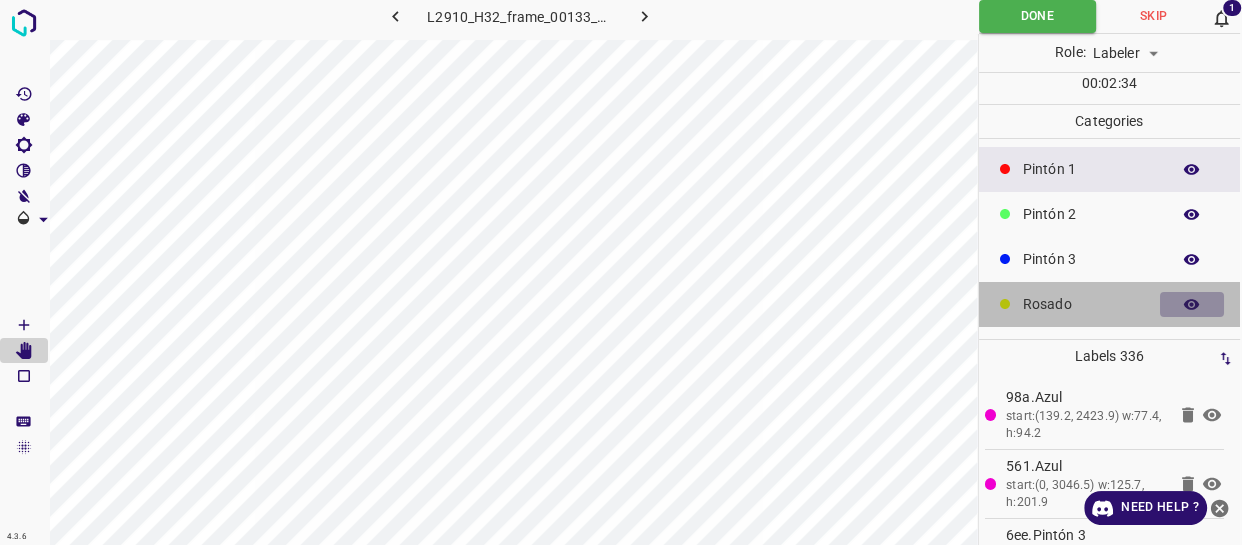 click 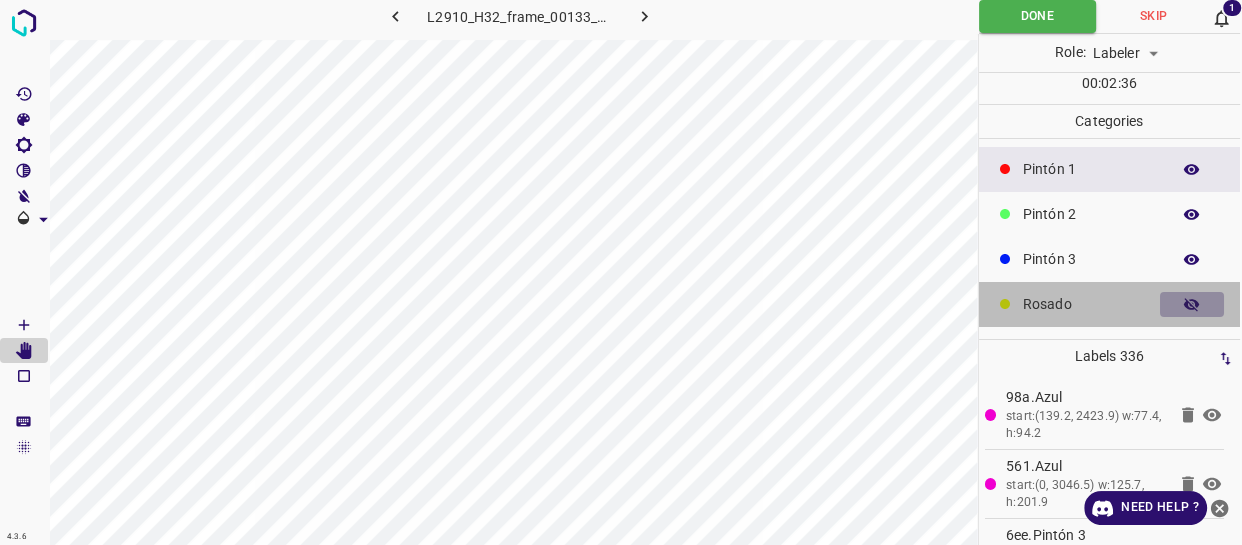 click 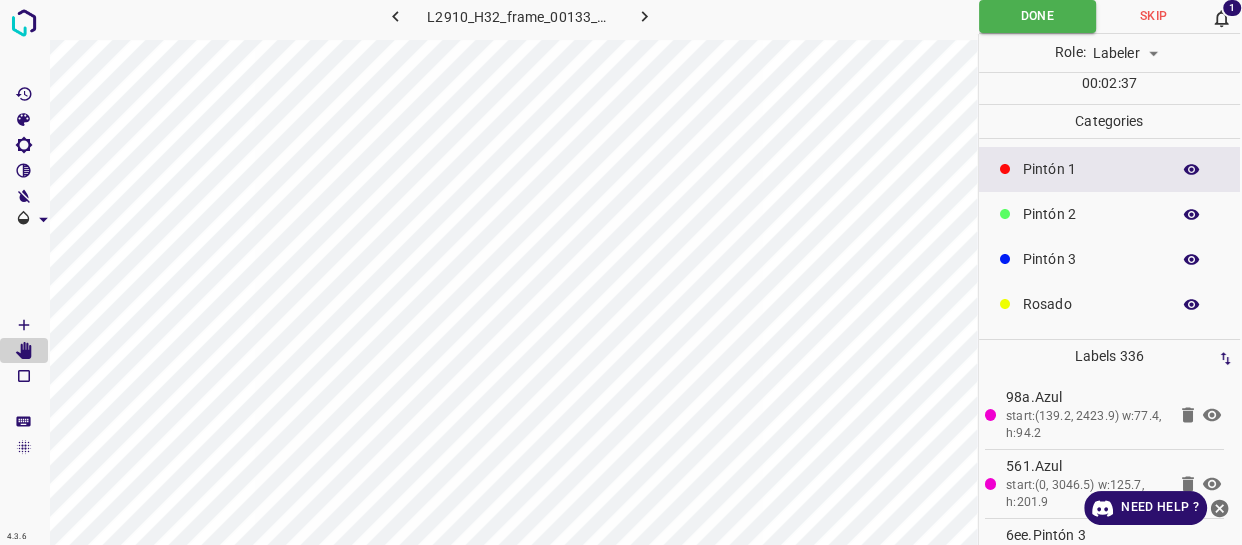 click 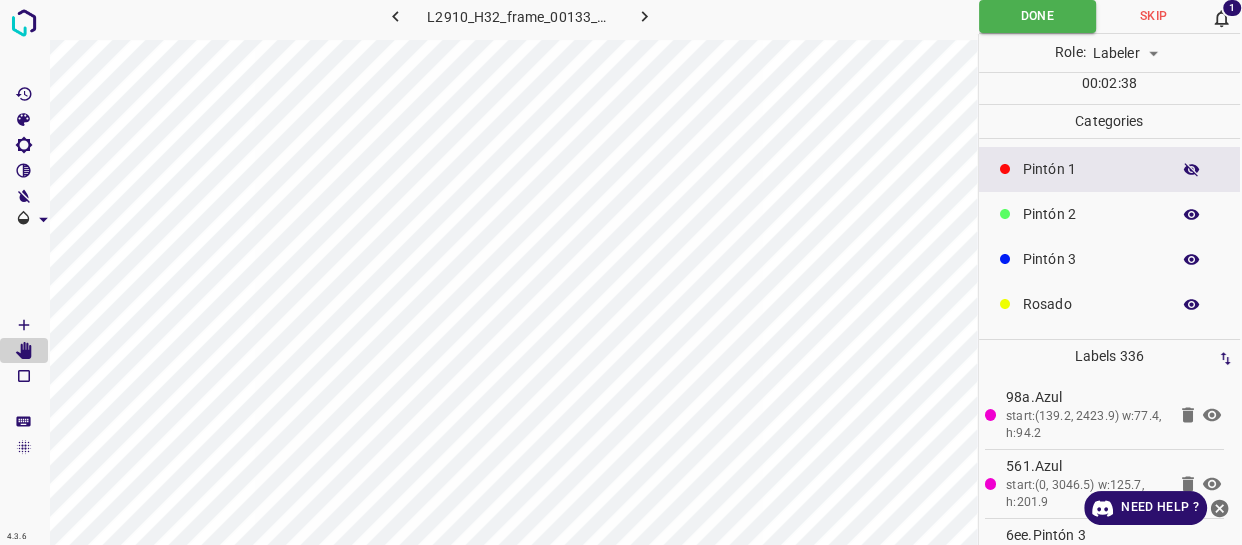 click 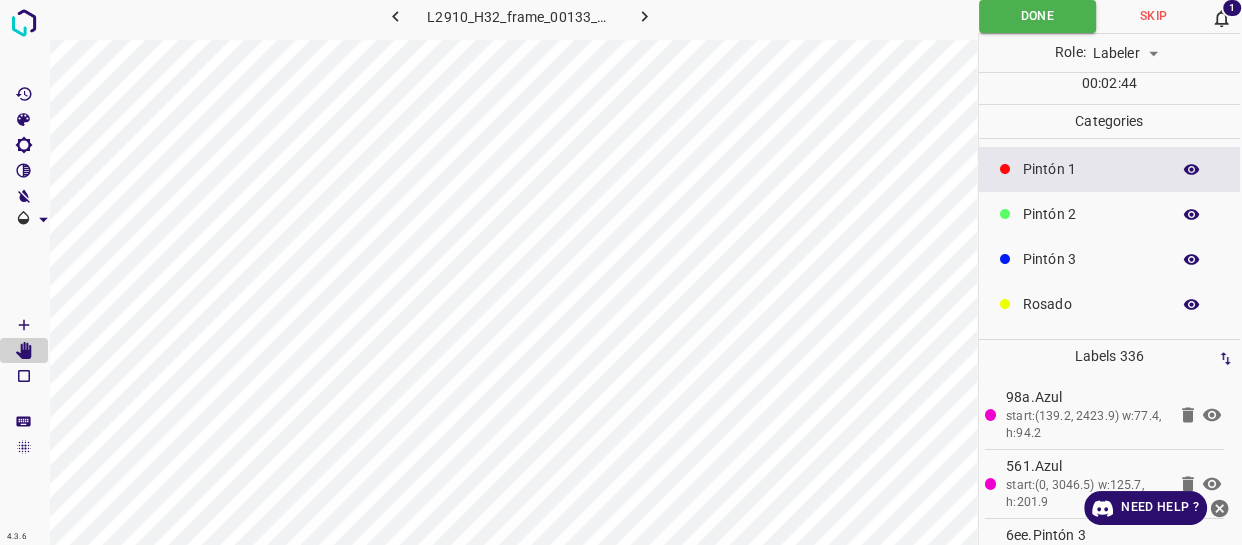 scroll, scrollTop: 0, scrollLeft: 0, axis: both 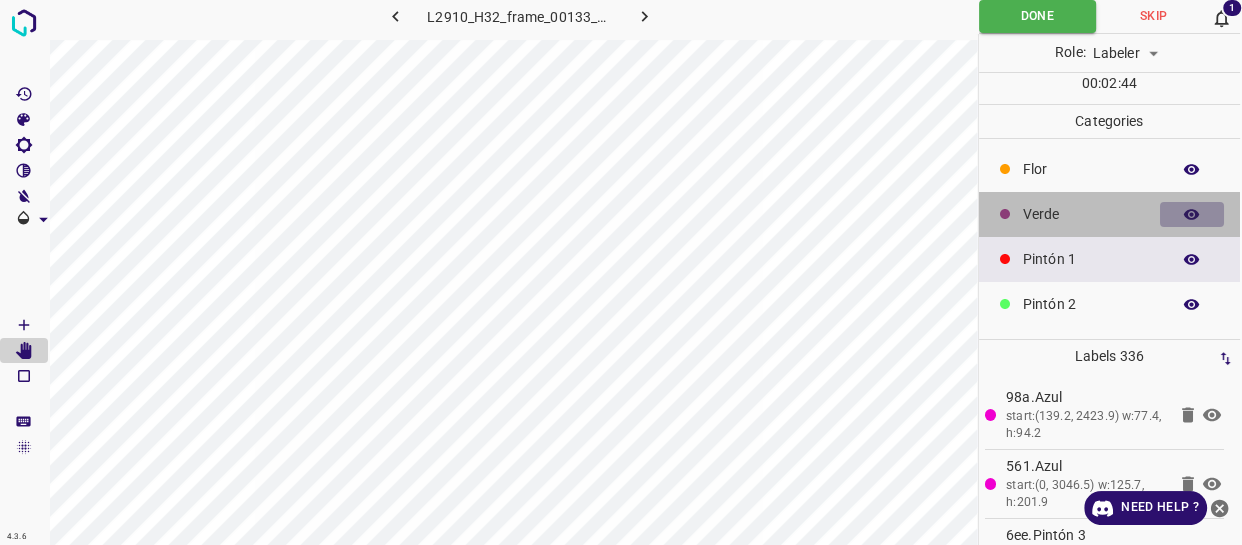 click 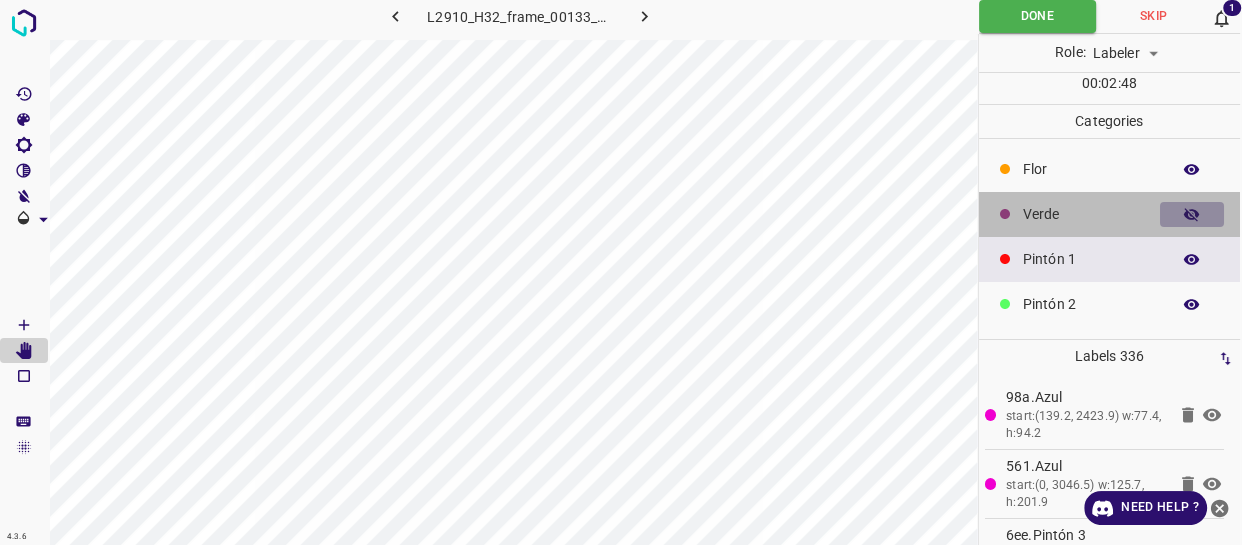 click at bounding box center [1192, 215] 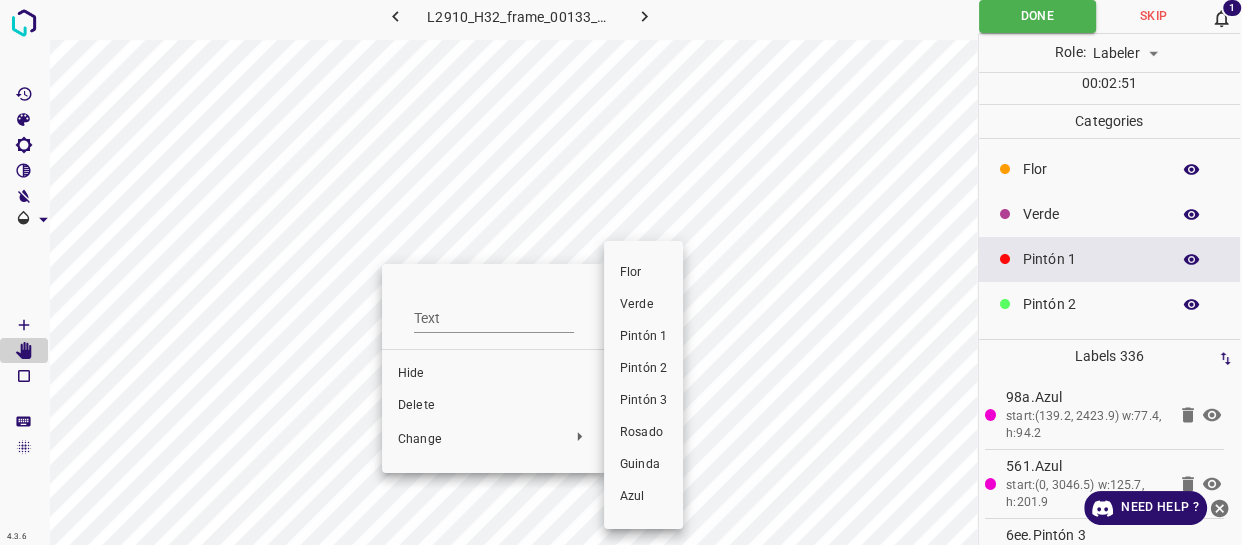 drag, startPoint x: 645, startPoint y: 336, endPoint x: 540, endPoint y: 260, distance: 129.61867 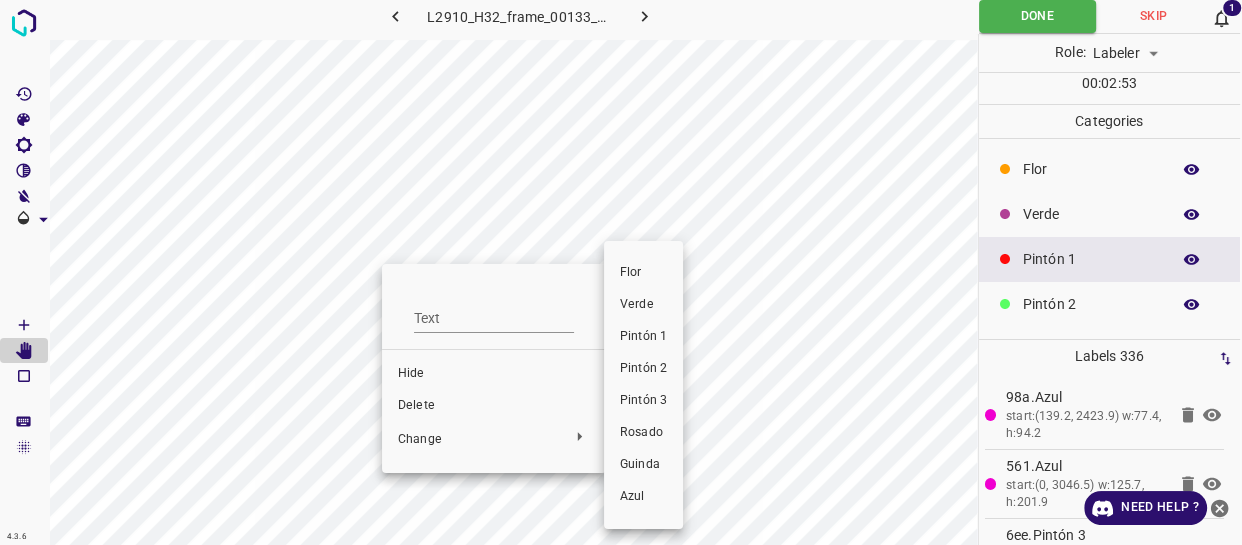 click at bounding box center (621, 272) 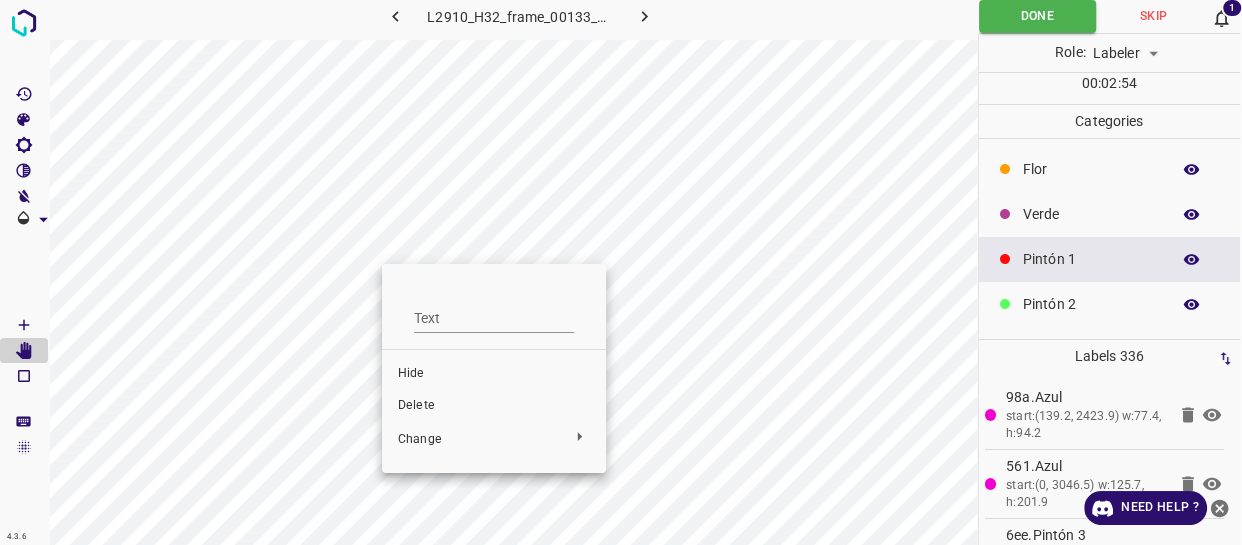 click at bounding box center [621, 272] 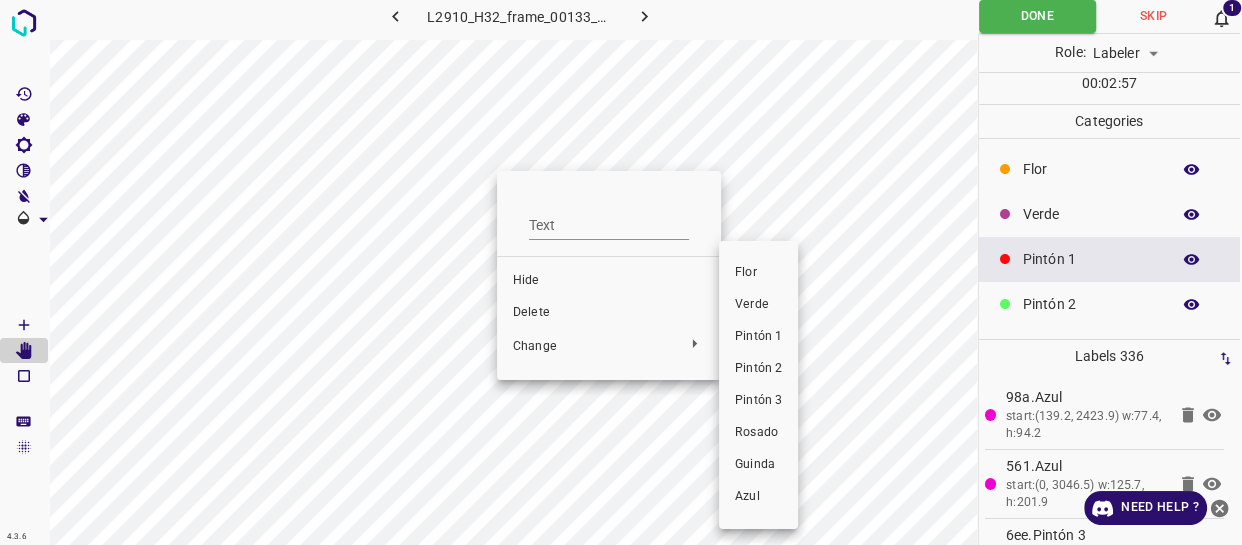 click on "Pintón 1" at bounding box center [758, 337] 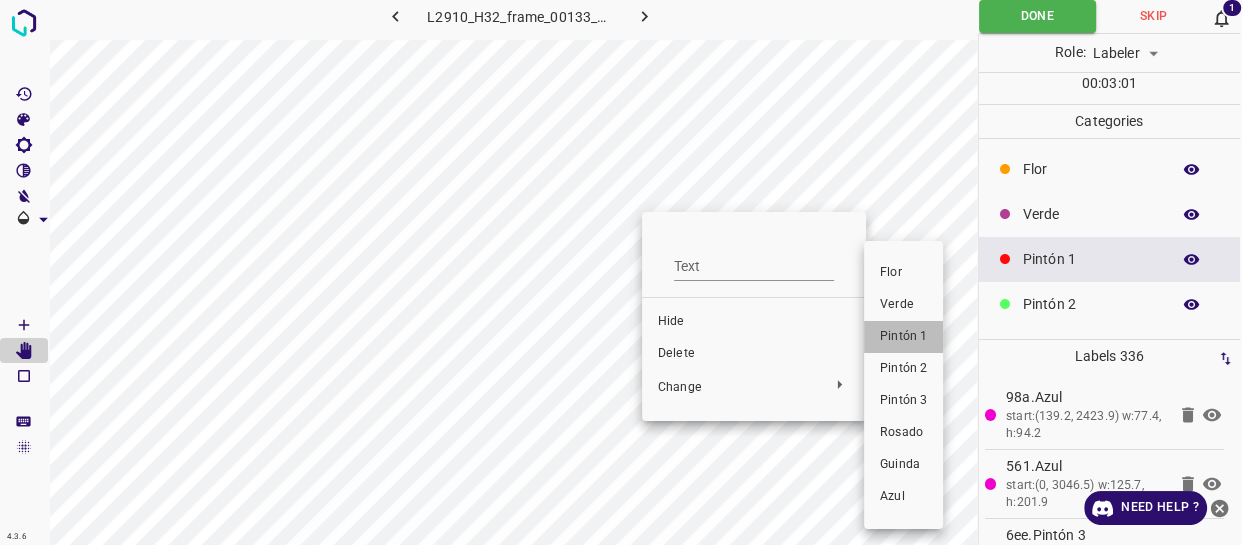 click on "Pintón 1" at bounding box center [903, 337] 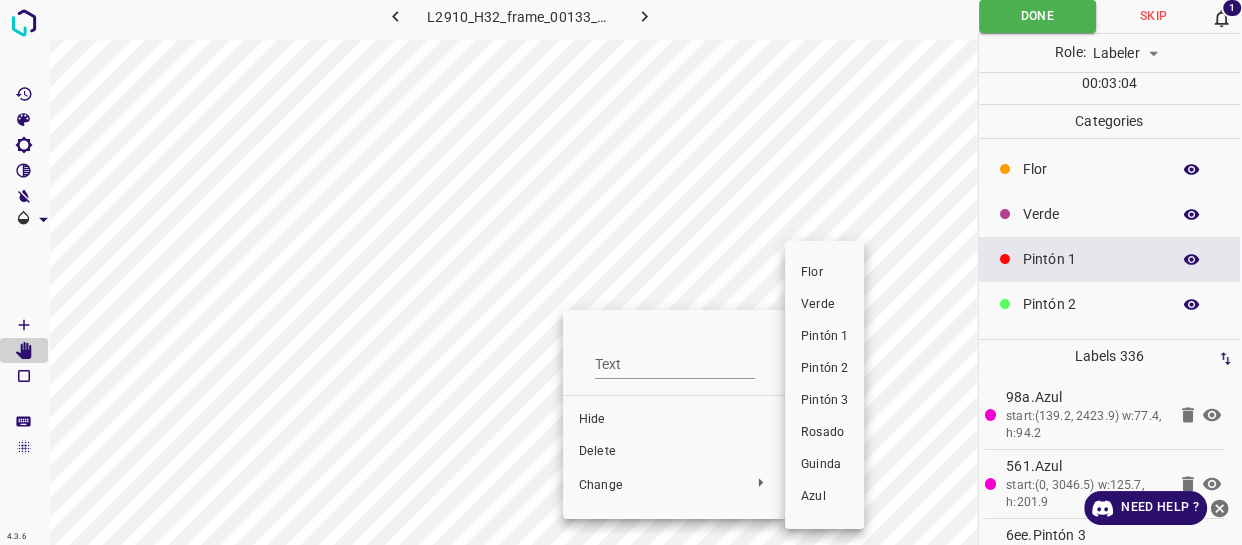 click on "Pintón 1" at bounding box center [824, 337] 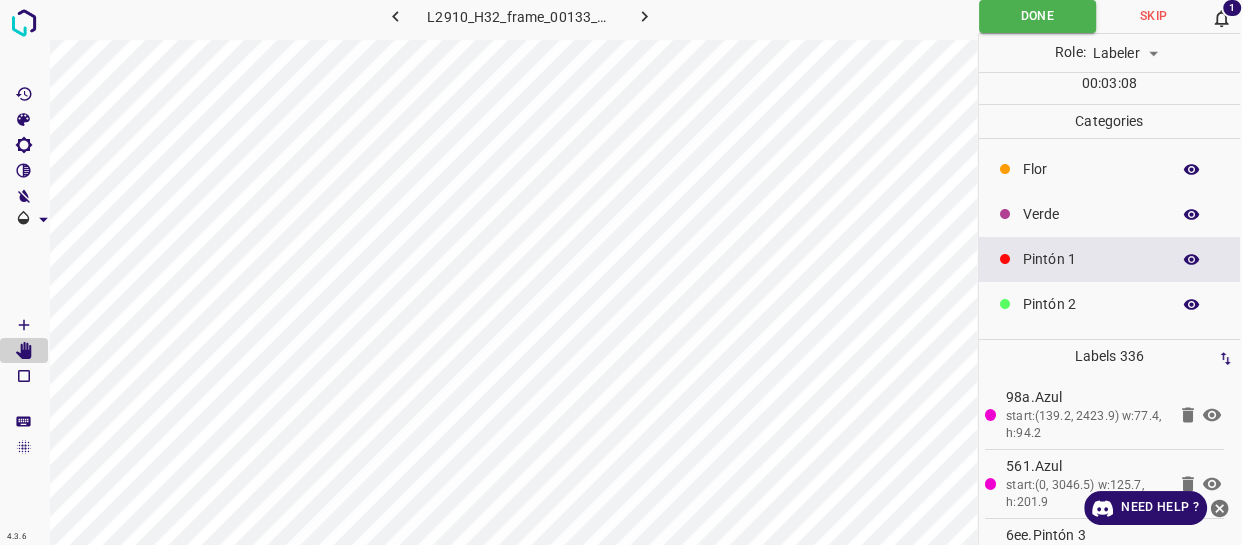 click 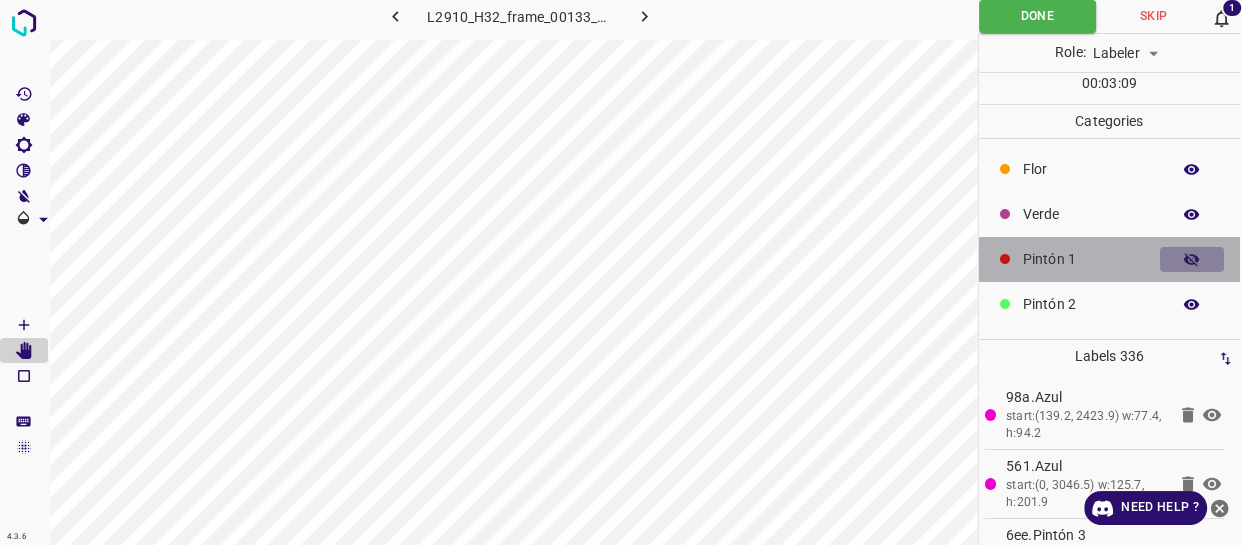 click 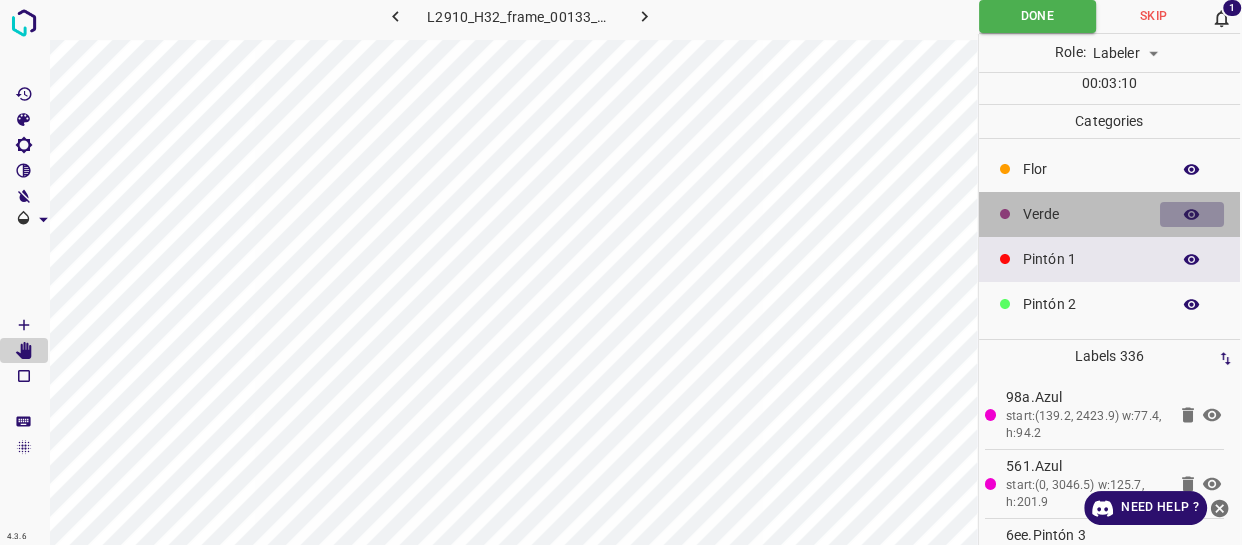 click 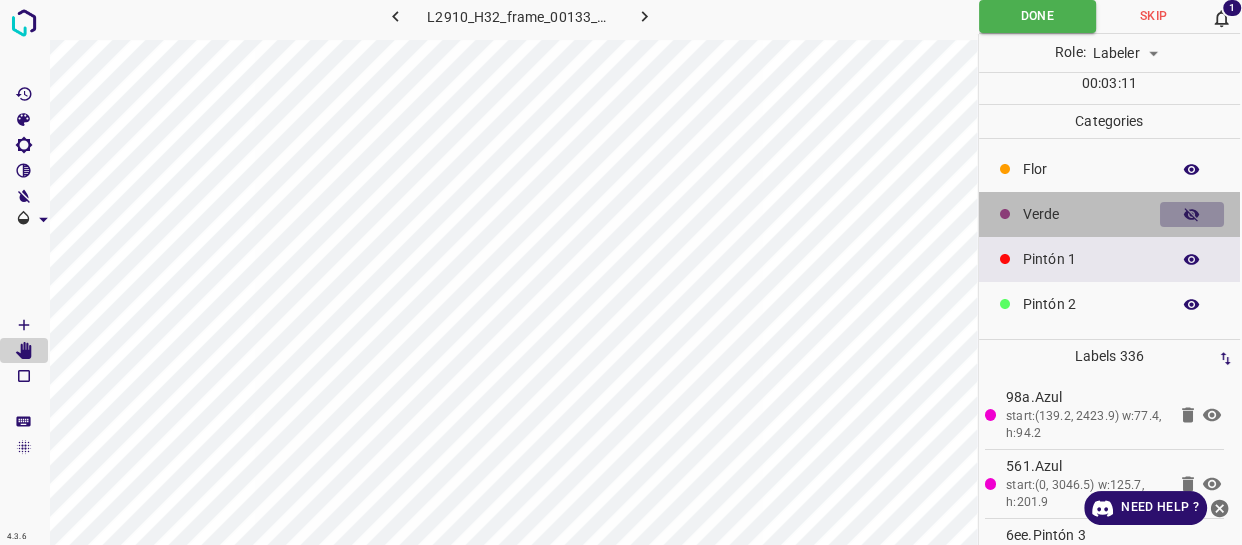 click 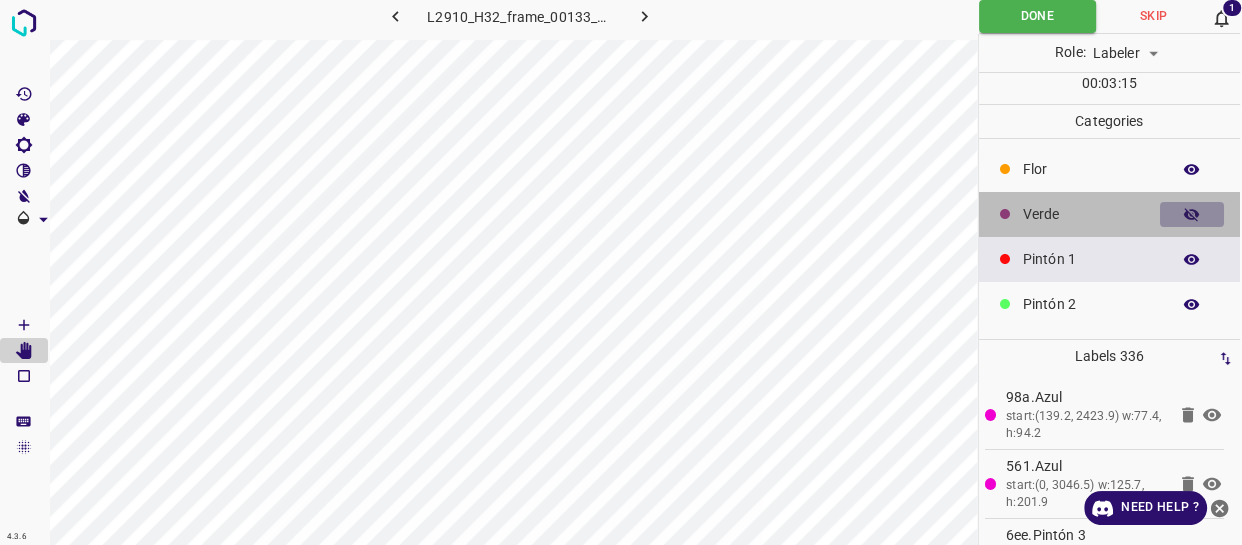 click 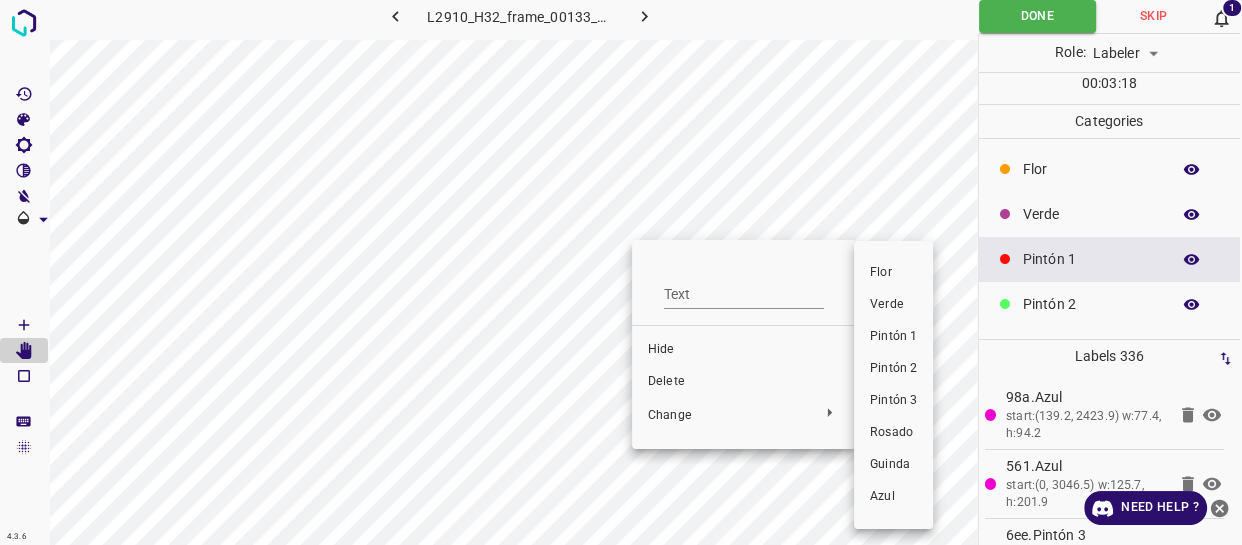 click on "Pintón 1" at bounding box center [893, 337] 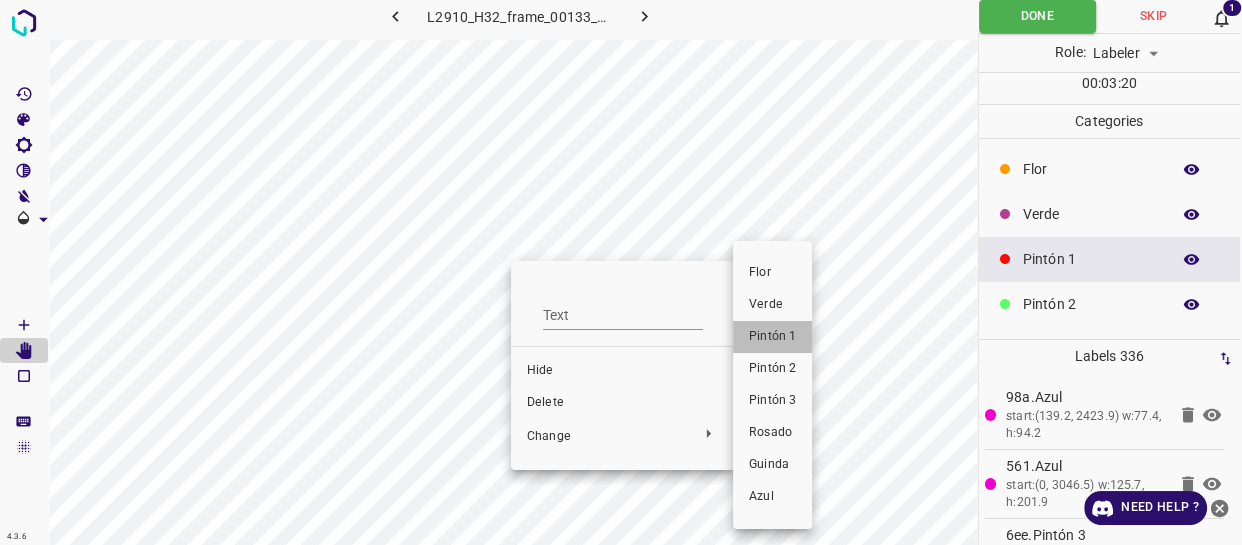 click on "Pintón 1" at bounding box center [772, 337] 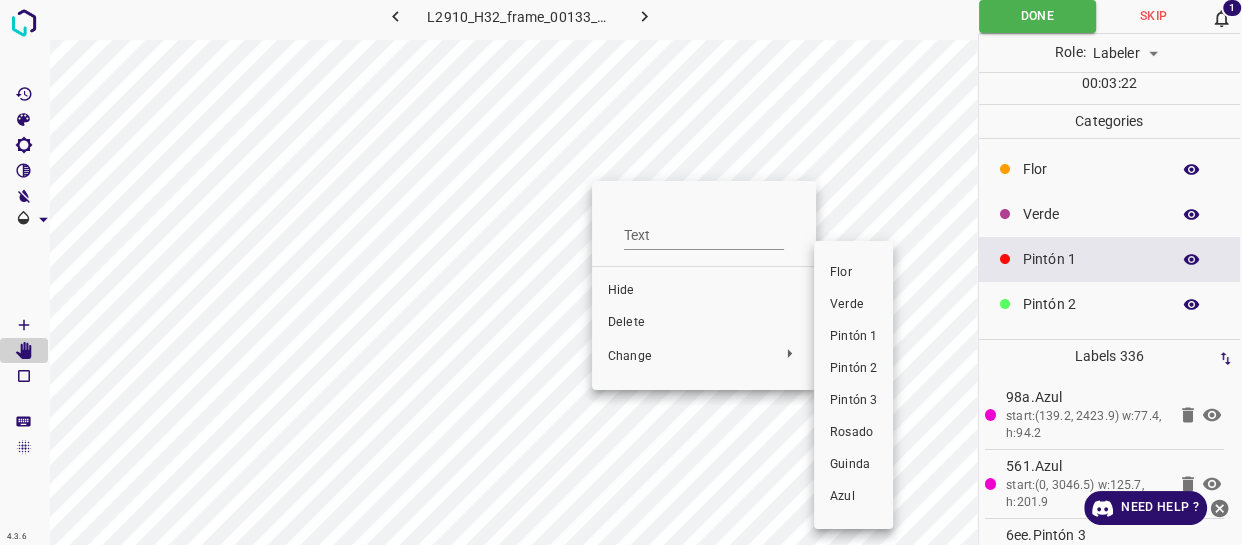 drag, startPoint x: 871, startPoint y: 337, endPoint x: 530, endPoint y: 198, distance: 368.24176 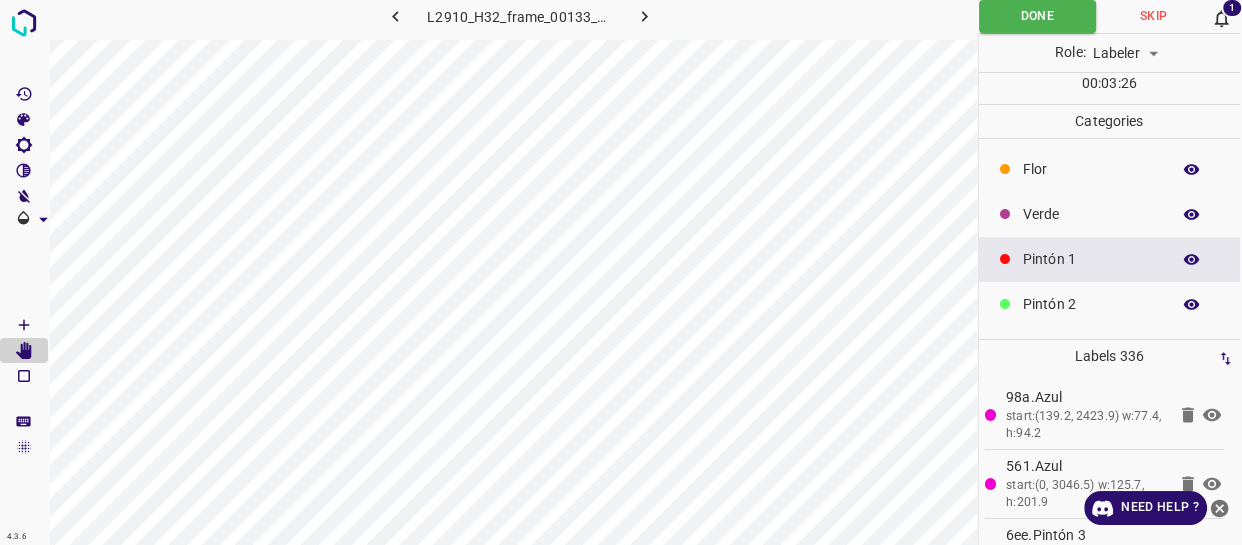 scroll, scrollTop: 0, scrollLeft: 0, axis: both 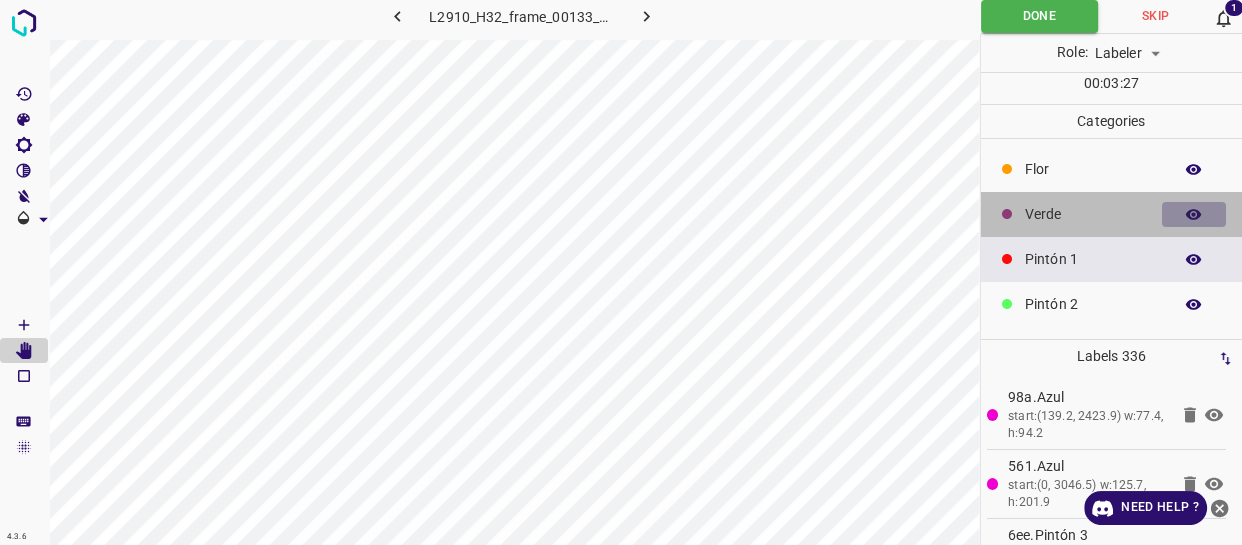 click 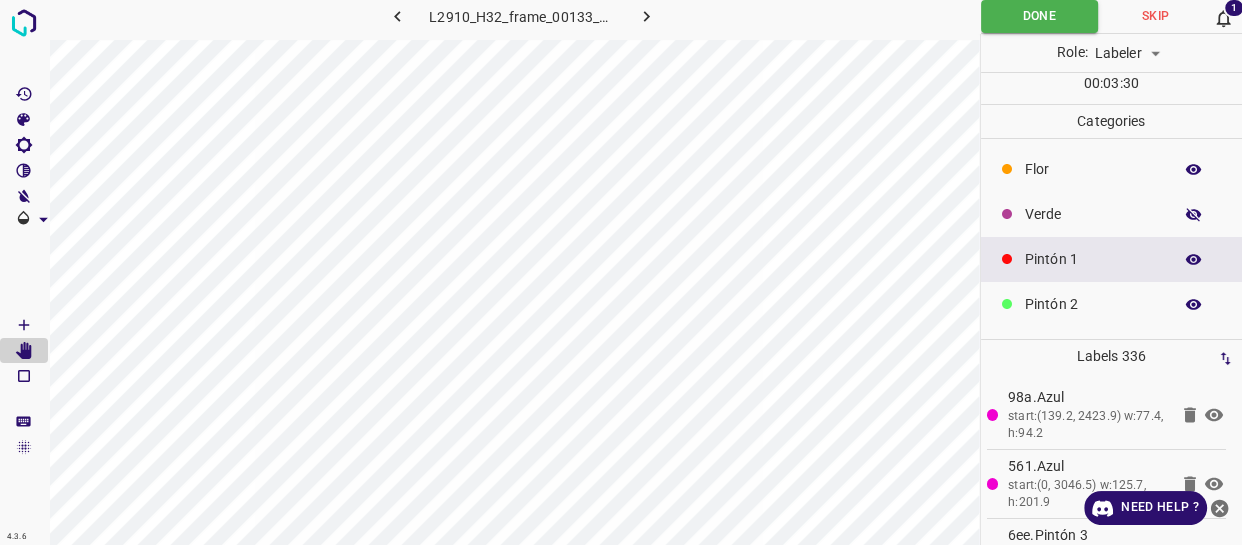 click 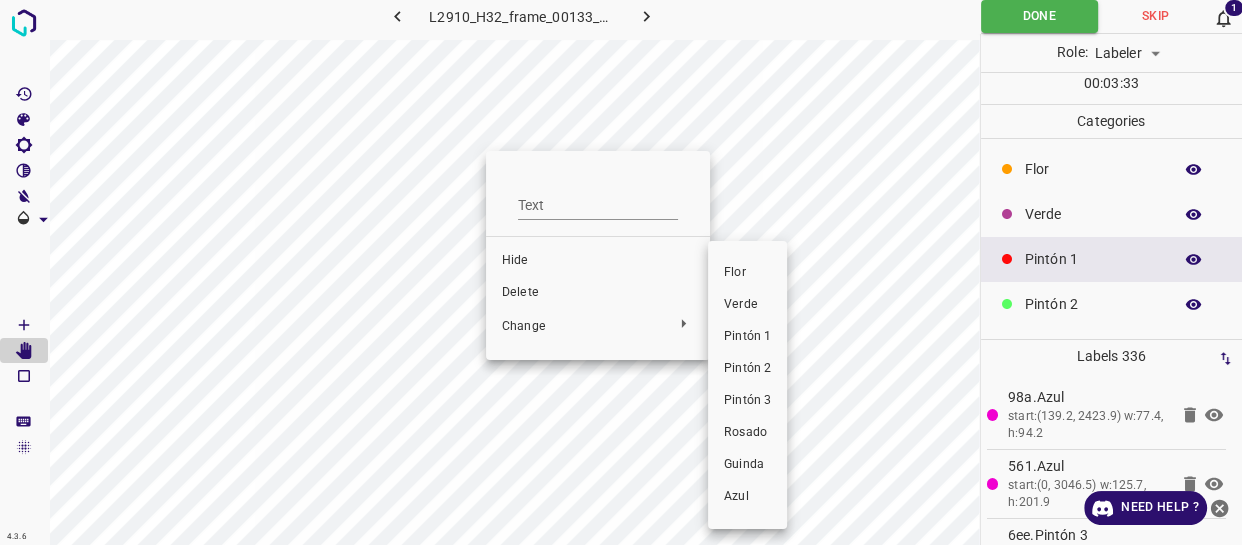 drag, startPoint x: 740, startPoint y: 332, endPoint x: 733, endPoint y: 230, distance: 102.239914 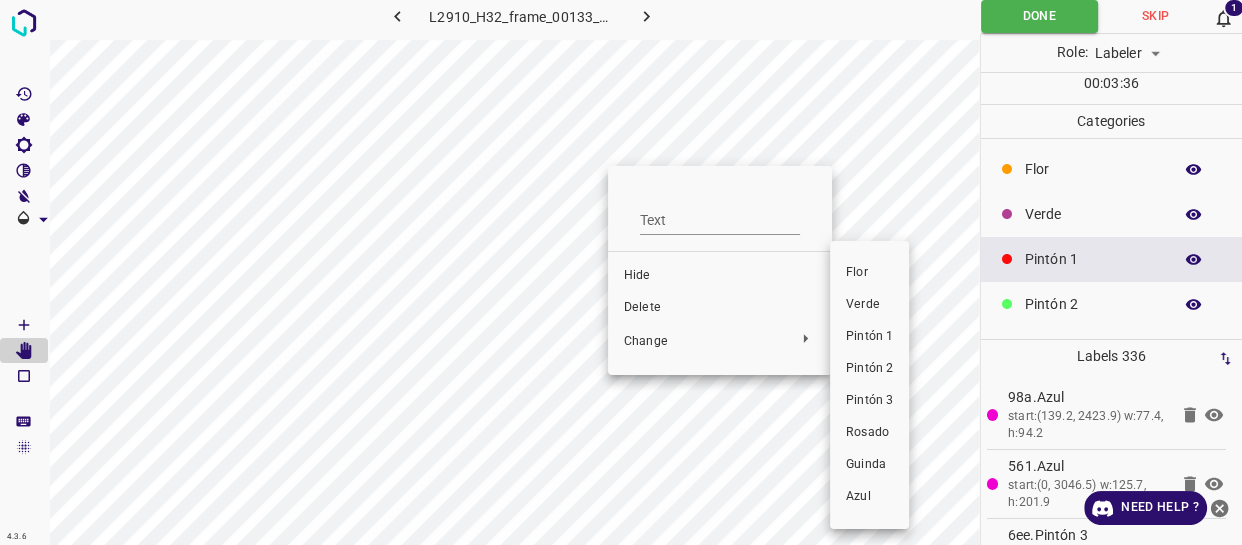 click on "Pintón 1" at bounding box center [869, 337] 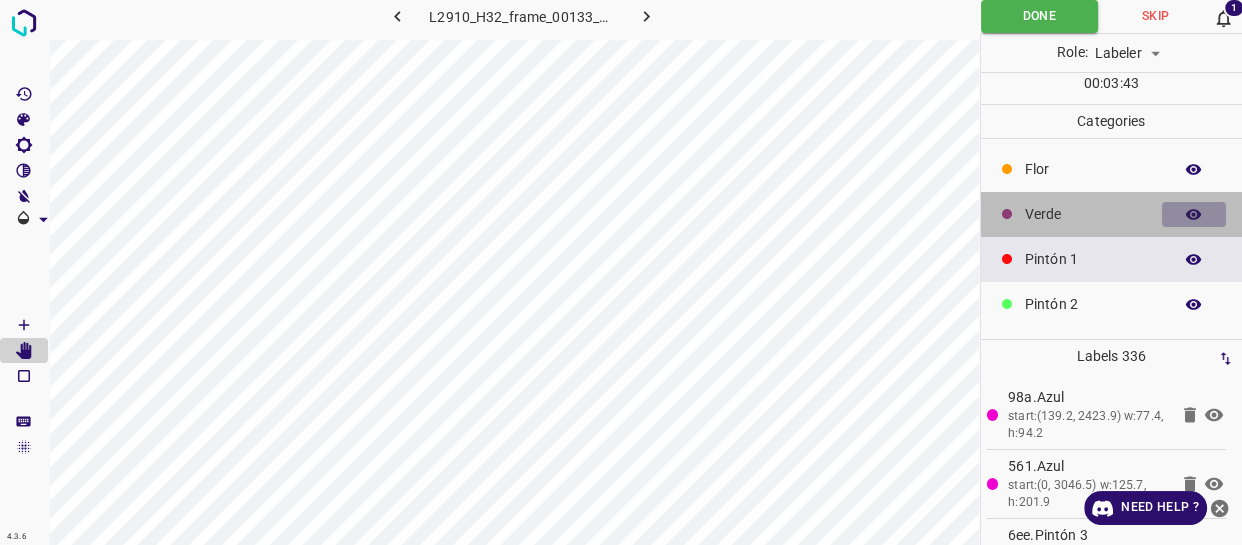 click 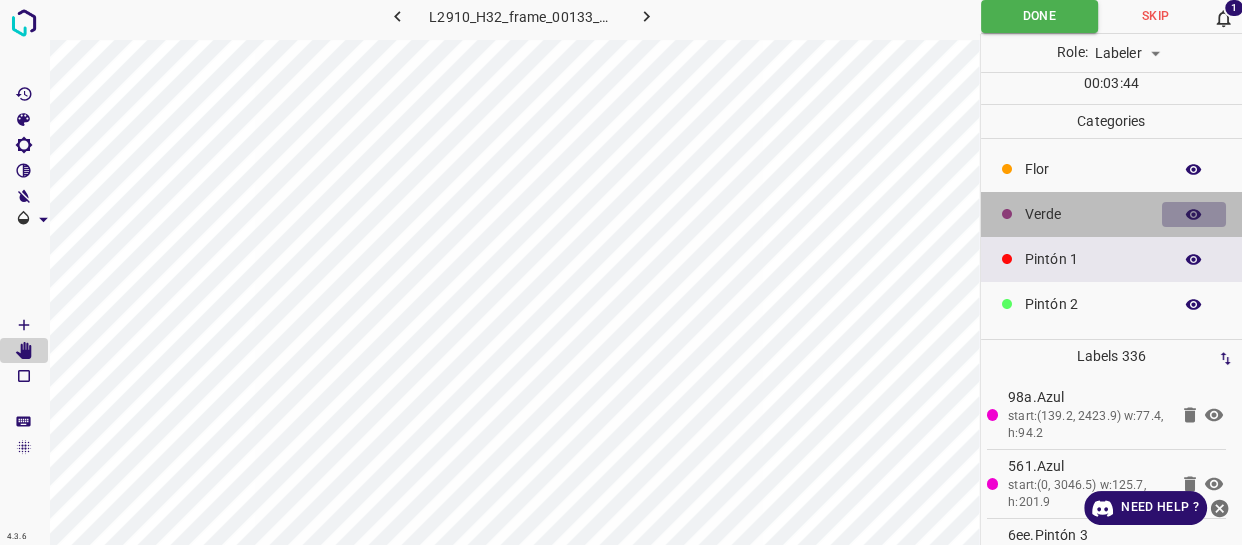click 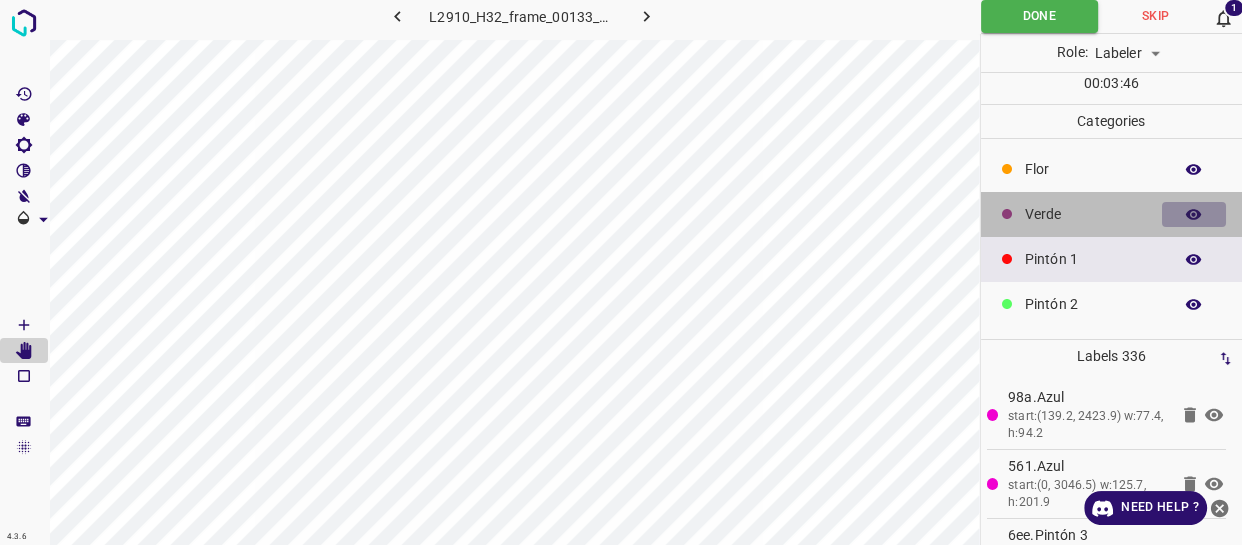 click 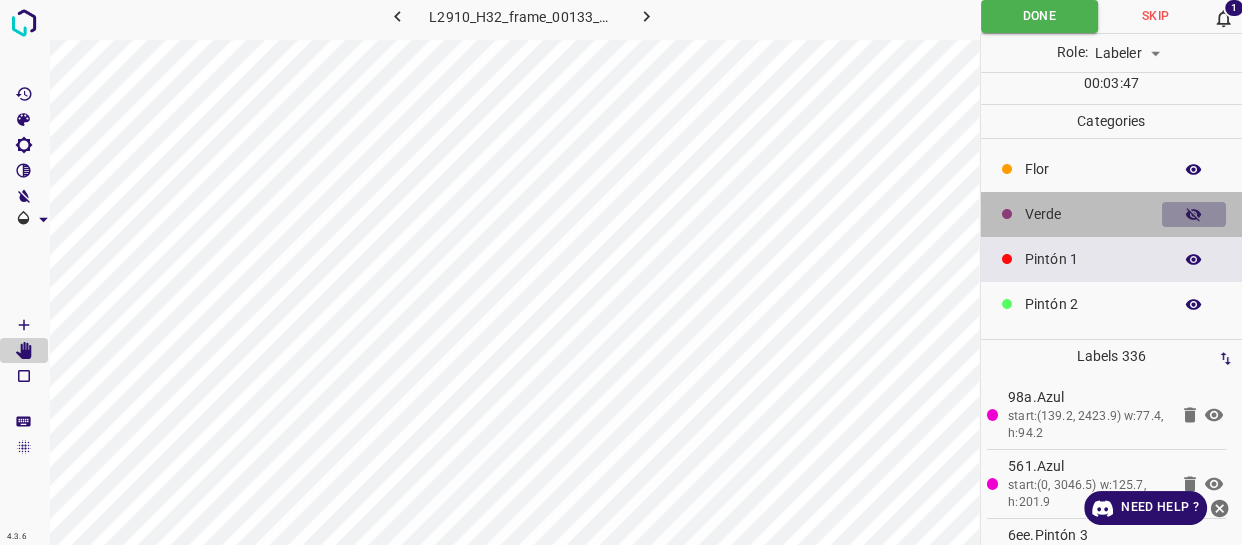 click 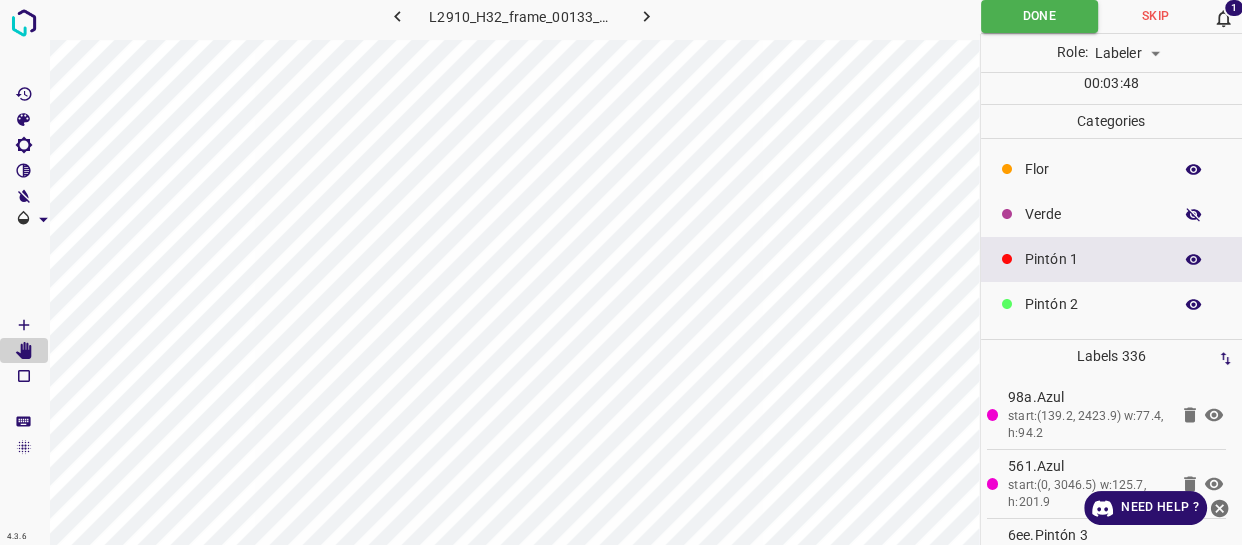 click 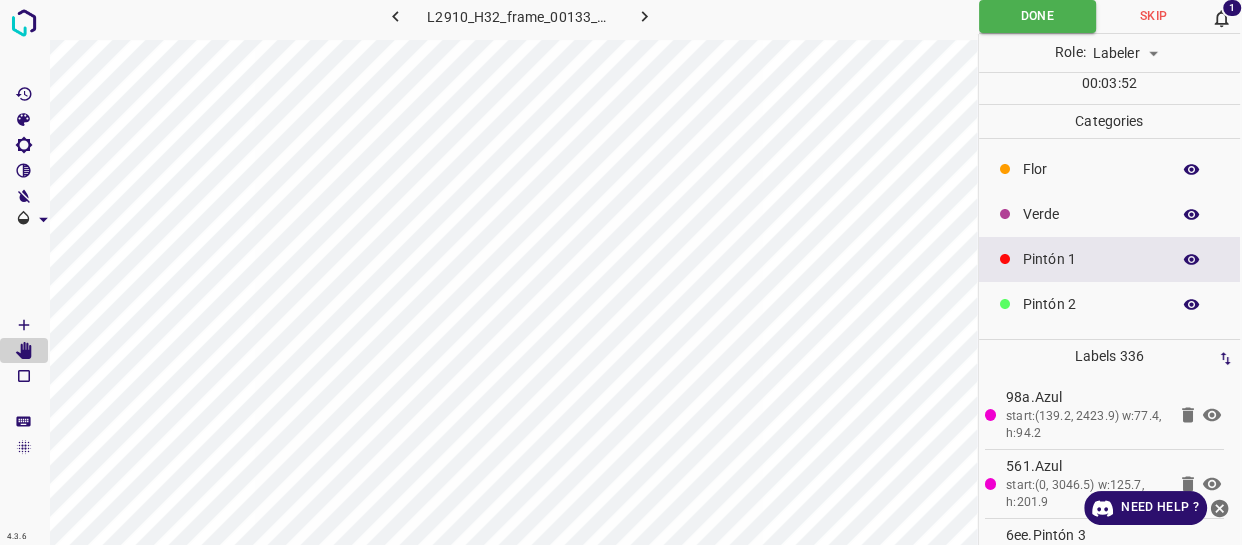 scroll, scrollTop: 0, scrollLeft: 0, axis: both 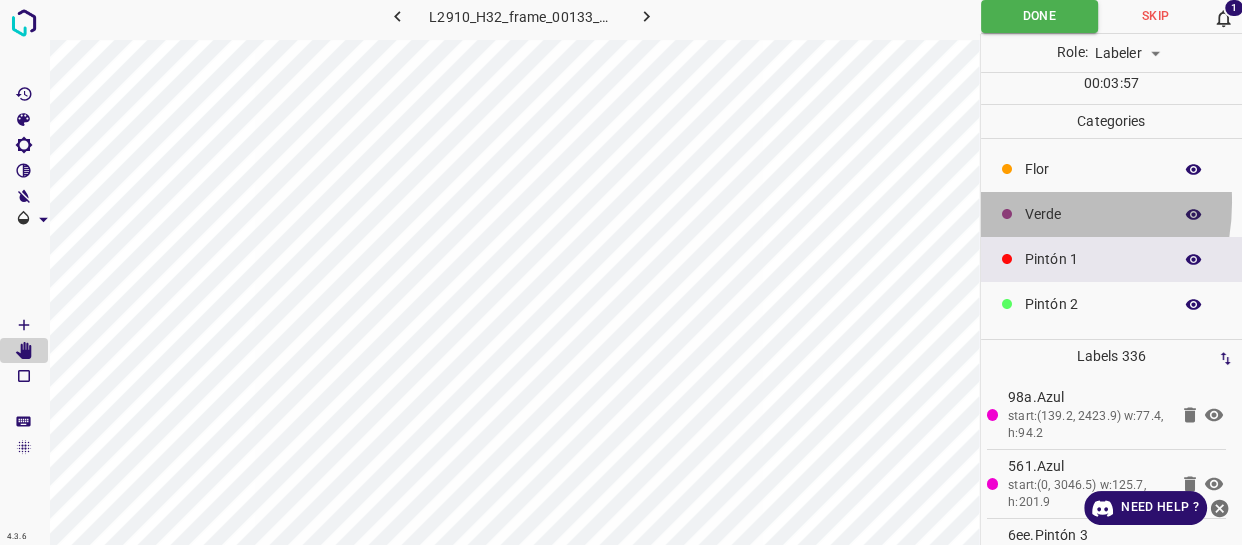 click on "Verde" at bounding box center [1112, 214] 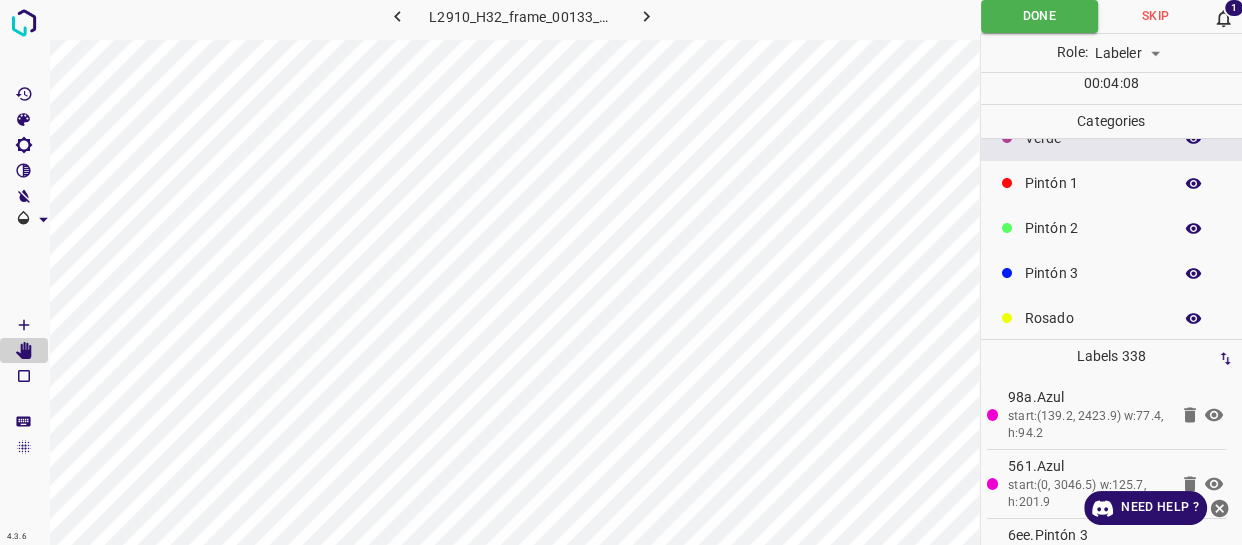 scroll, scrollTop: 175, scrollLeft: 0, axis: vertical 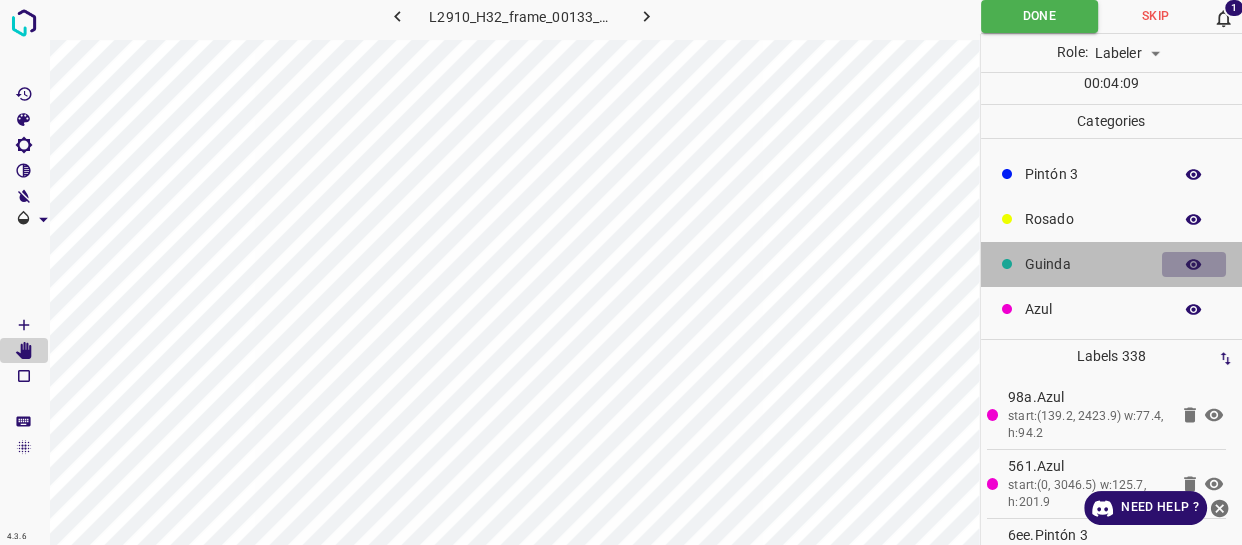 click 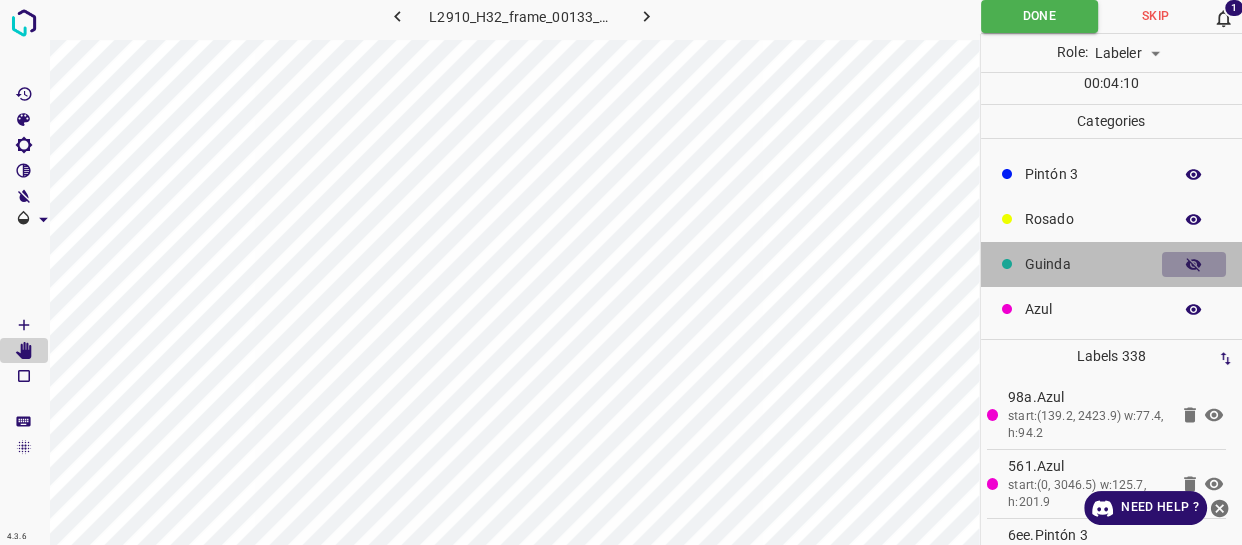 click 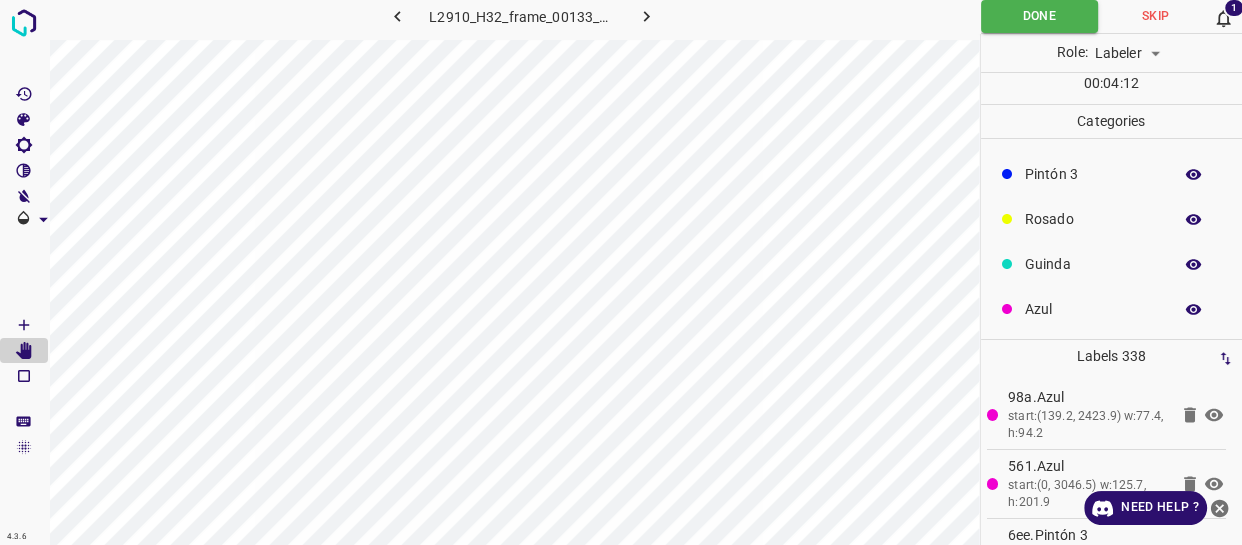 scroll, scrollTop: 0, scrollLeft: 2, axis: horizontal 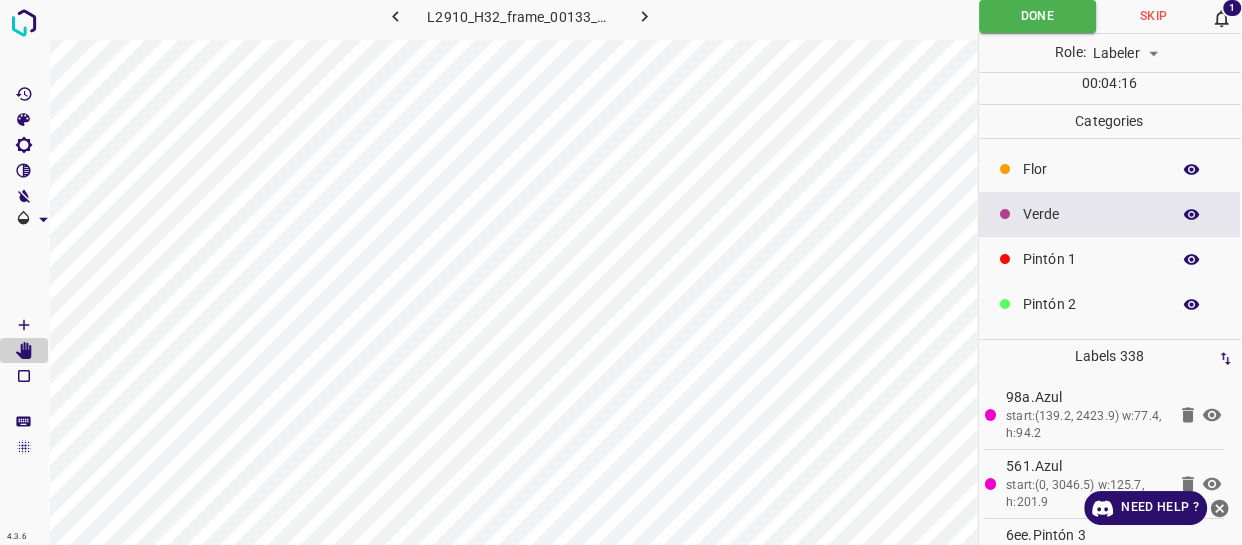 click 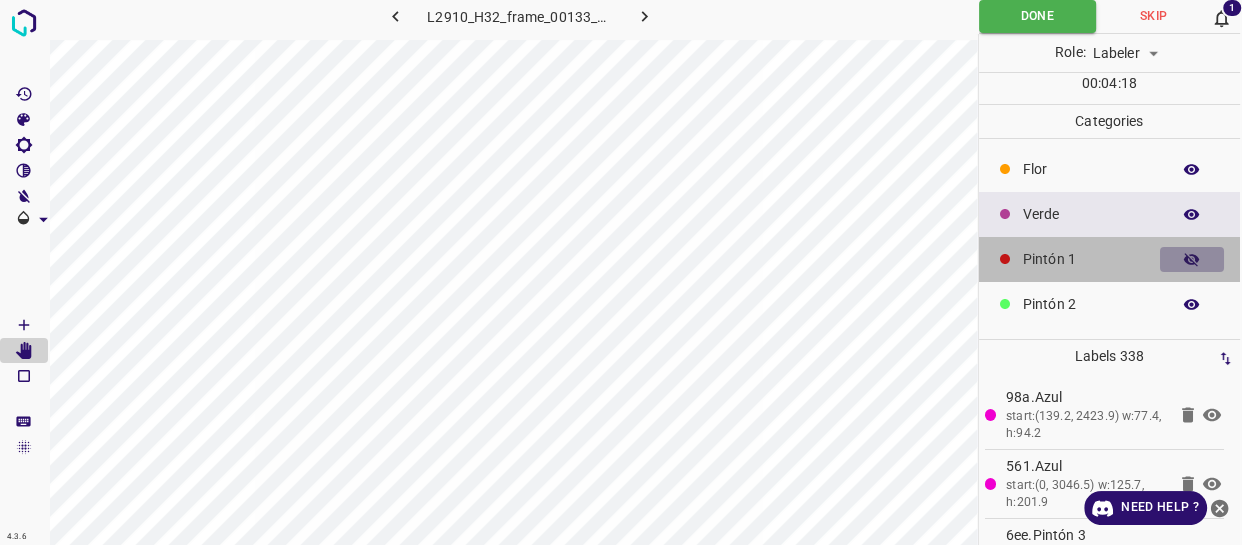 click 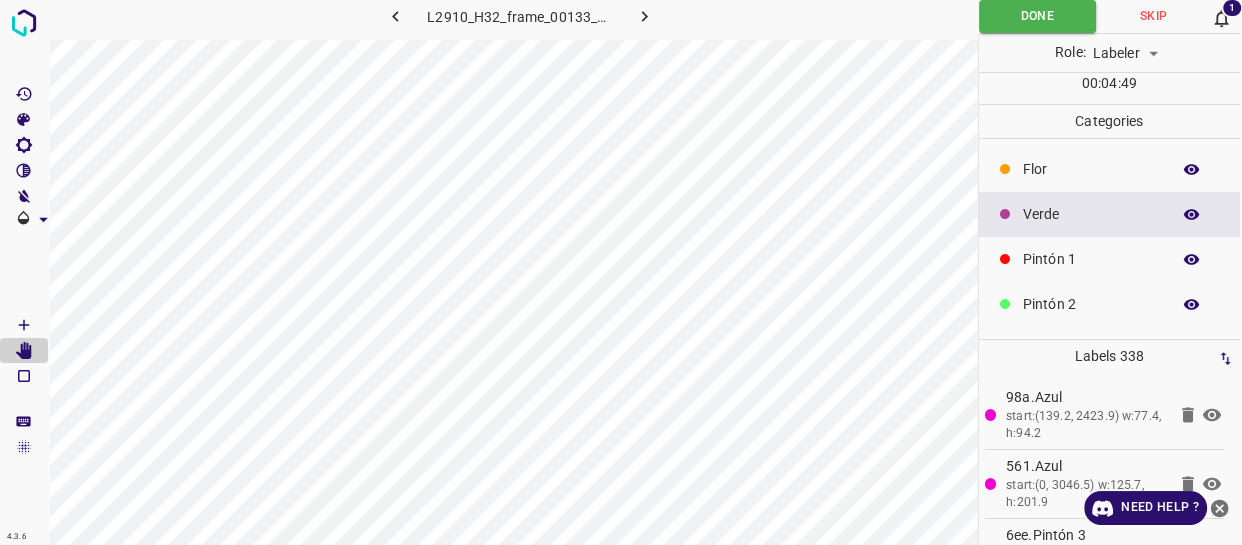 click at bounding box center (1192, 305) 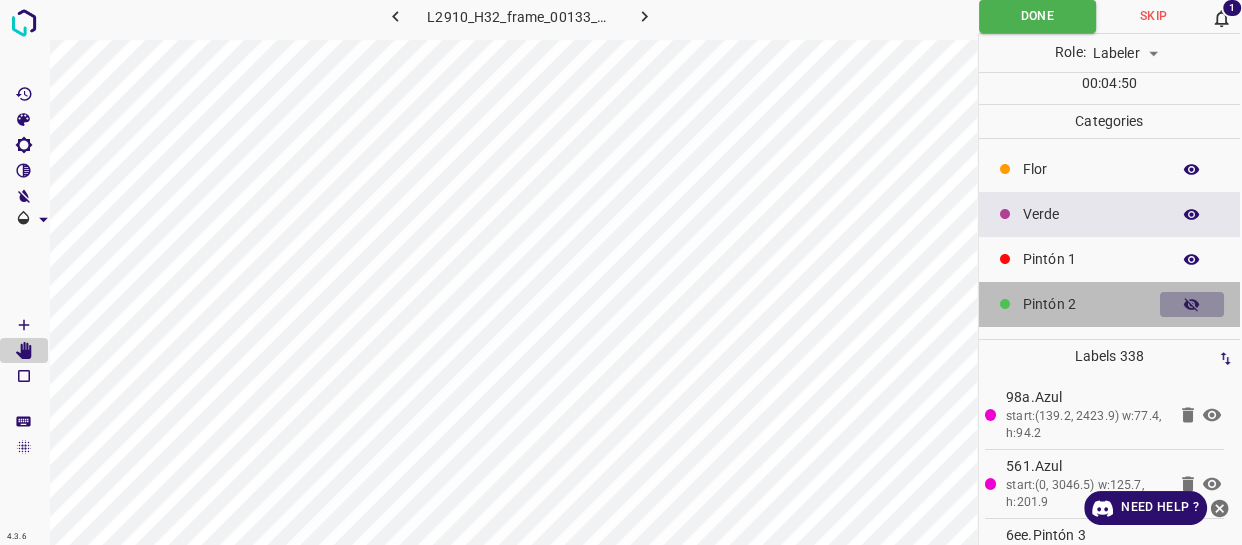 click 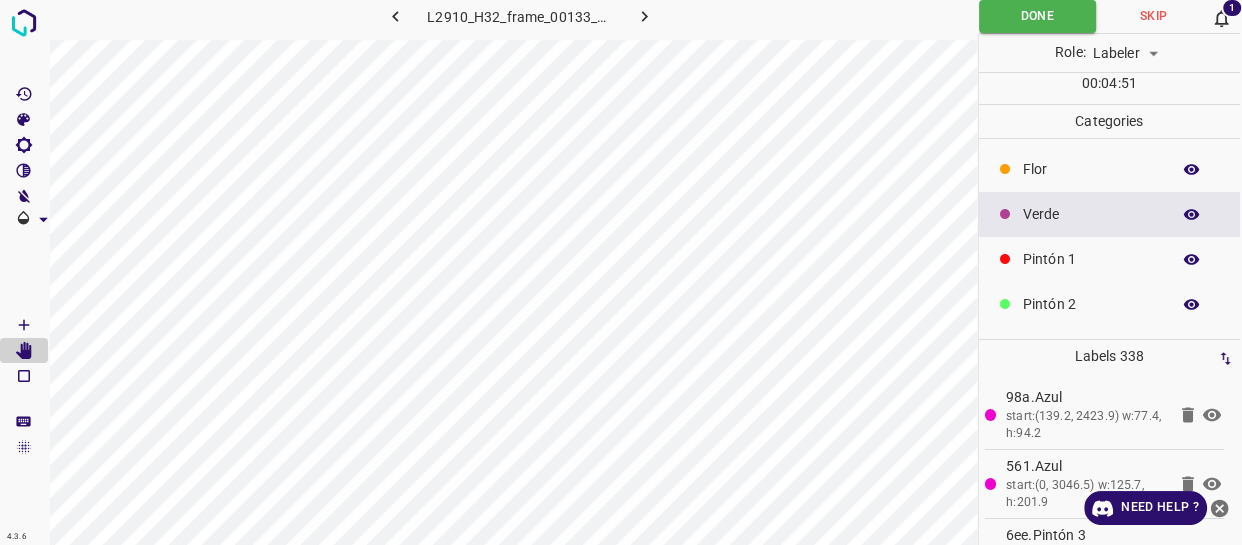 click 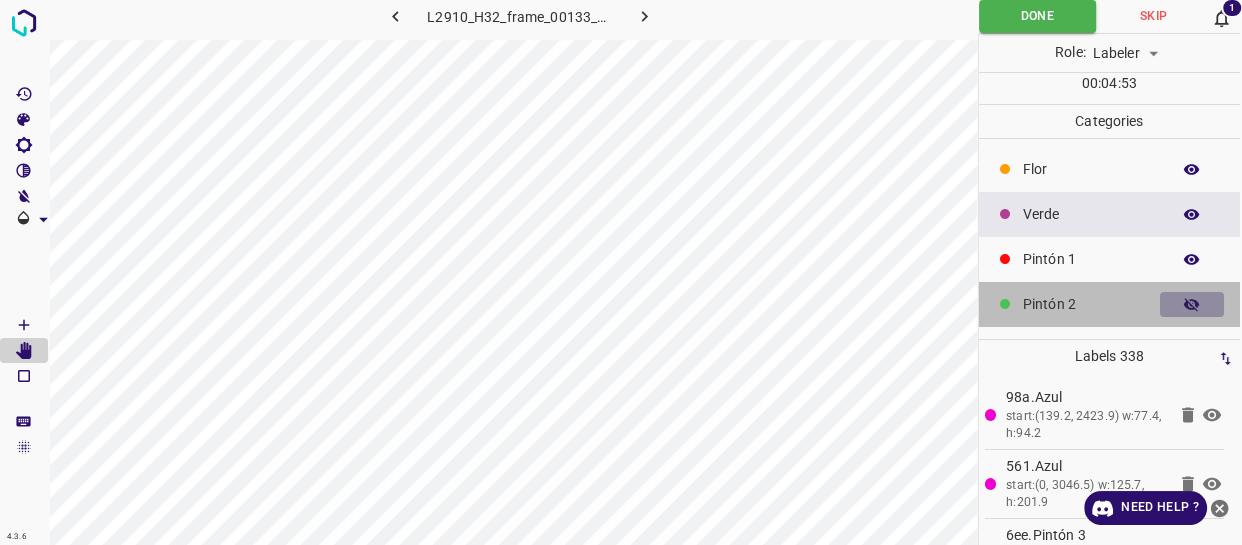 click 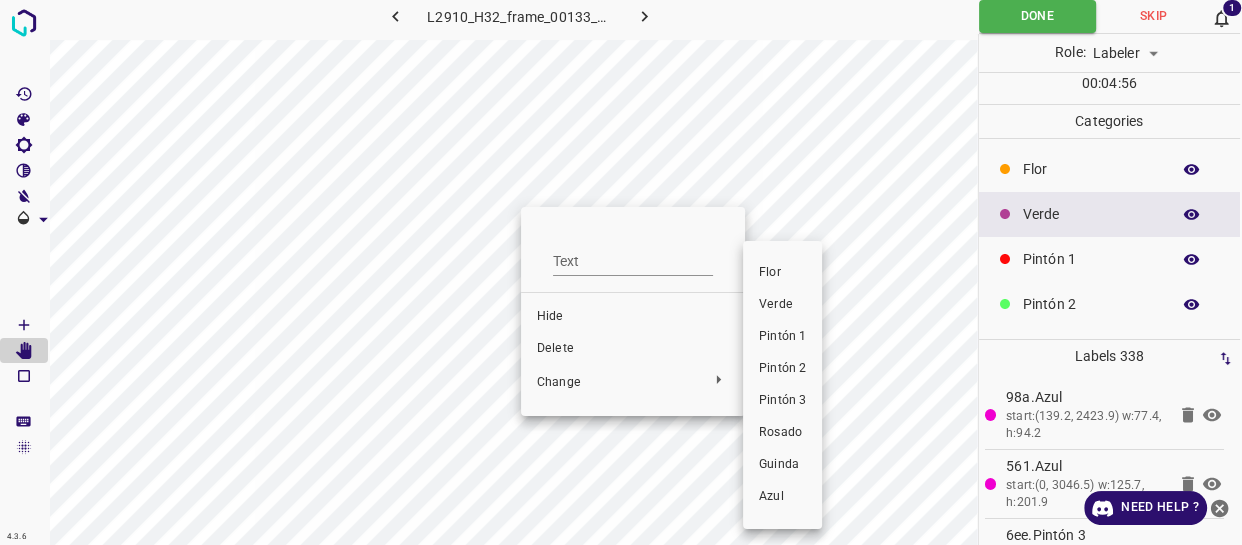 drag, startPoint x: 770, startPoint y: 496, endPoint x: 770, endPoint y: 450, distance: 46 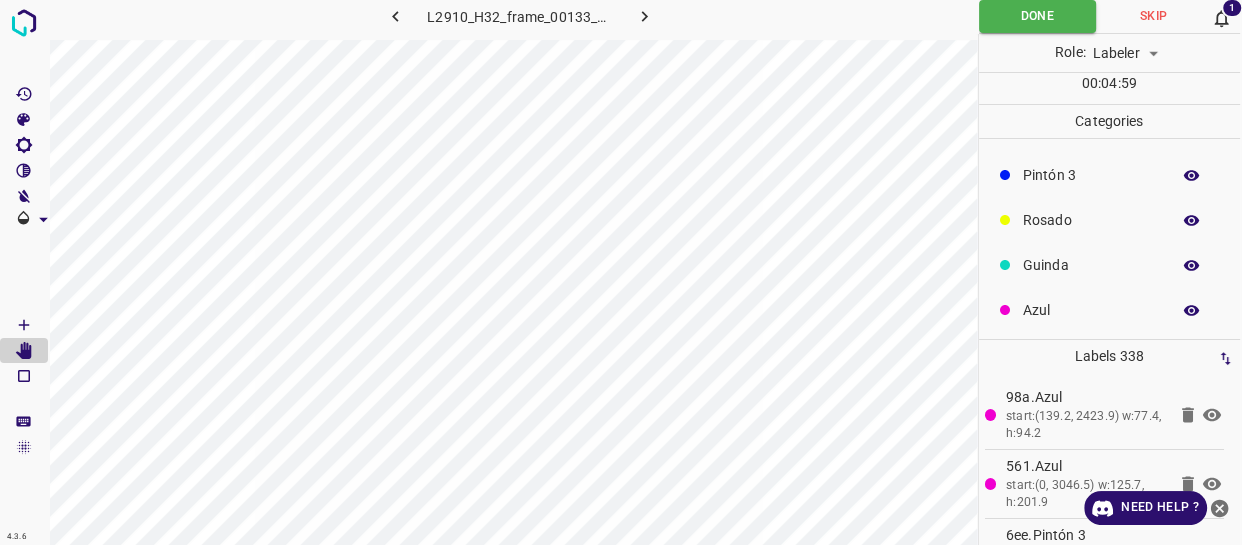 scroll, scrollTop: 175, scrollLeft: 0, axis: vertical 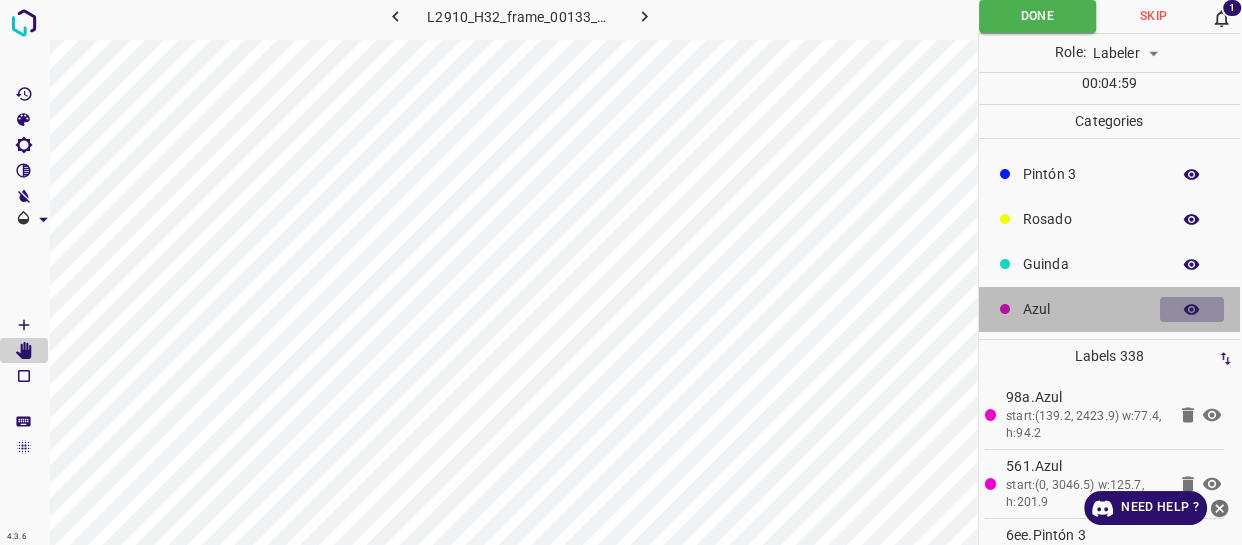 click 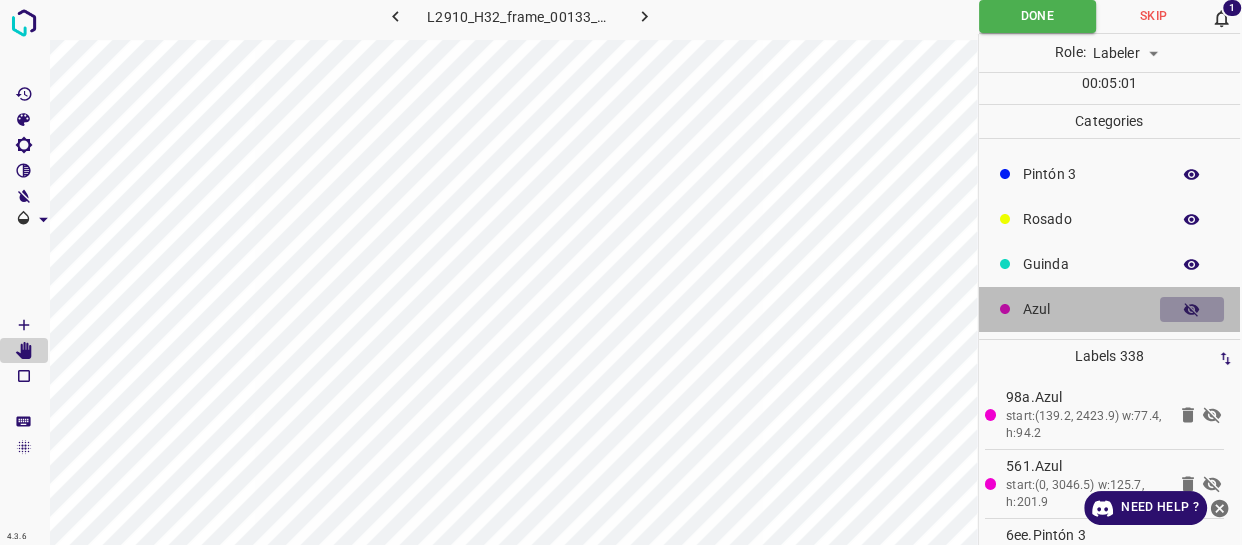 click 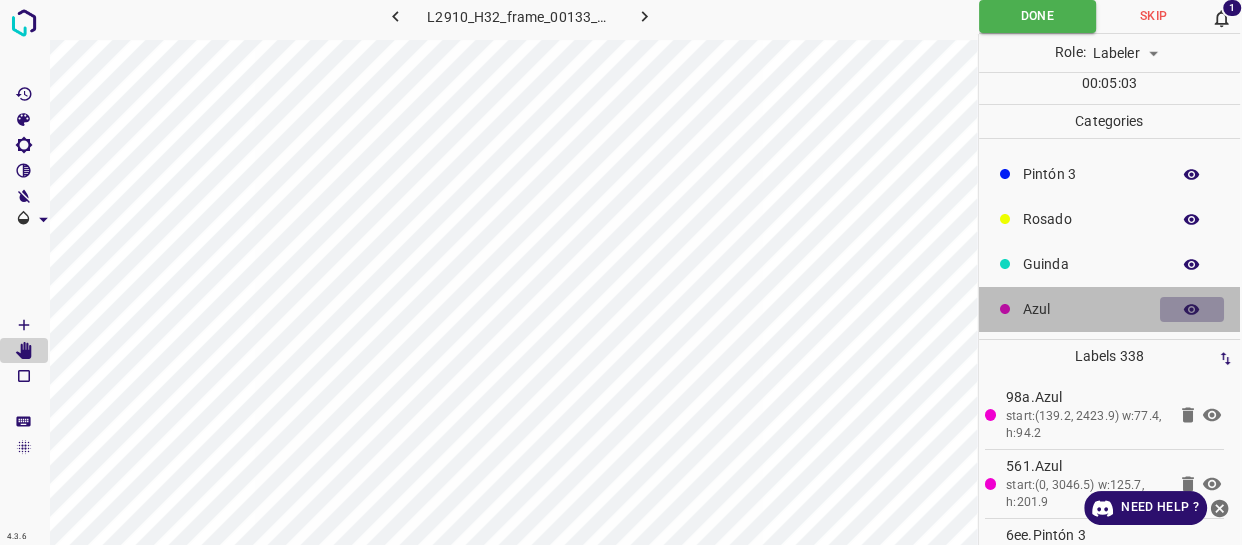 click 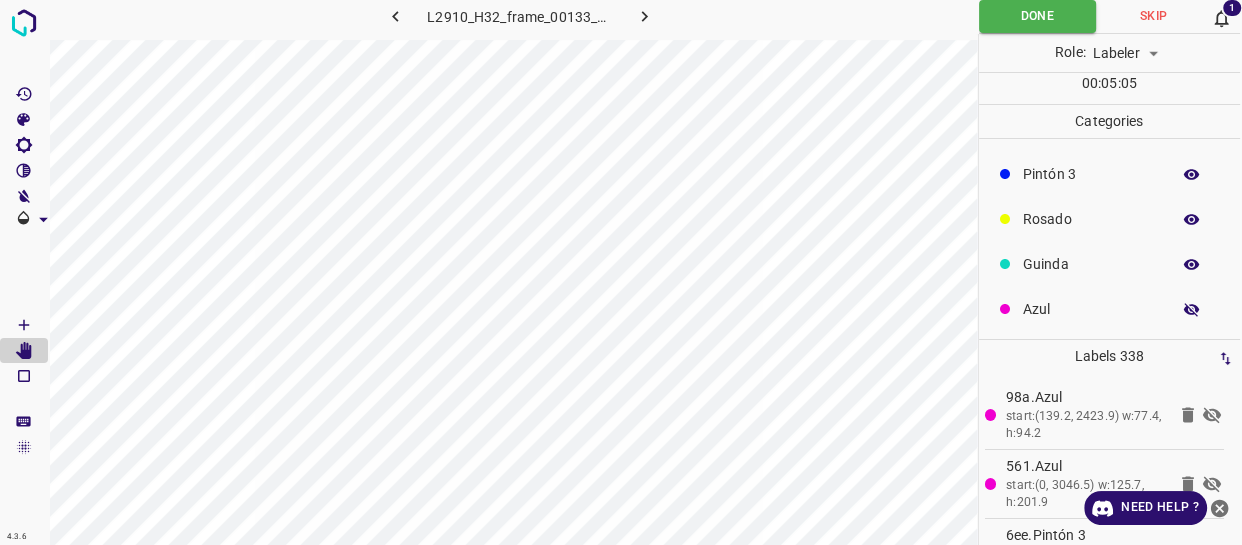 scroll, scrollTop: 0, scrollLeft: 0, axis: both 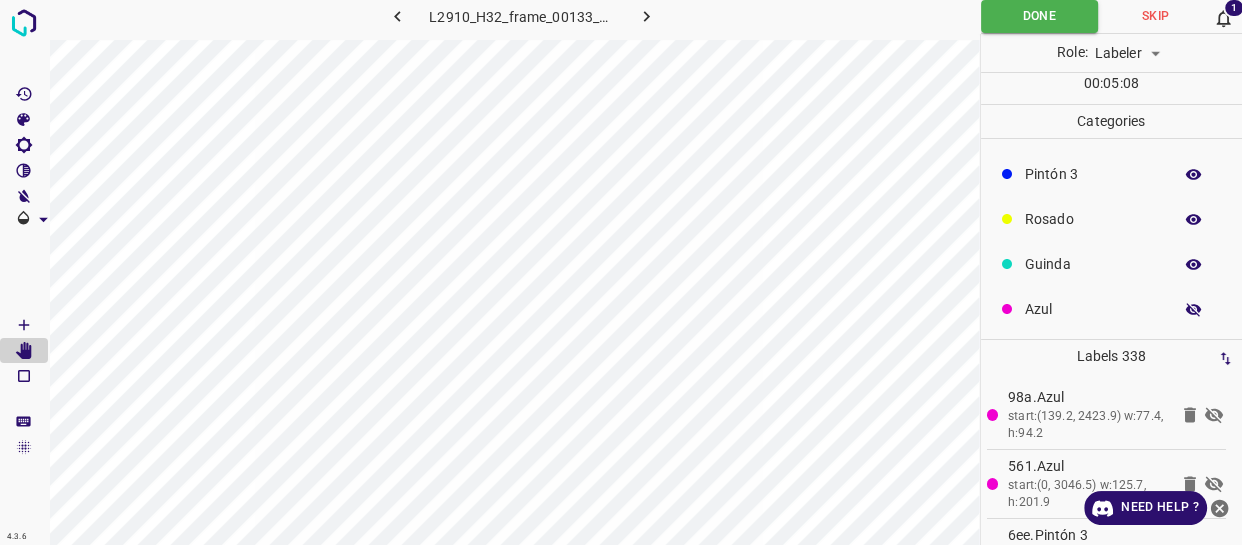 click at bounding box center [1194, 310] 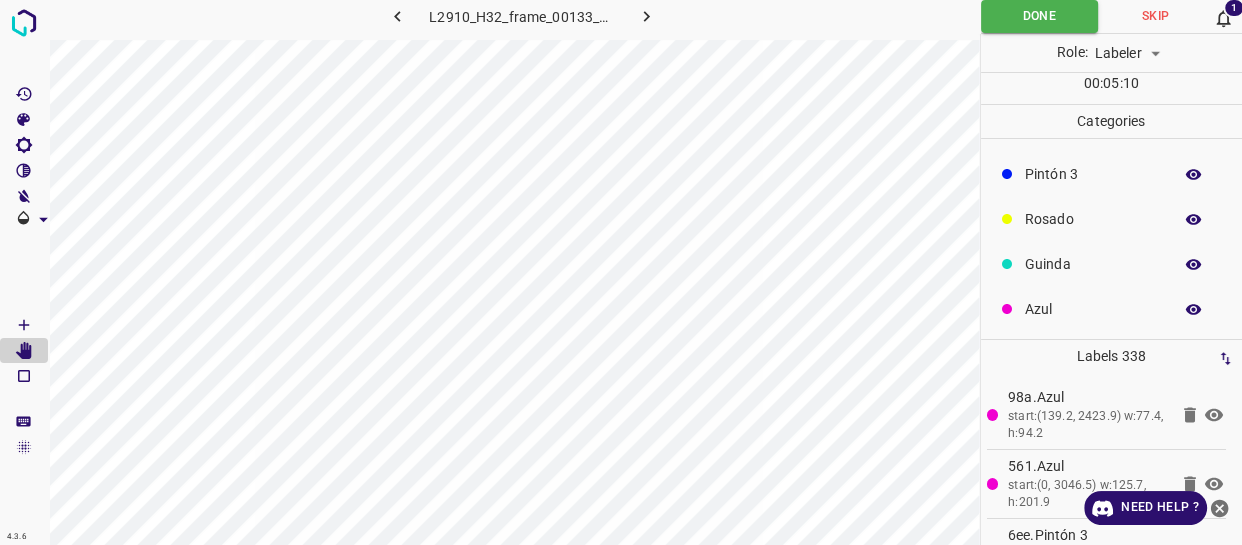 type 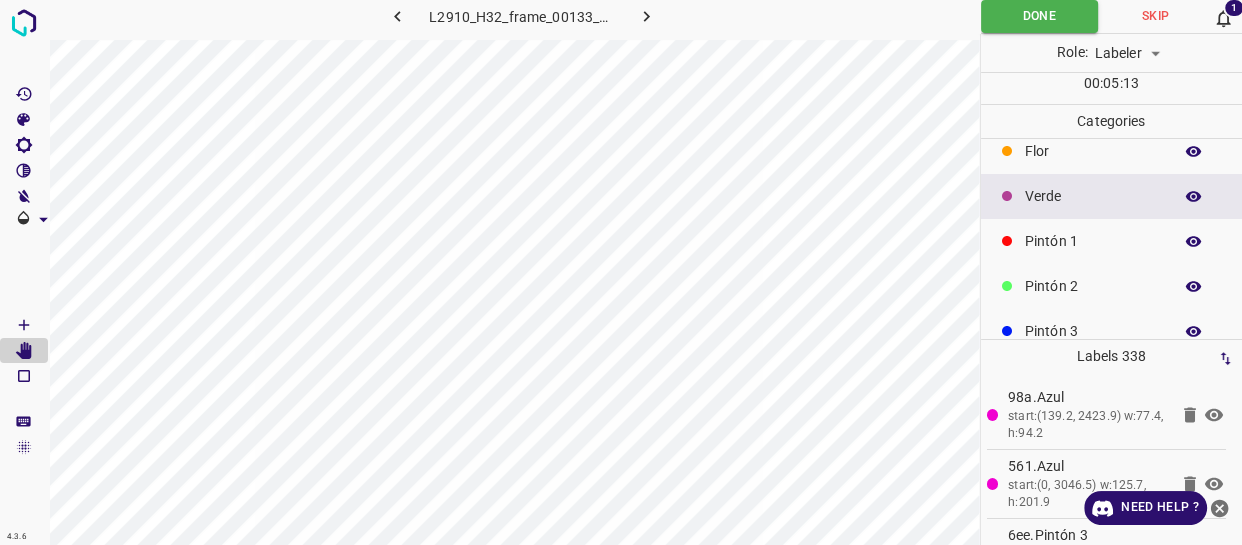 scroll, scrollTop: 0, scrollLeft: 0, axis: both 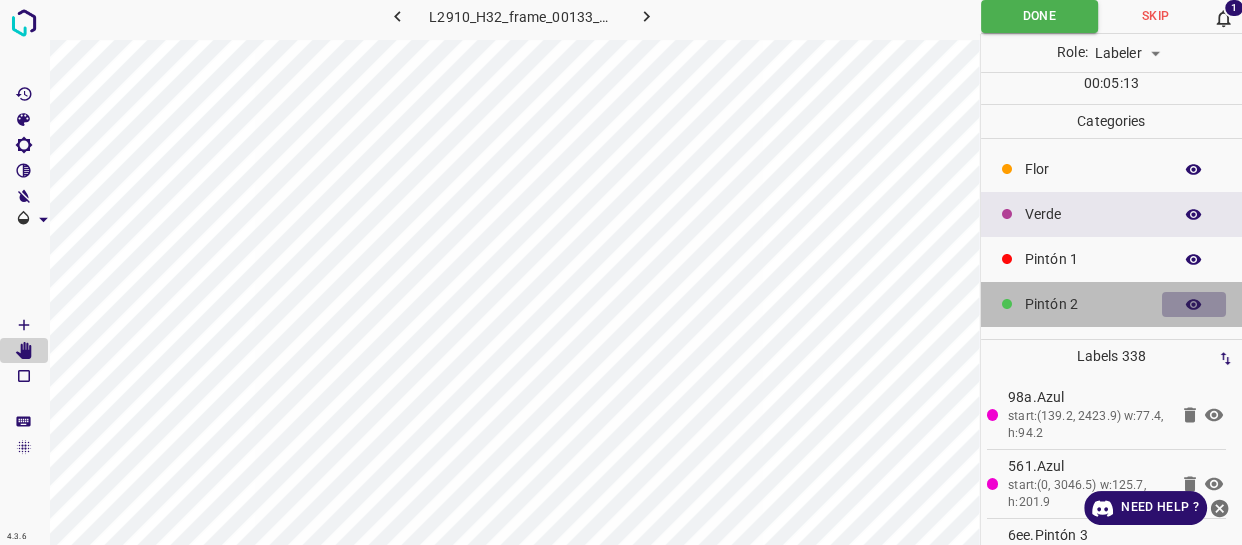 click 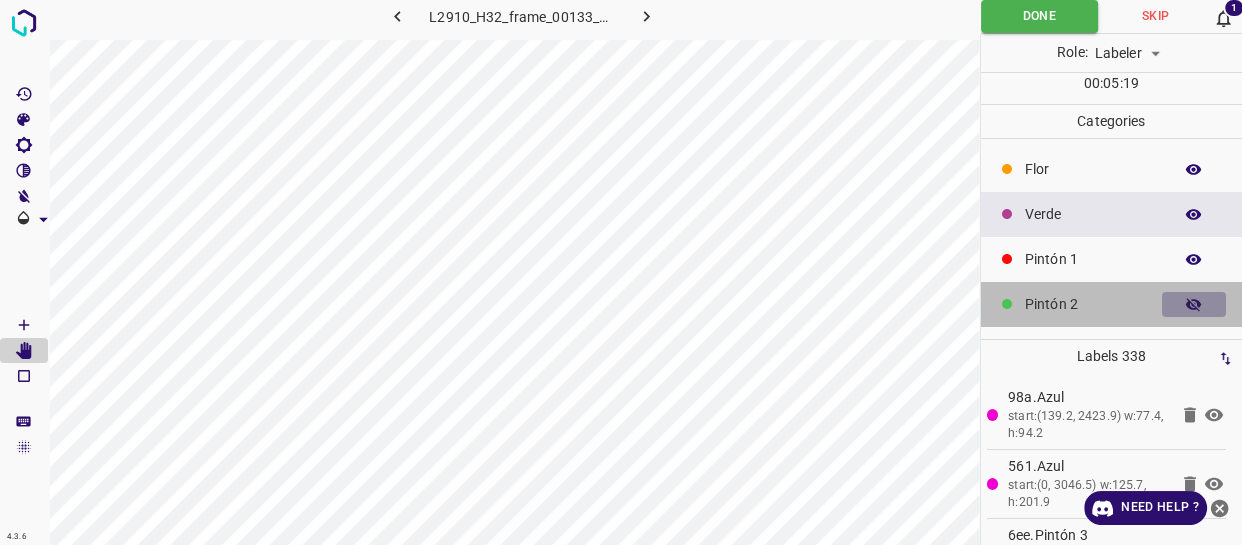 click 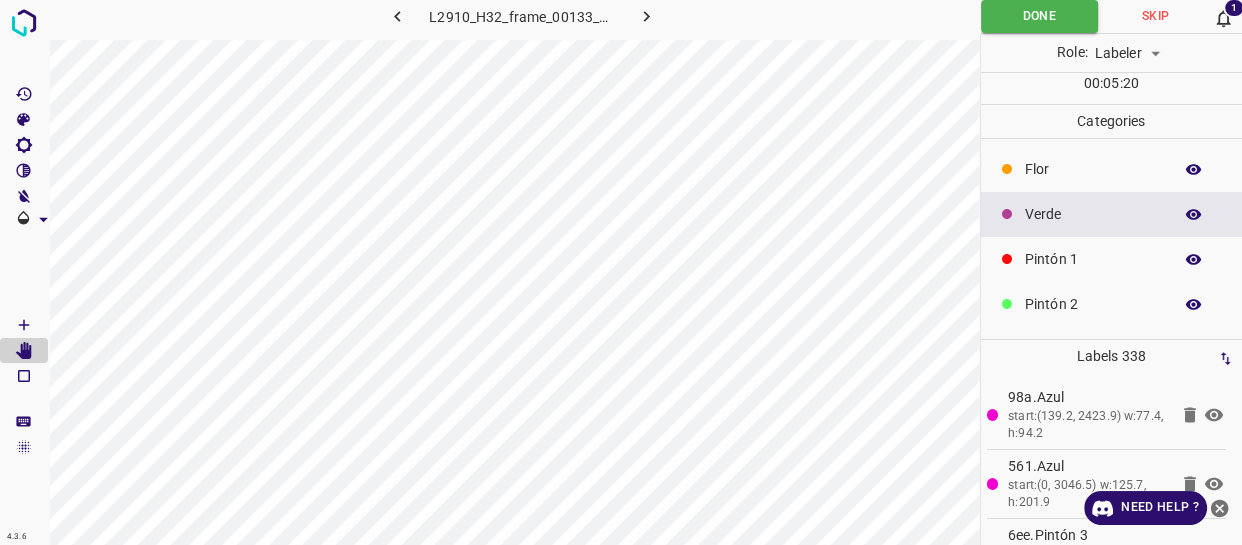 click 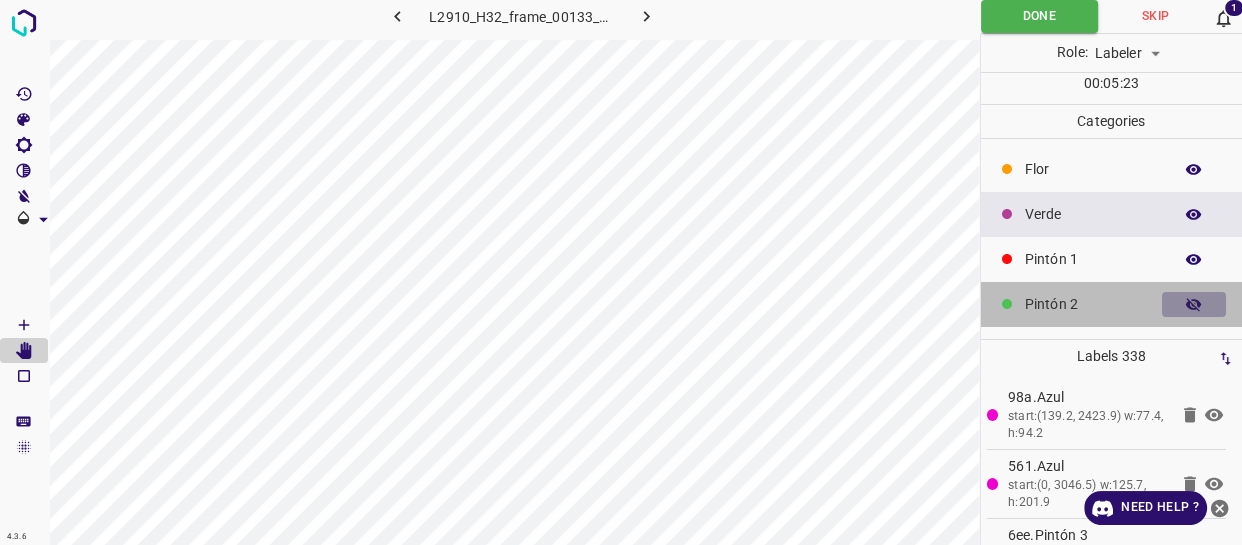 click 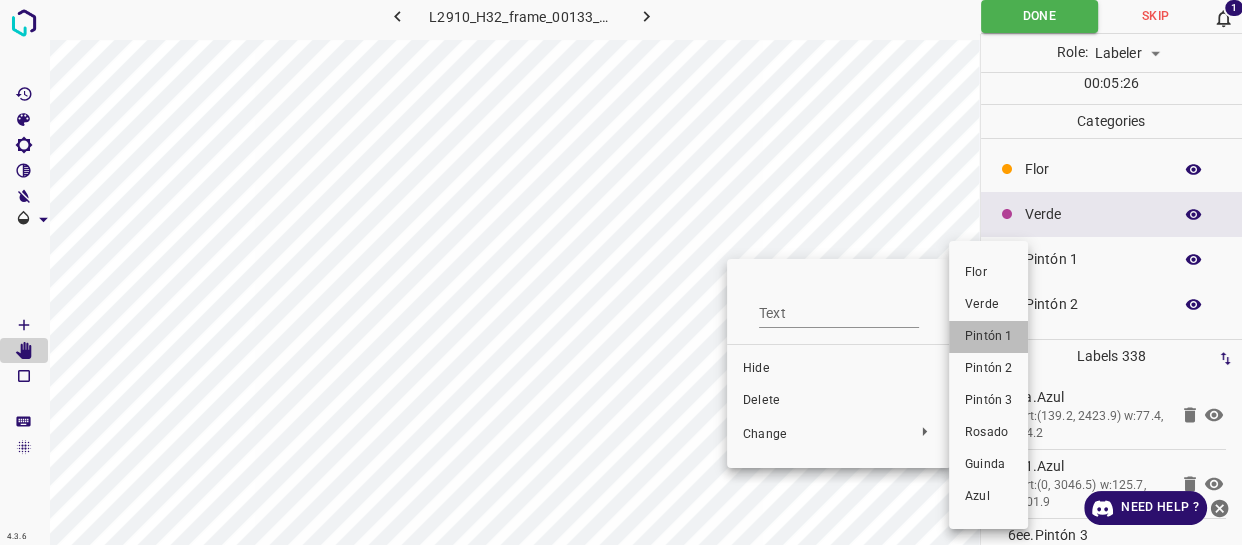 click on "Pintón 1" at bounding box center [988, 337] 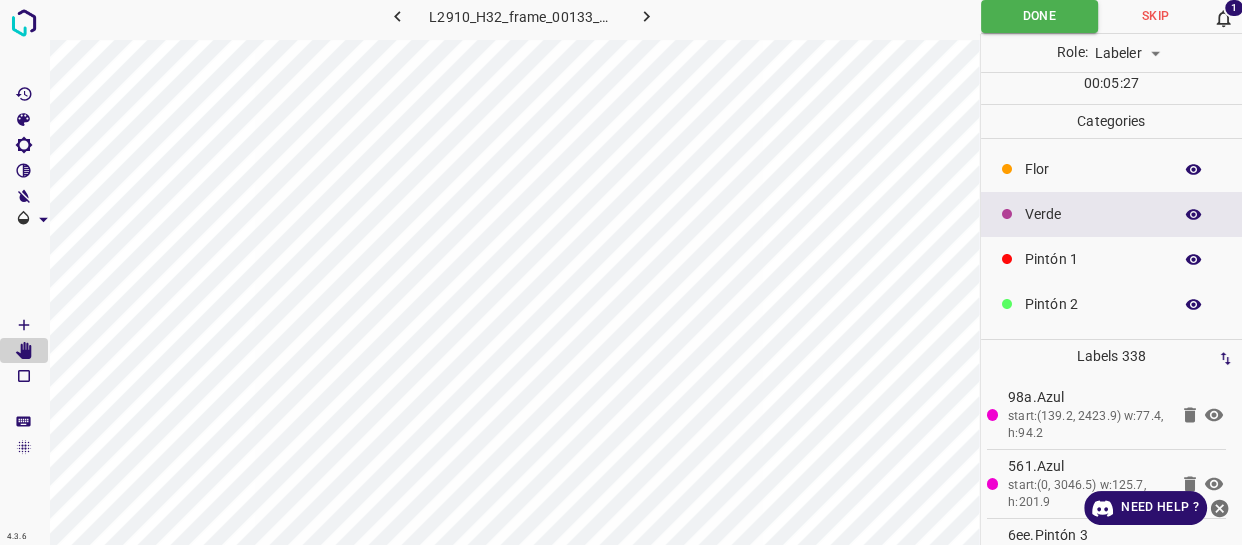 click 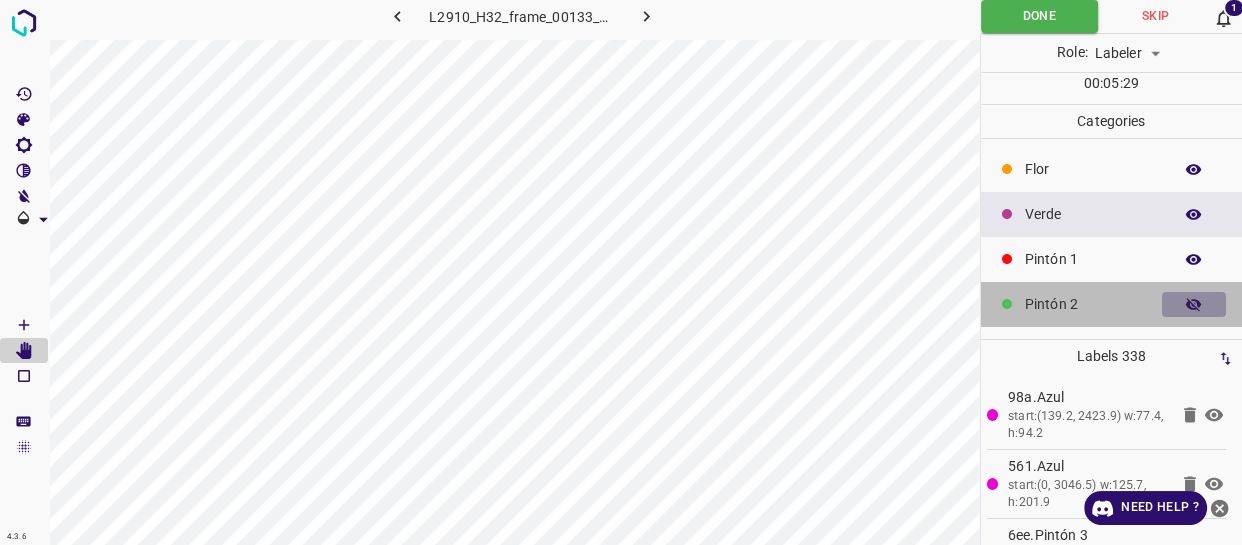 click 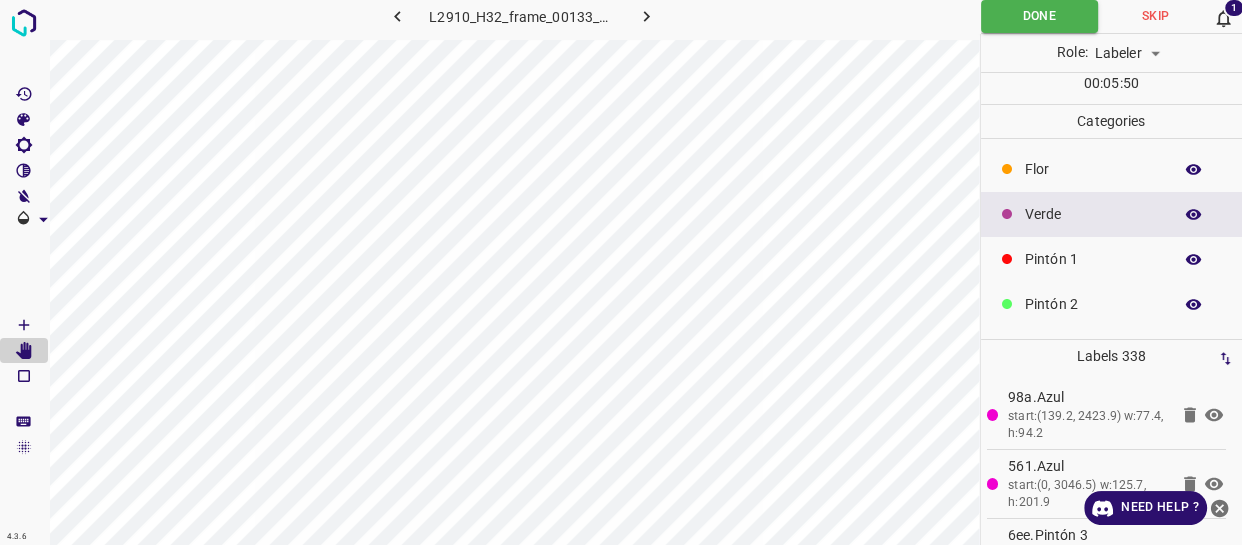 click 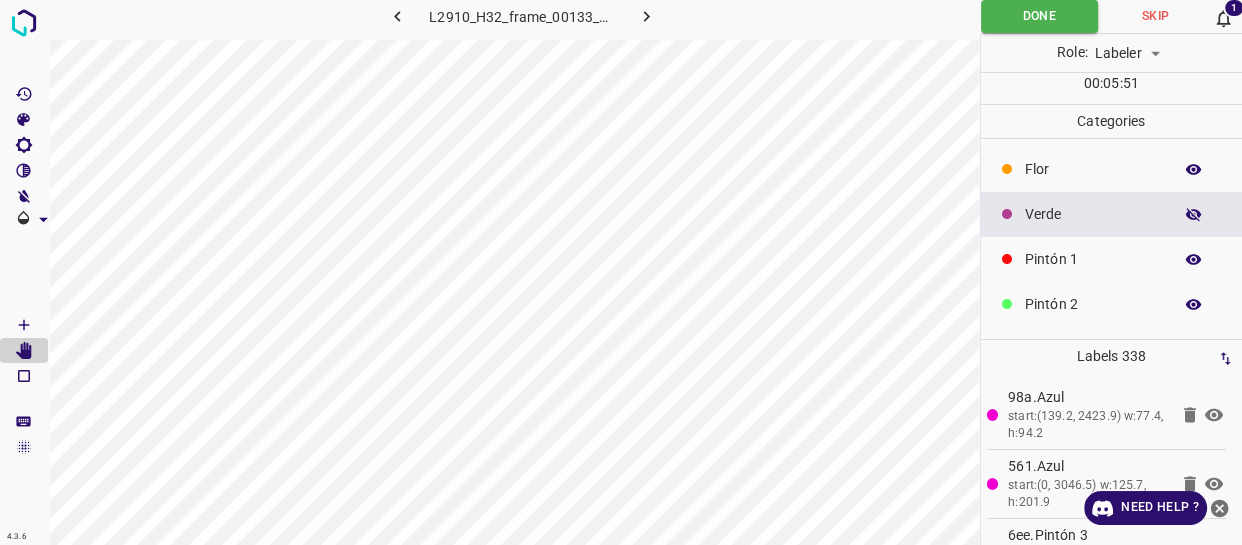 click 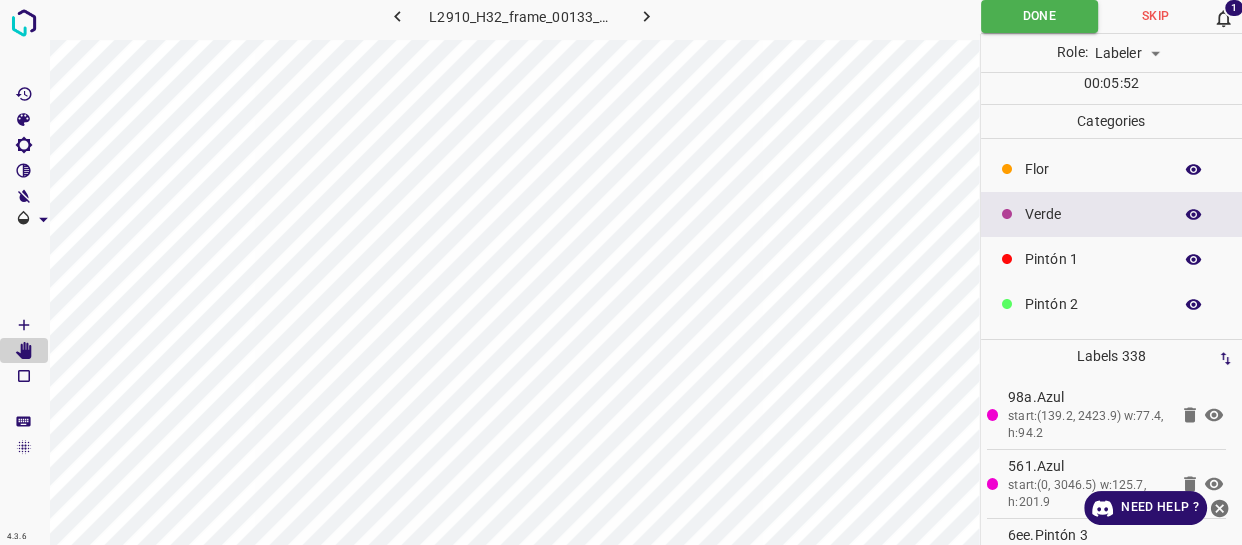click 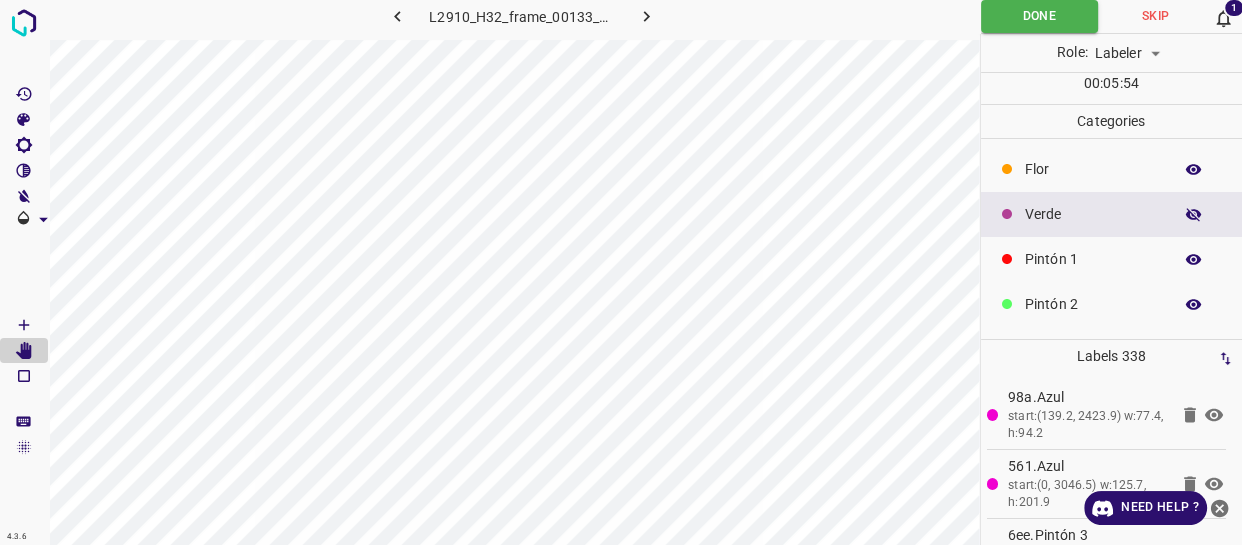 scroll, scrollTop: 0, scrollLeft: 2, axis: horizontal 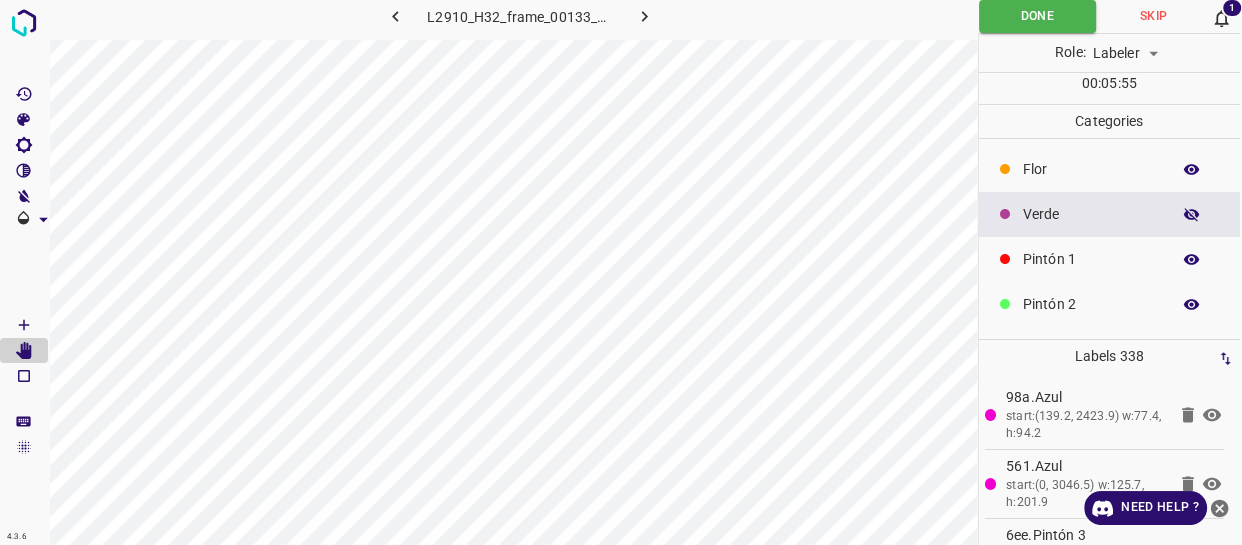click 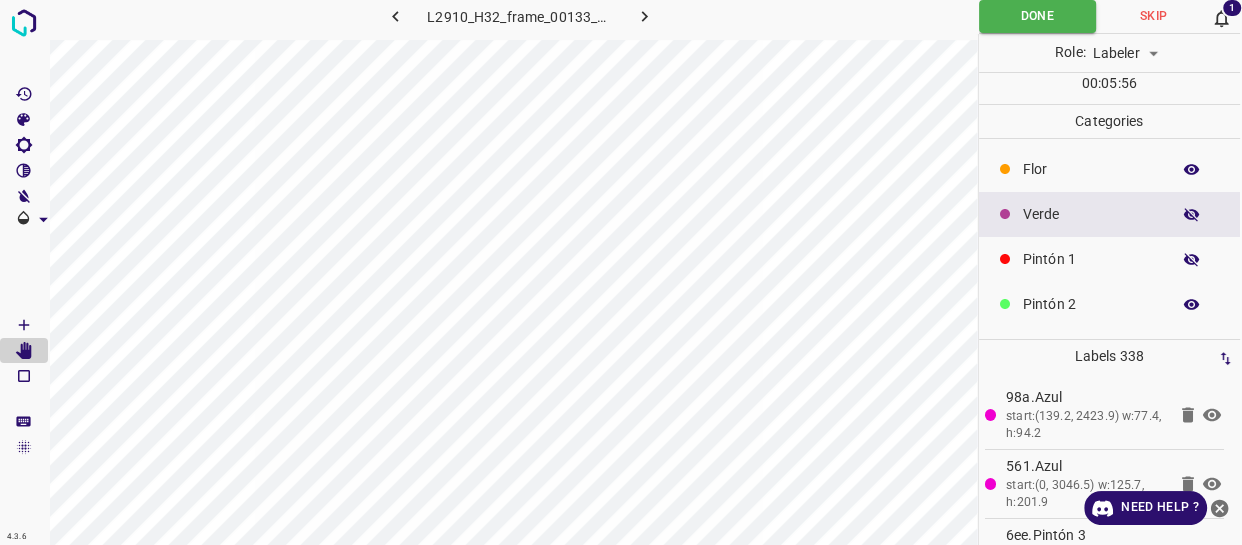 click 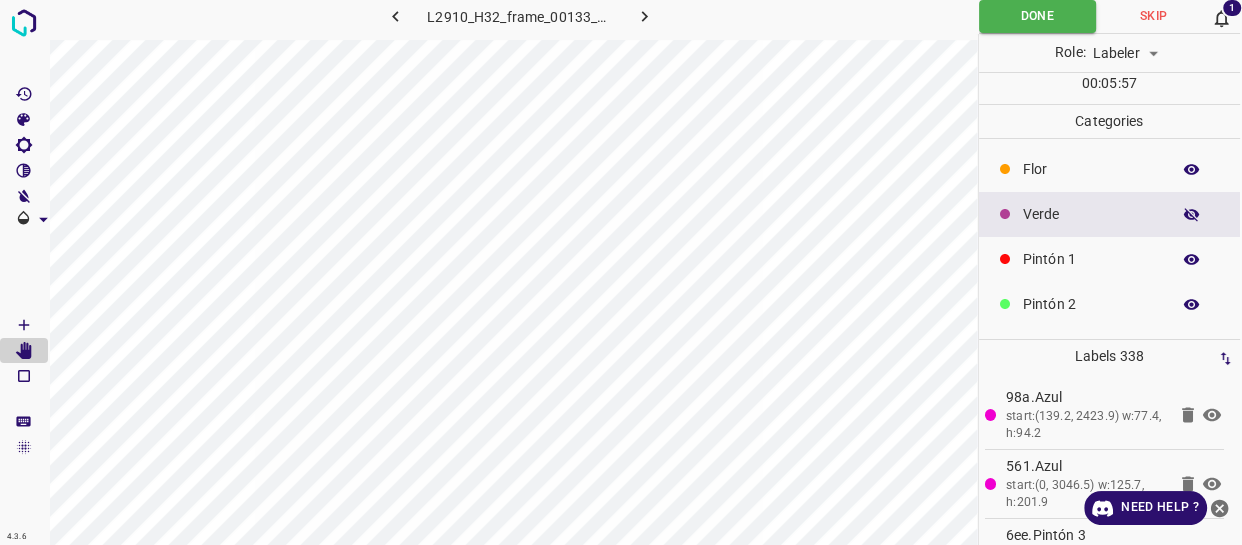 click 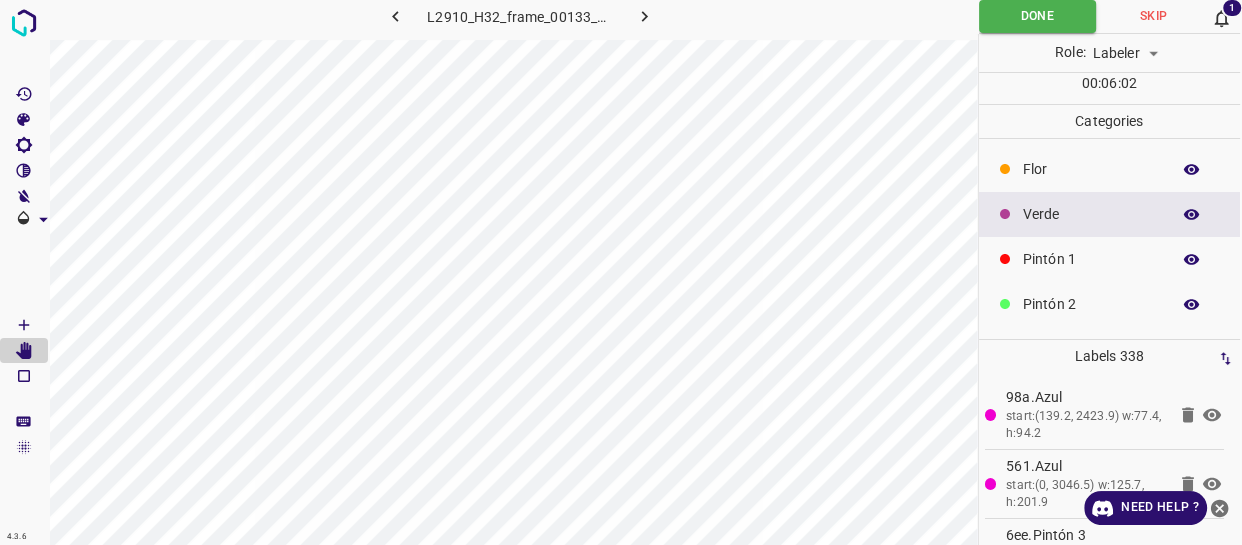 scroll, scrollTop: 0, scrollLeft: 0, axis: both 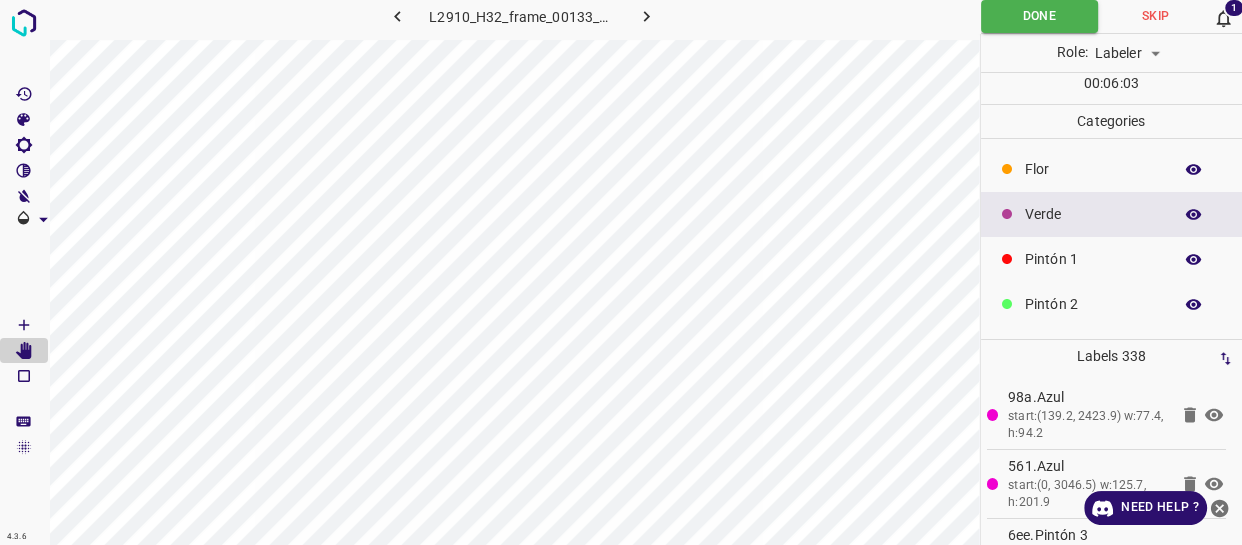 click 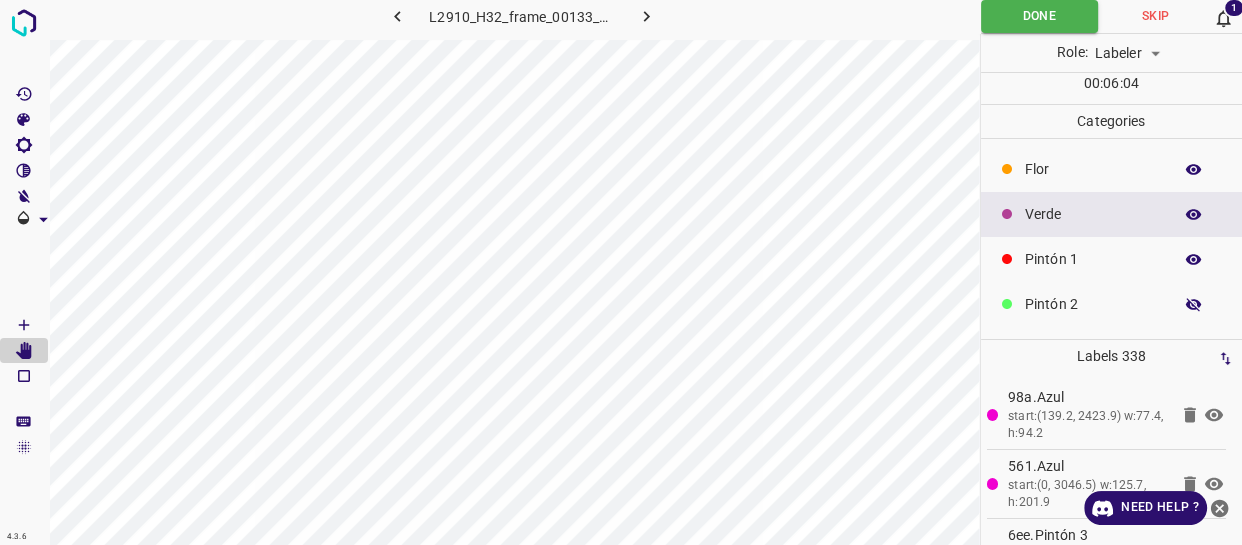 click 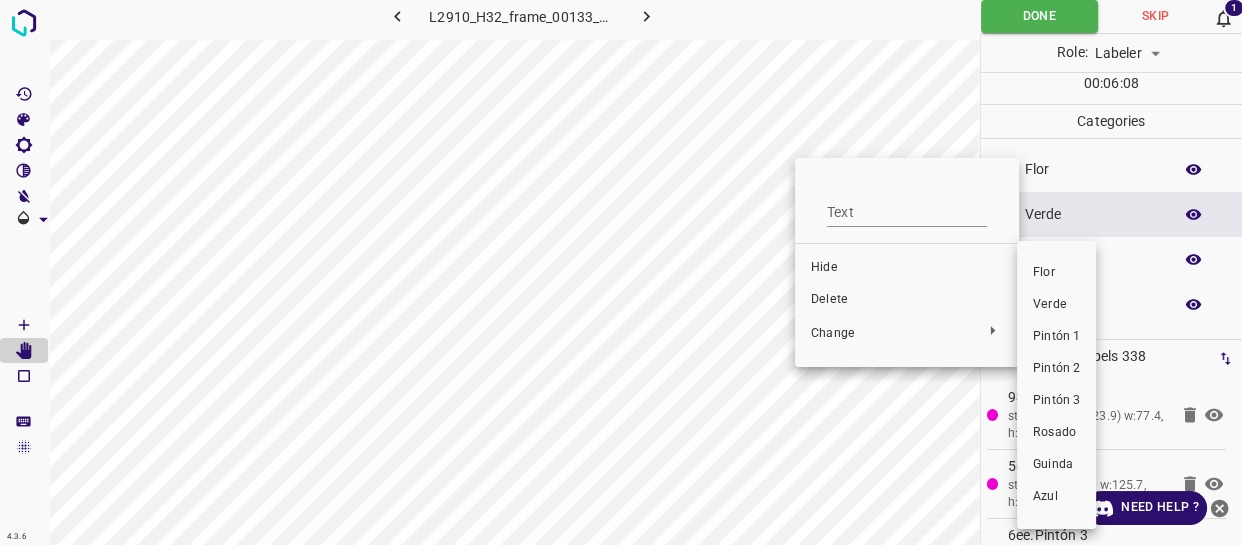 click on "Guinda" at bounding box center [1056, 465] 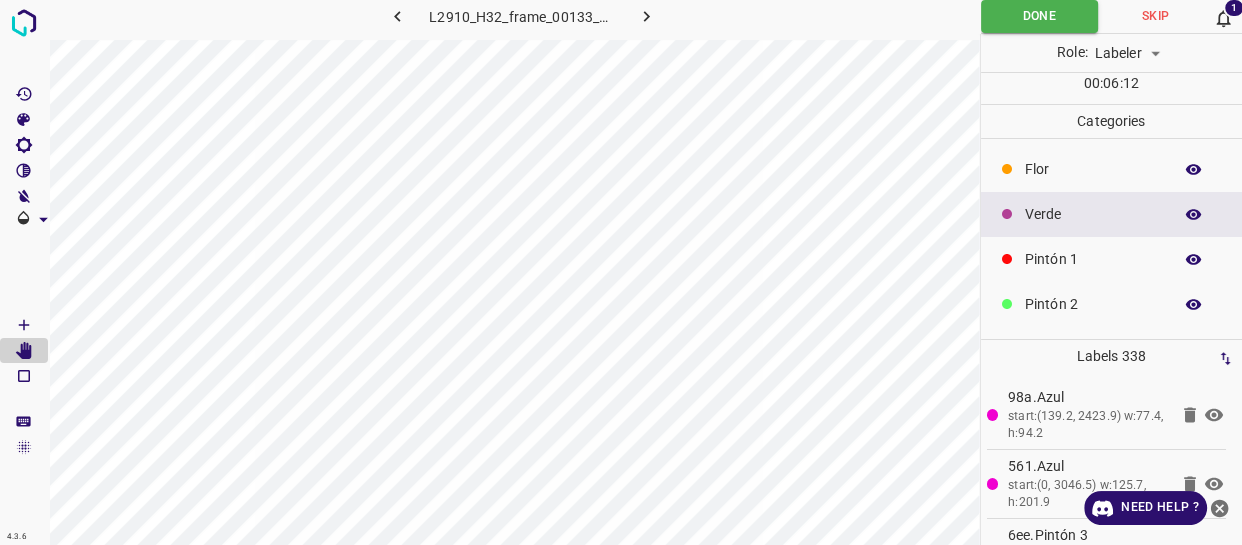click 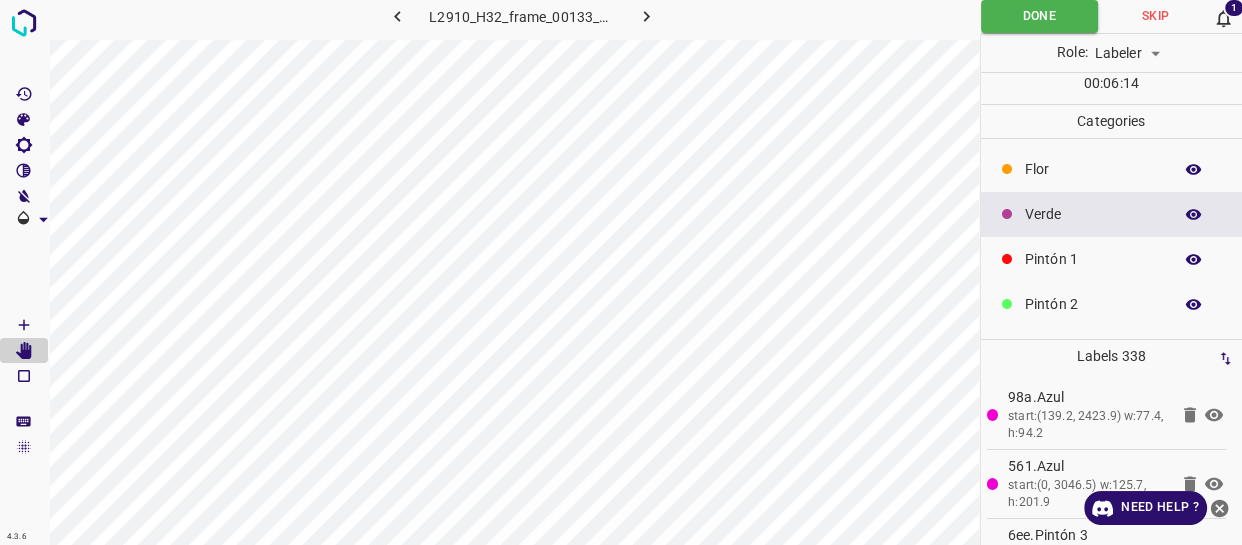 click 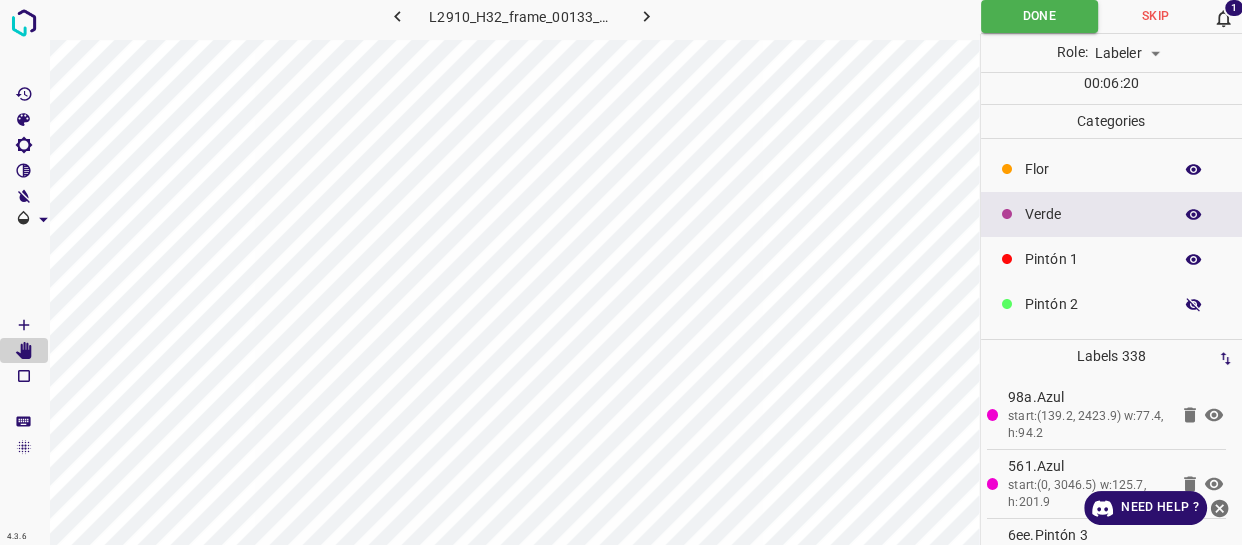 click 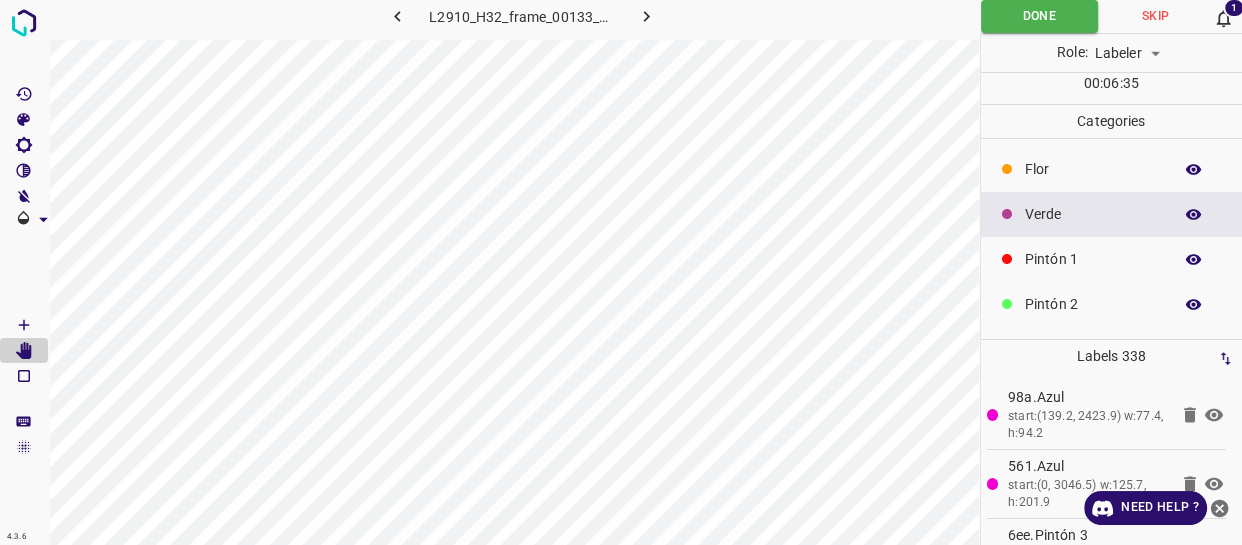 click 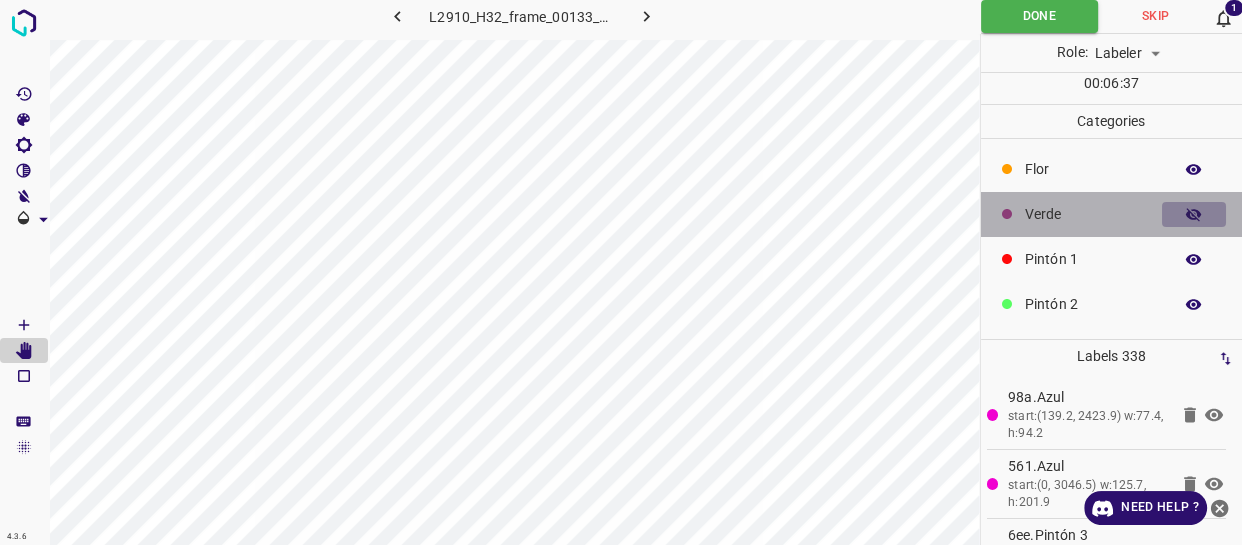 click 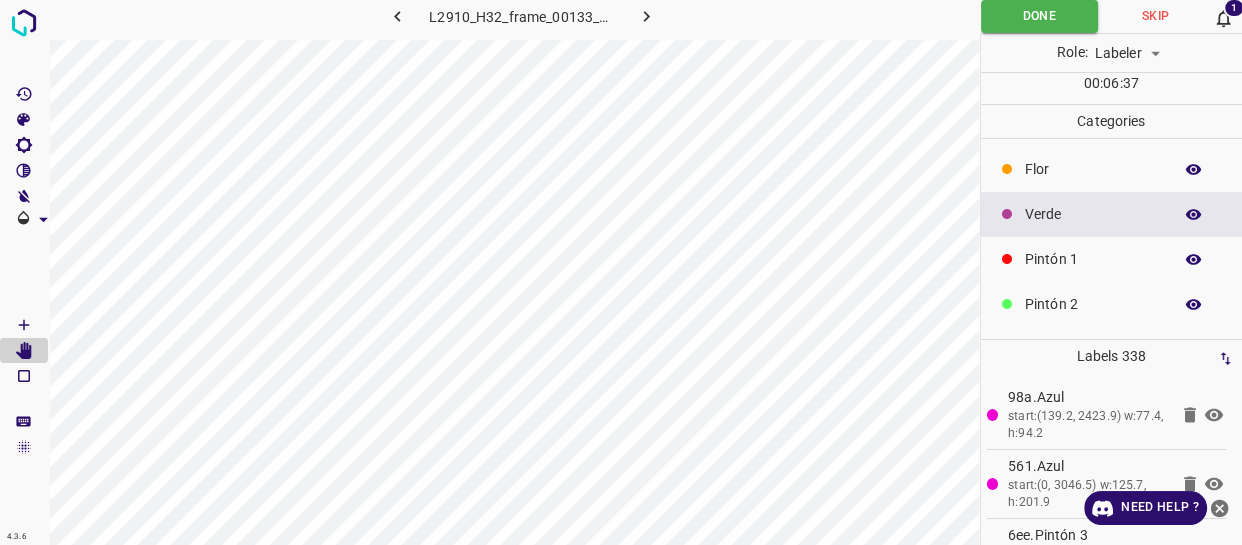 click 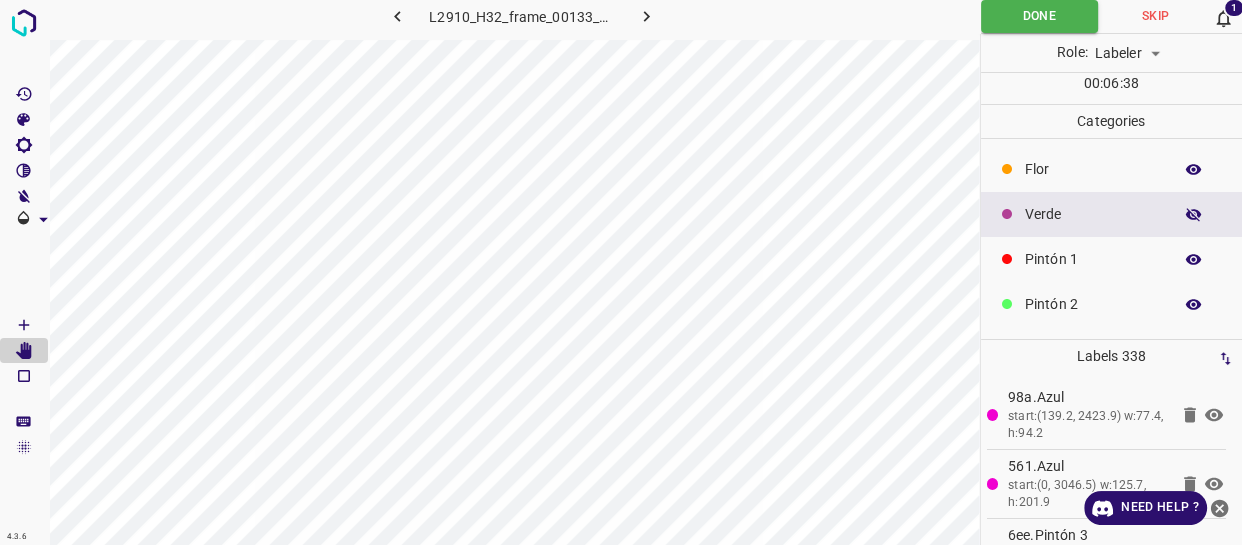 click 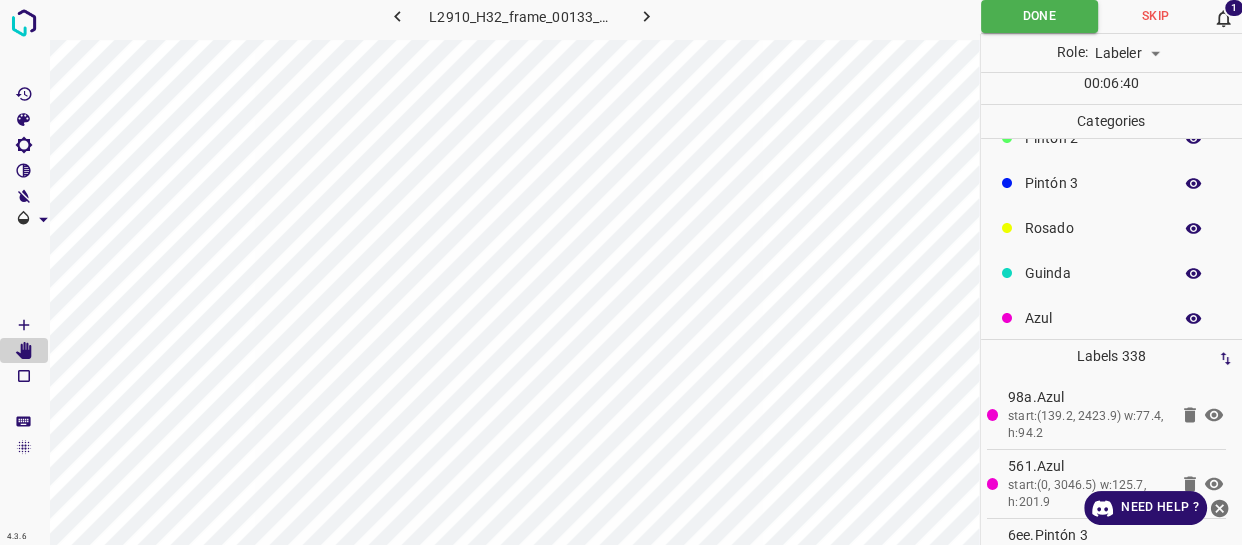 scroll, scrollTop: 175, scrollLeft: 0, axis: vertical 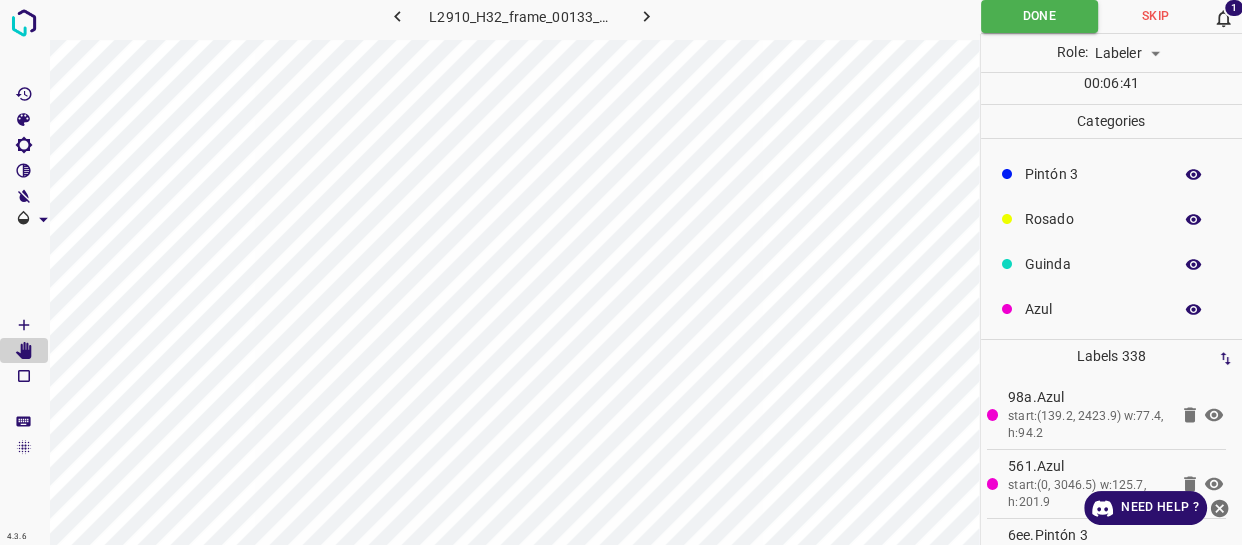 click at bounding box center (1194, 310) 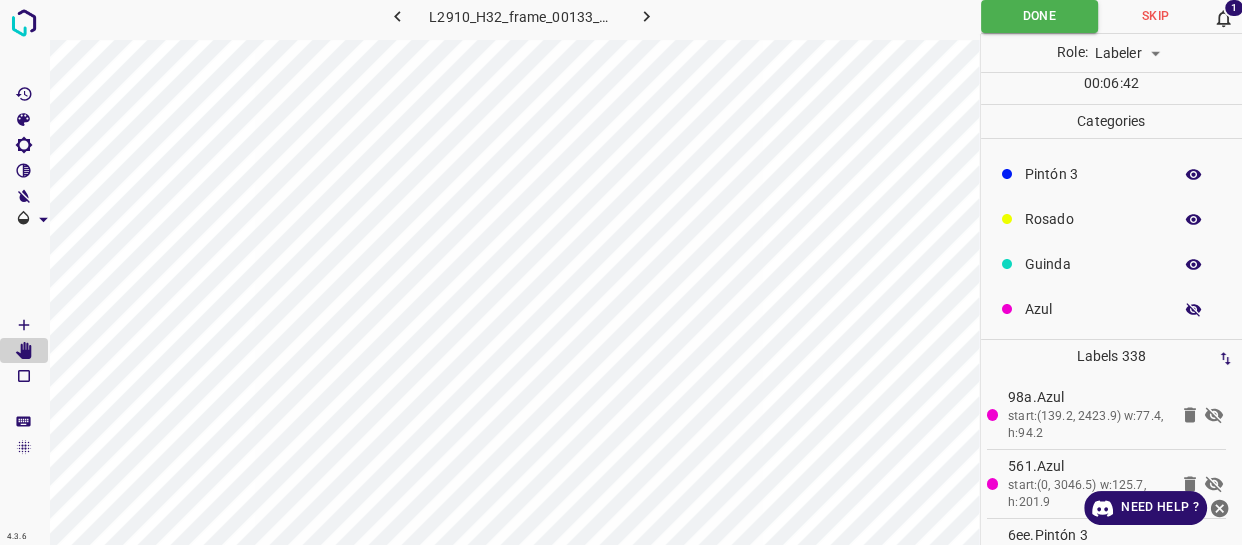 click at bounding box center (1194, 310) 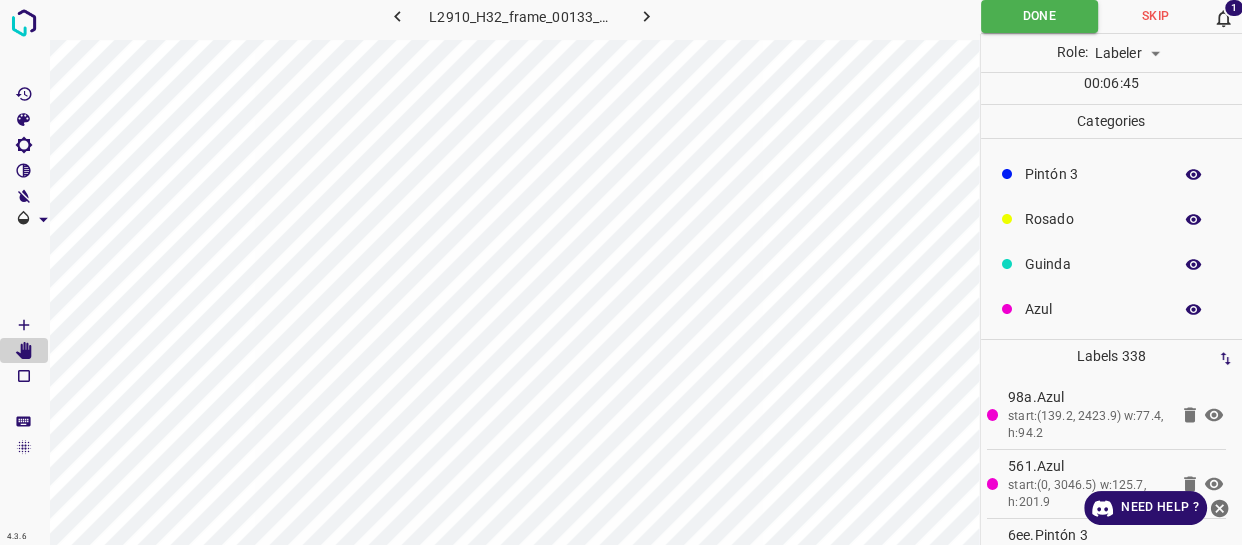 click 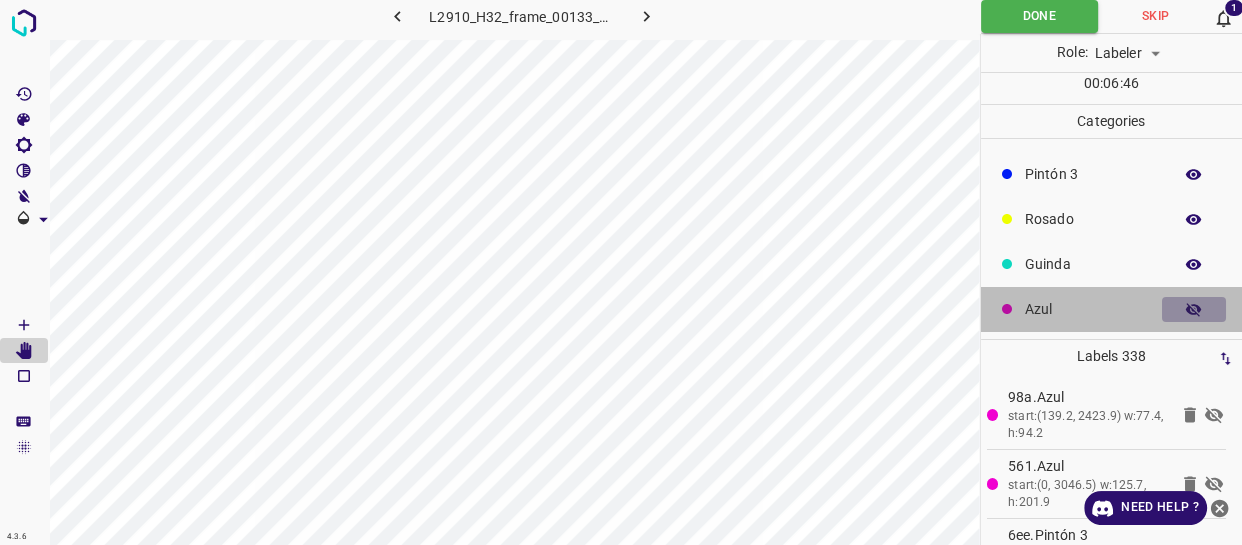 click 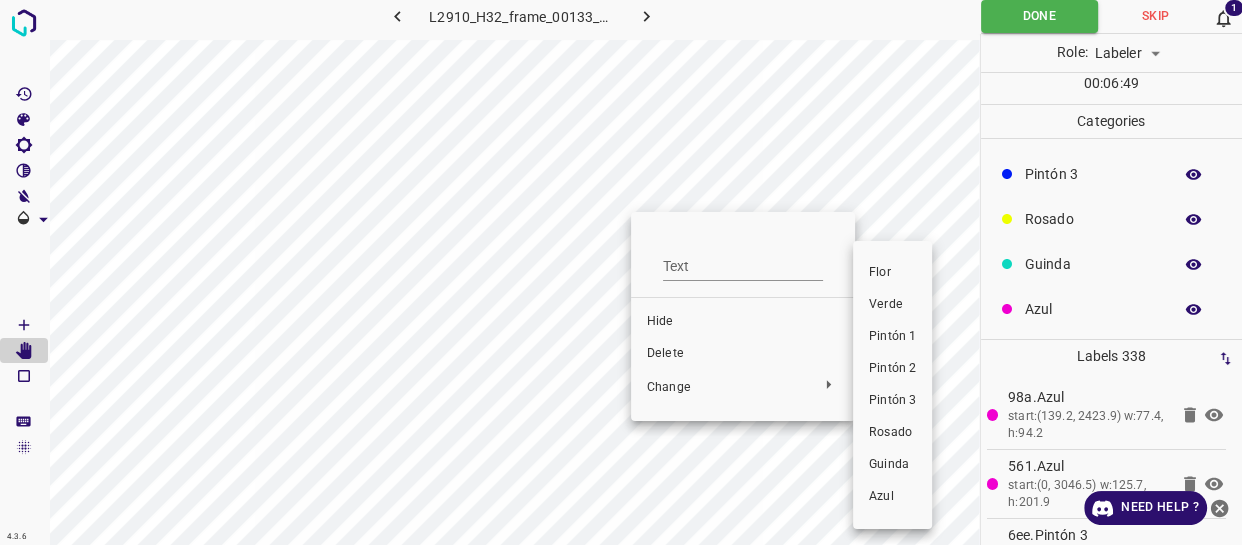 click on "Guinda" at bounding box center [892, 465] 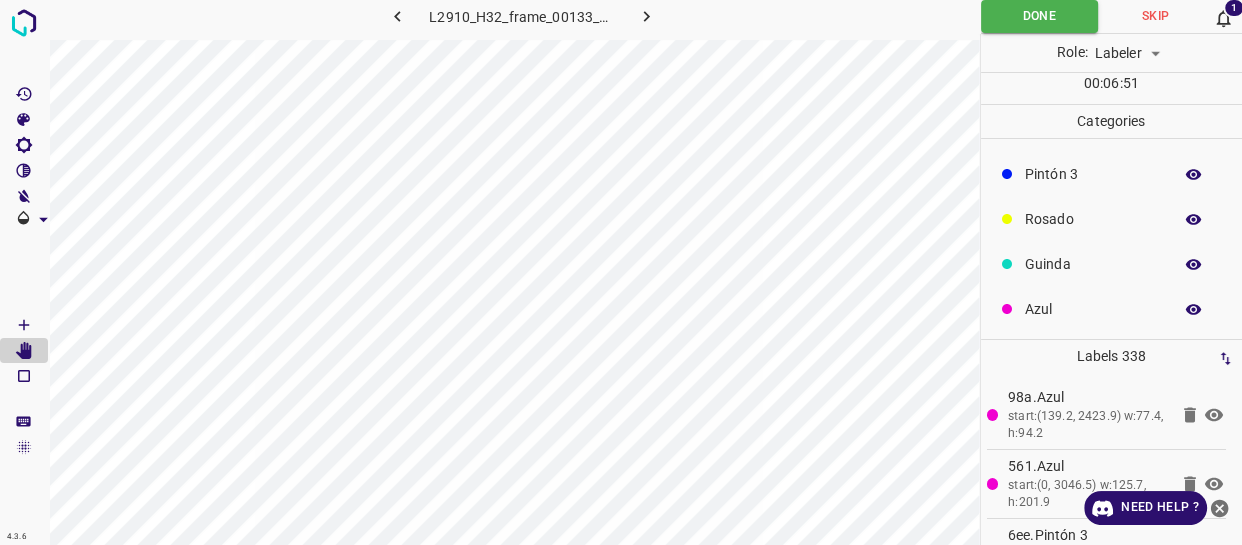 scroll, scrollTop: 0, scrollLeft: 0, axis: both 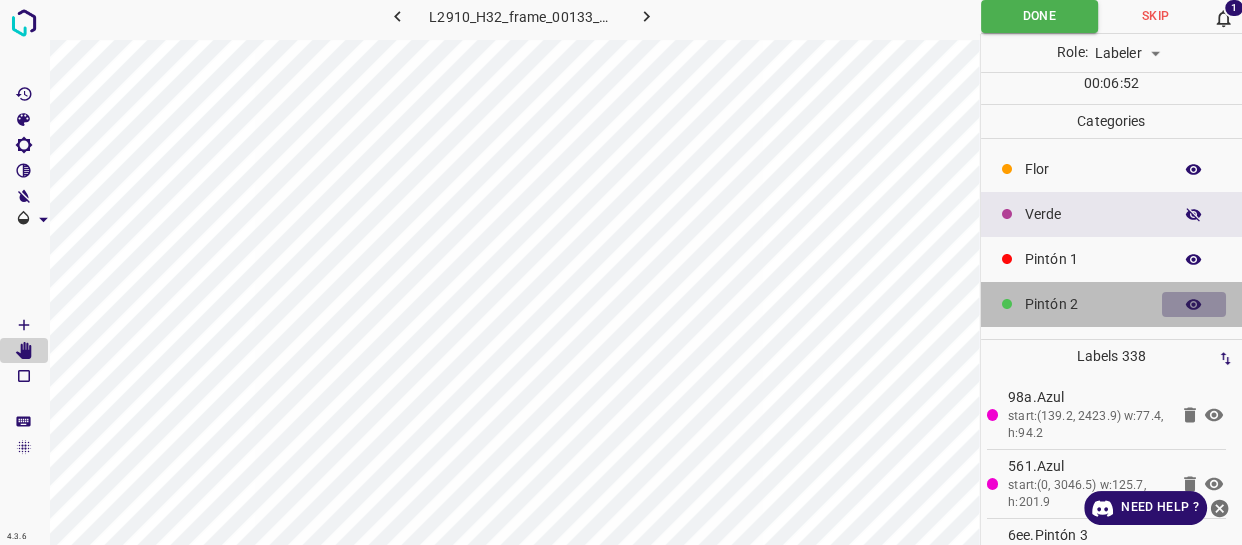 click 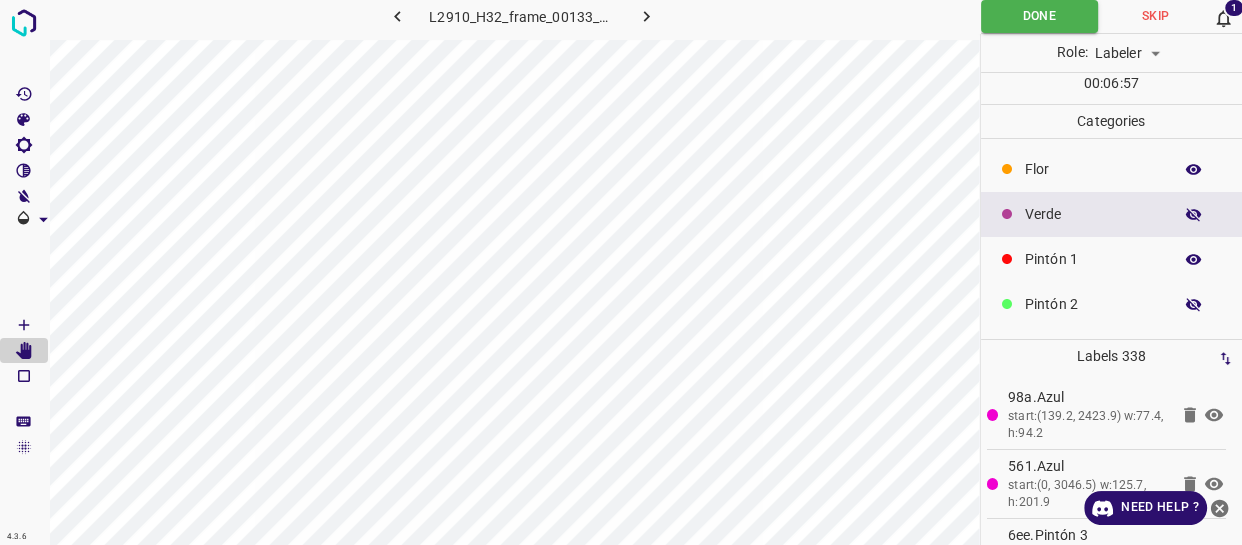 click 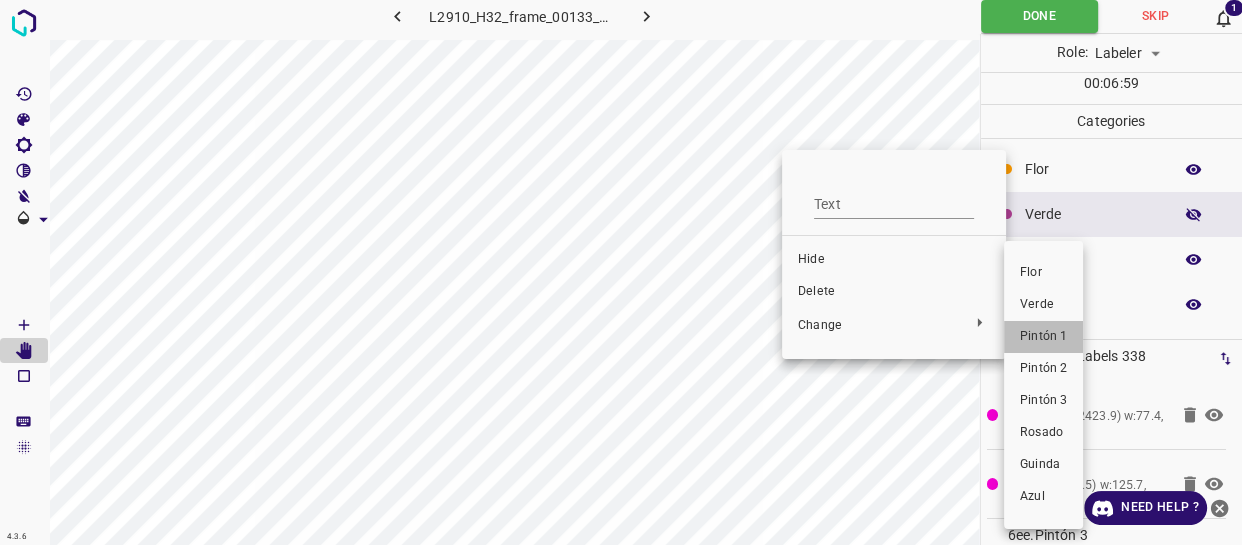 click on "Pintón 1" at bounding box center (1043, 337) 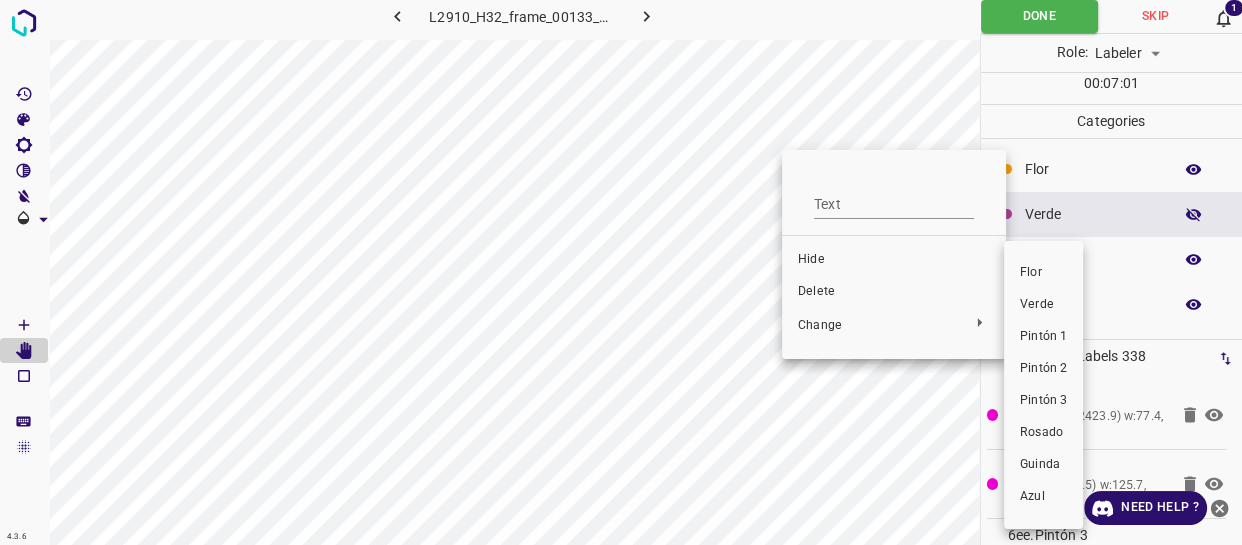 click on "Pintón 1" at bounding box center (1043, 337) 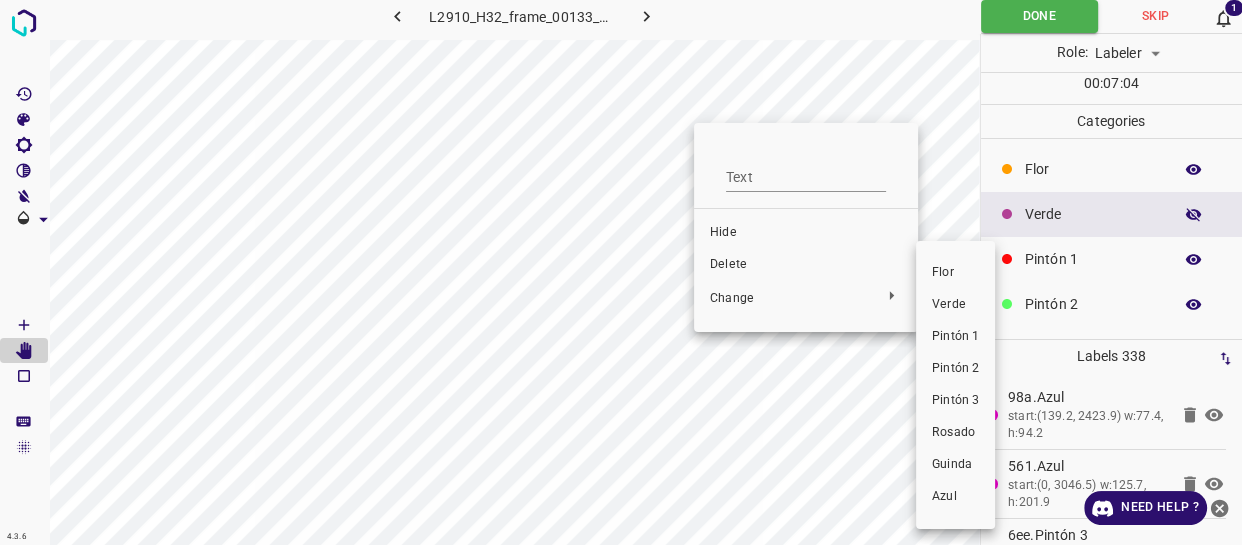 click on "Pintón 1" at bounding box center (955, 337) 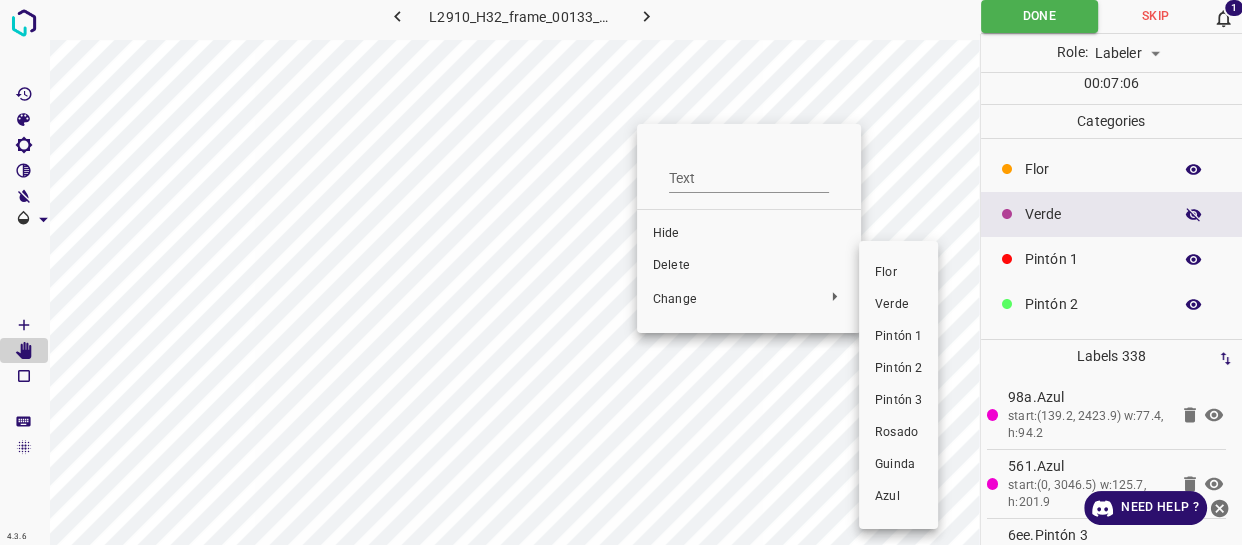 drag, startPoint x: 897, startPoint y: 327, endPoint x: 907, endPoint y: 242, distance: 85.58621 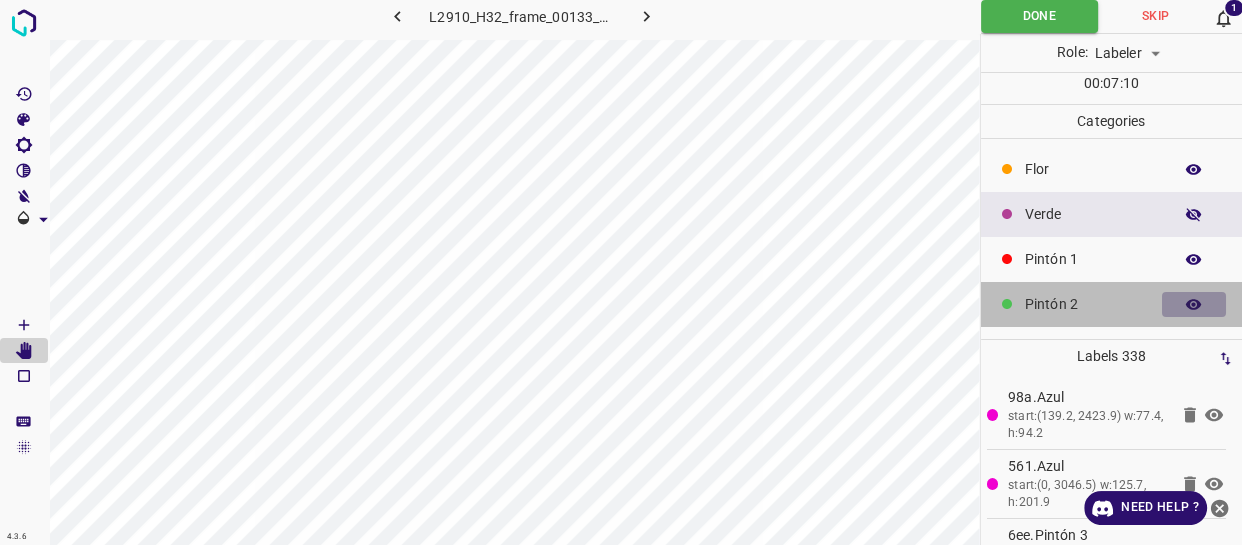 click 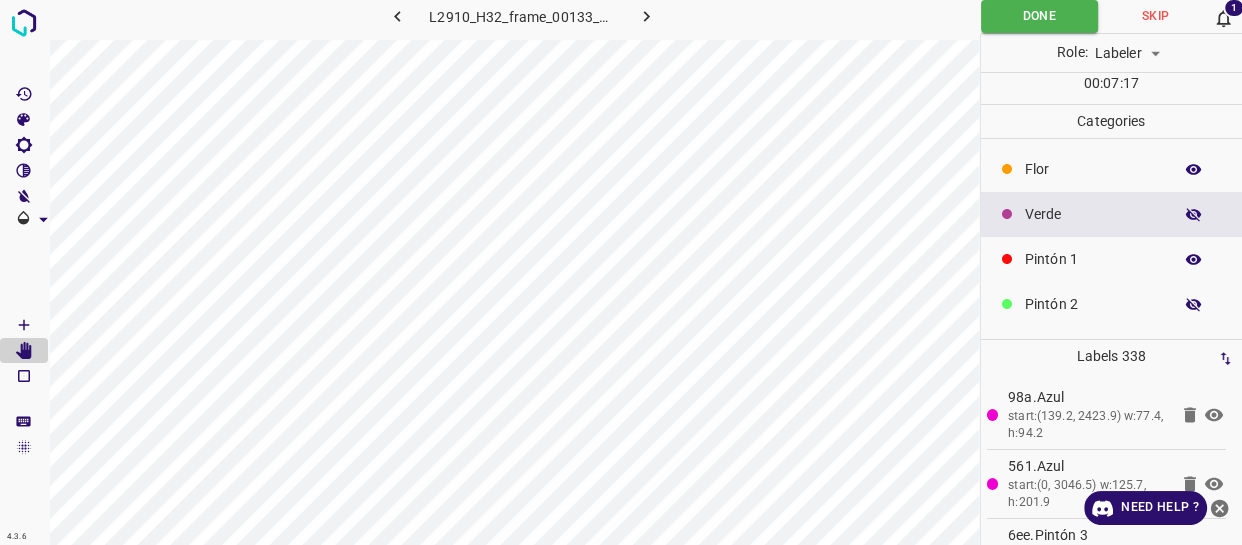 click 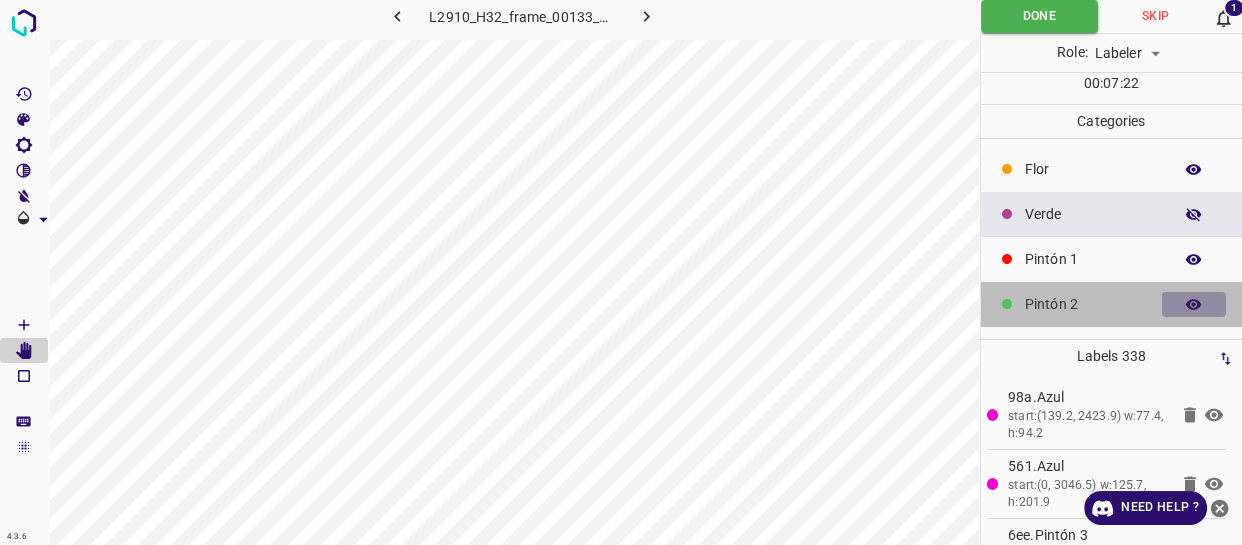 click 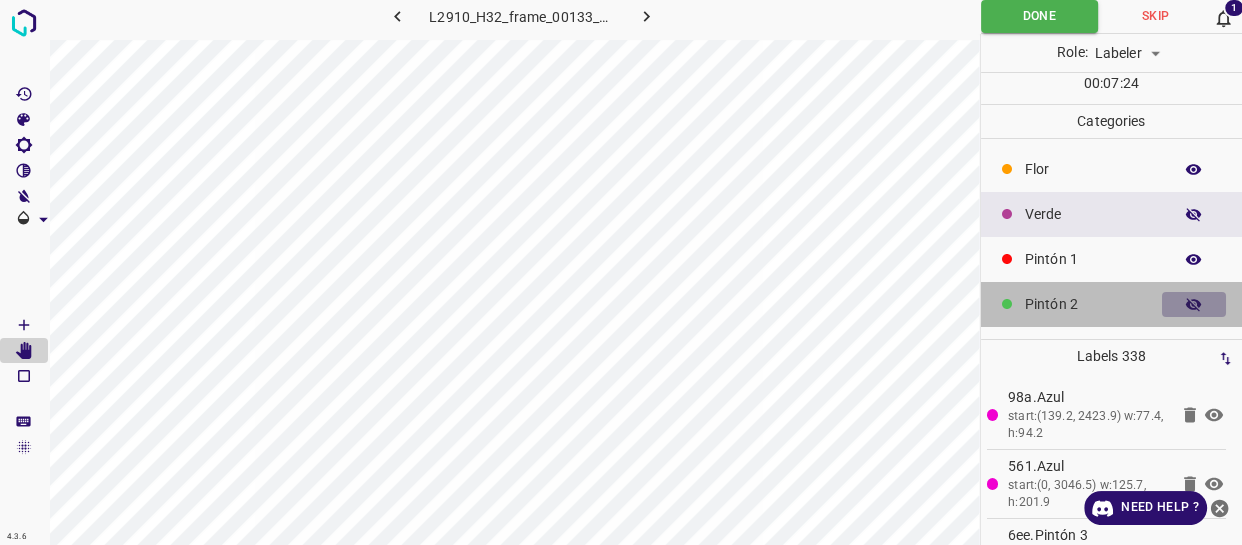 click 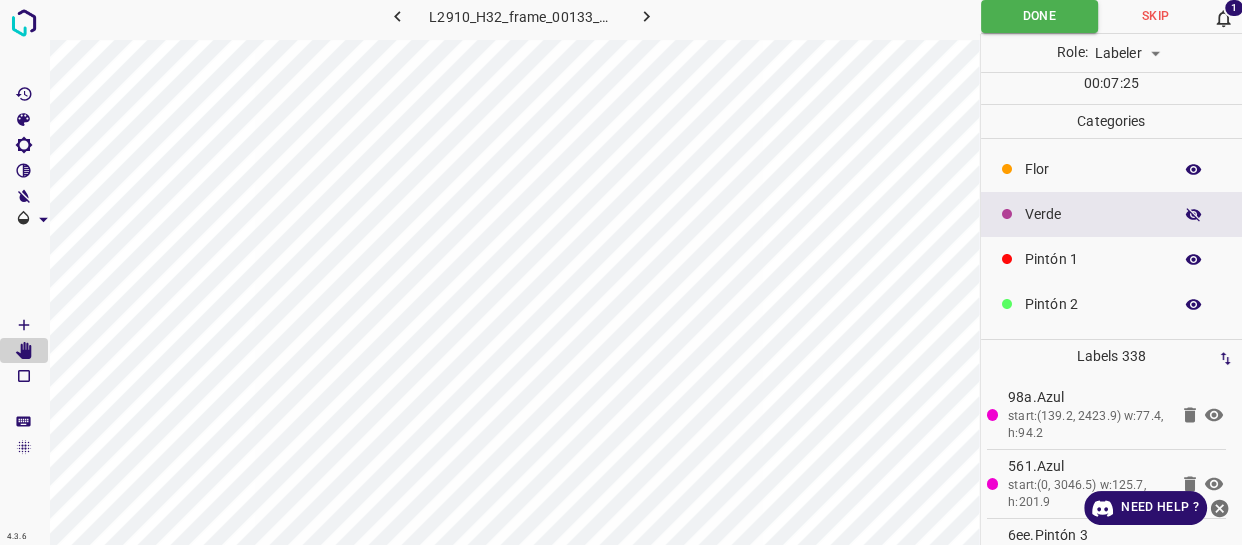 click on "Pintón 2" at bounding box center [1093, 304] 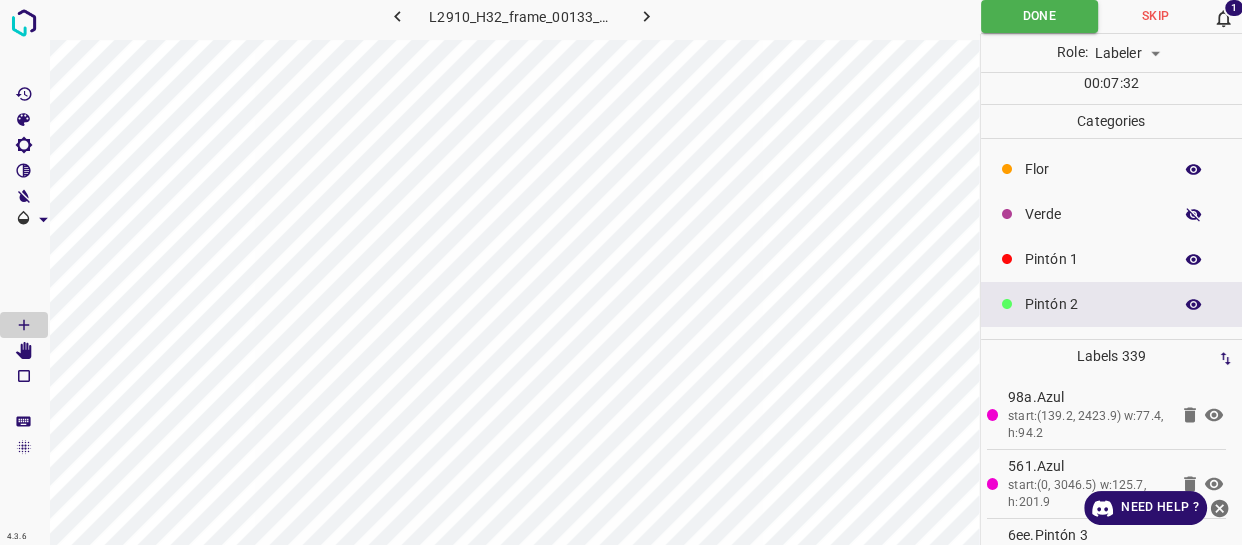 scroll, scrollTop: 0, scrollLeft: 2, axis: horizontal 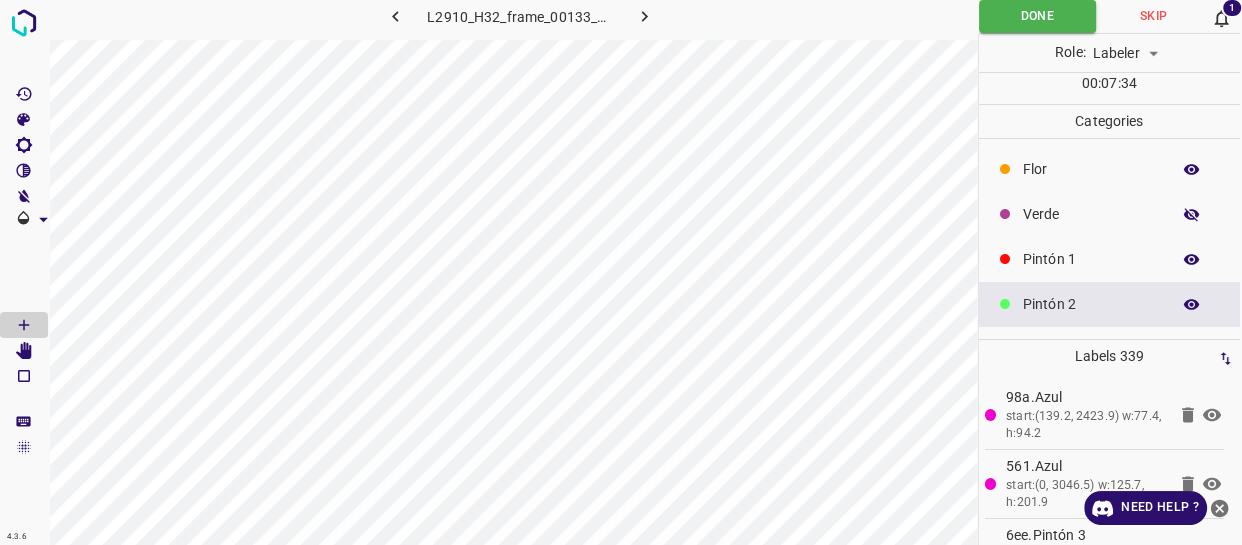 click 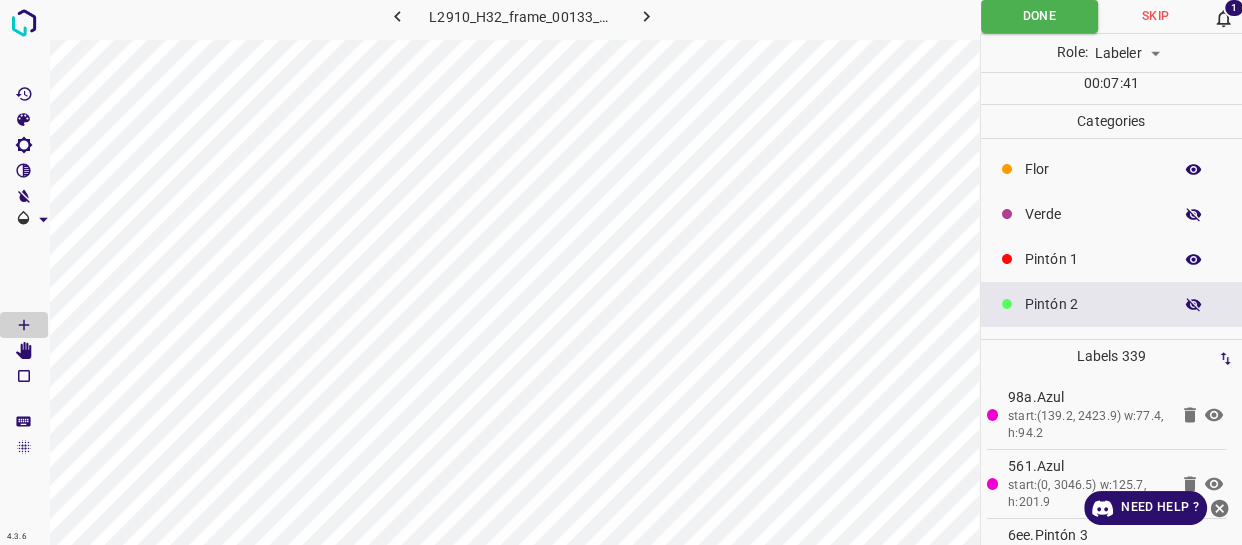 scroll, scrollTop: 0, scrollLeft: 2, axis: horizontal 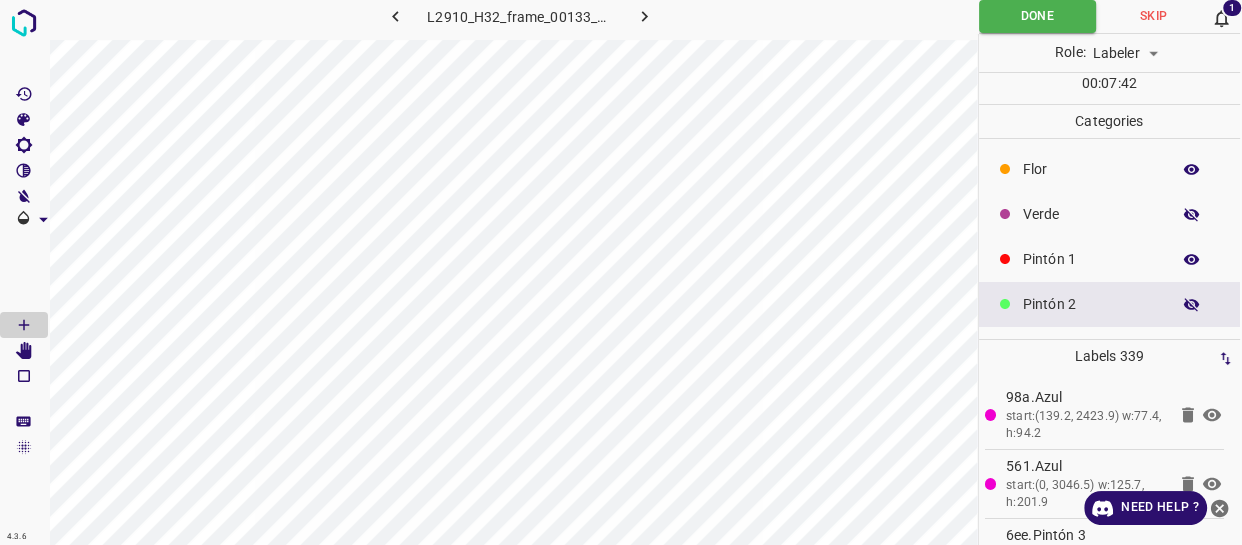 click 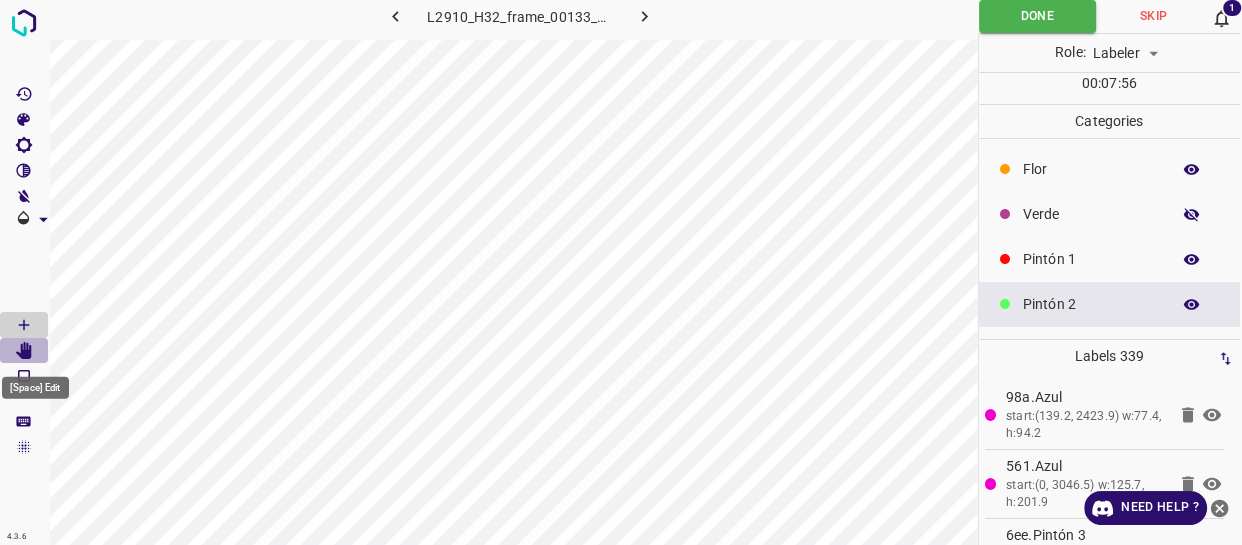 click 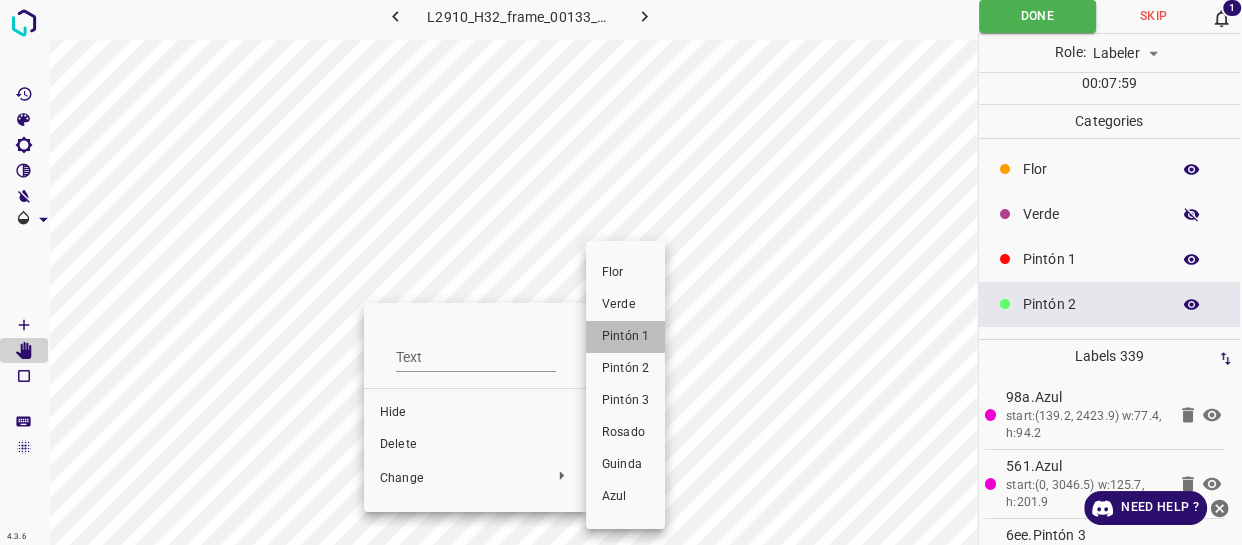 click on "Pintón 1" at bounding box center (625, 337) 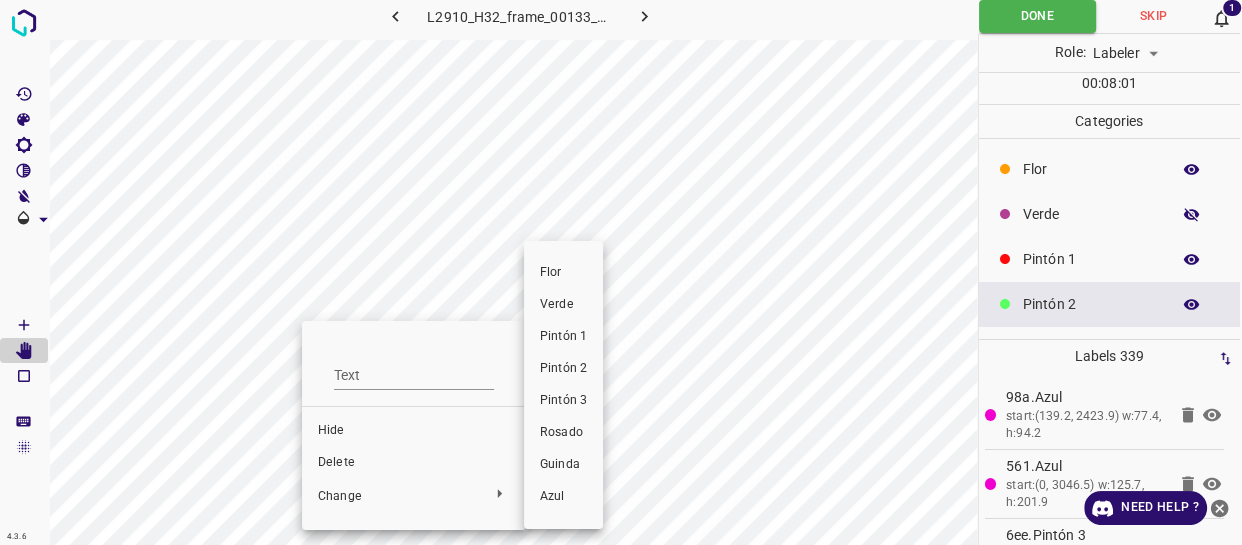 click on "Pintón 1" at bounding box center (563, 337) 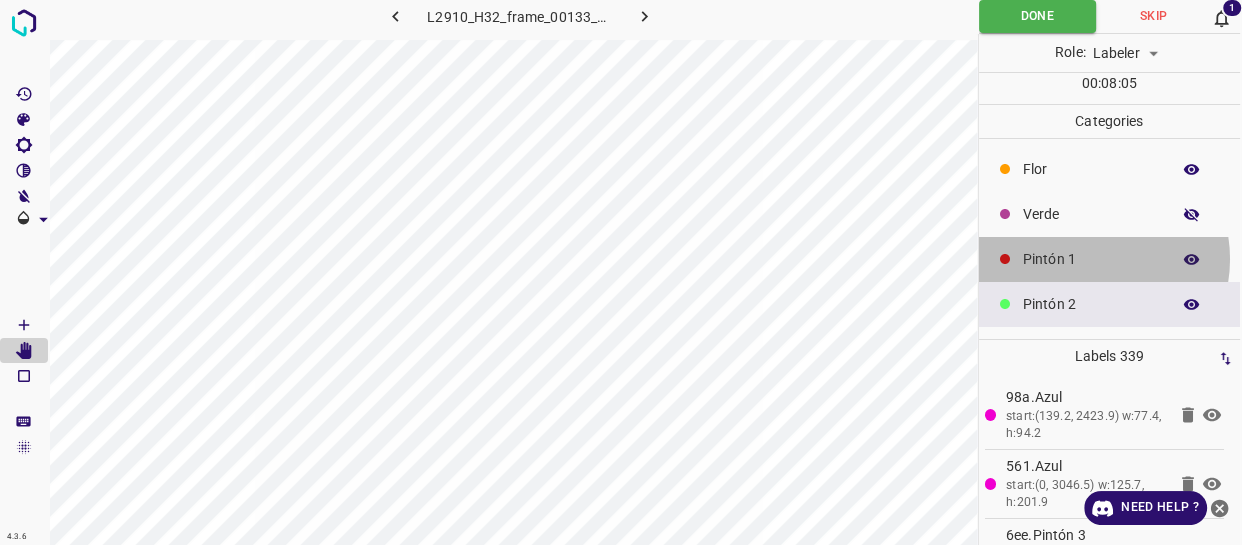 click on "Pintón 1" at bounding box center (1091, 259) 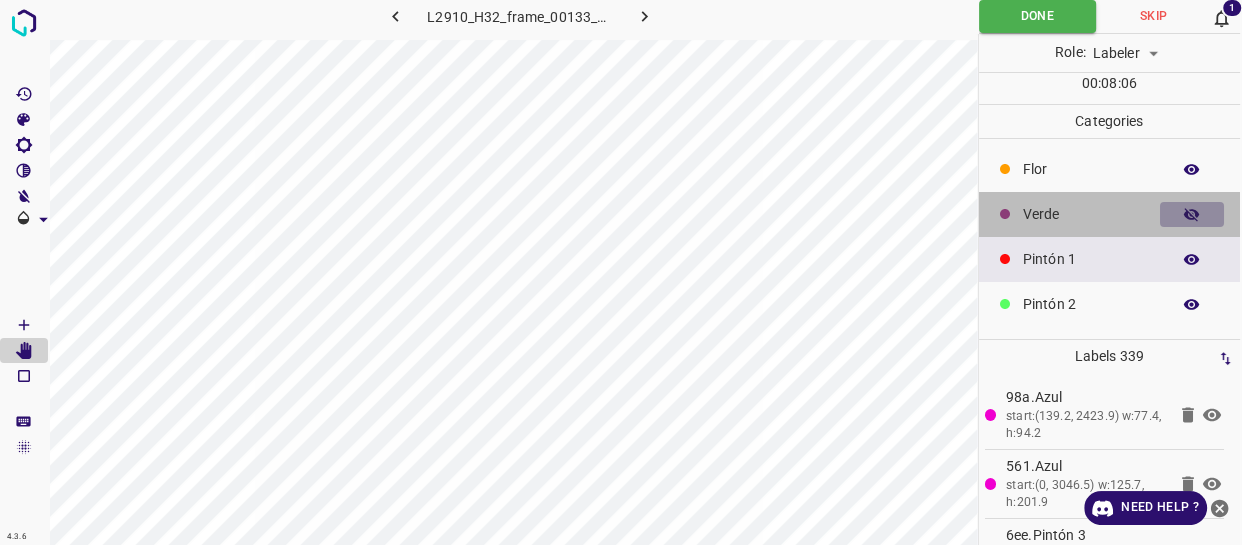 click 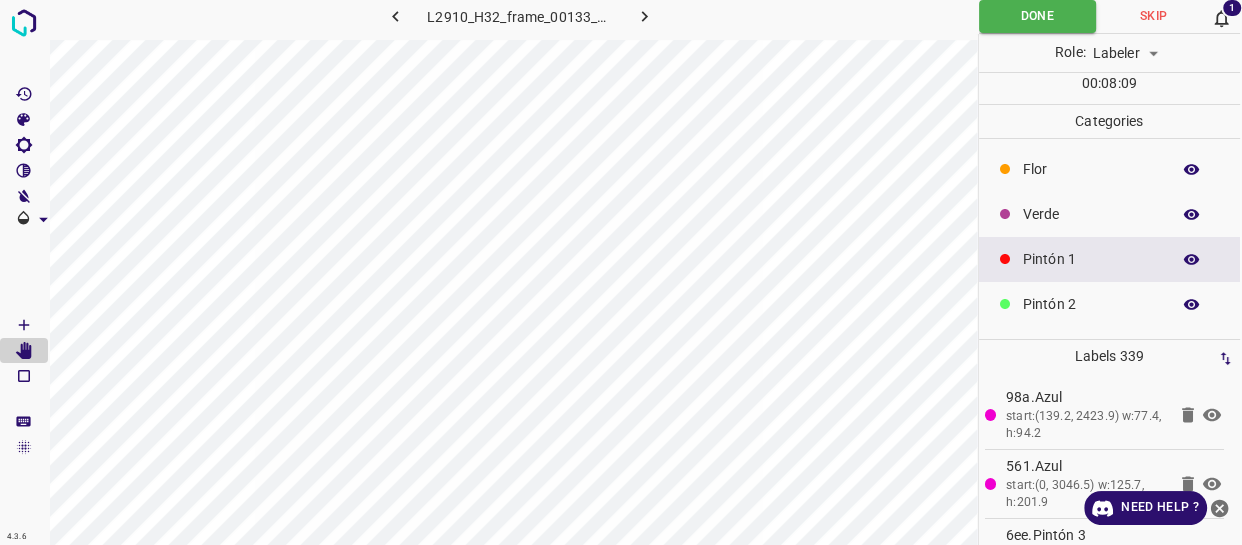 scroll, scrollTop: 0, scrollLeft: 0, axis: both 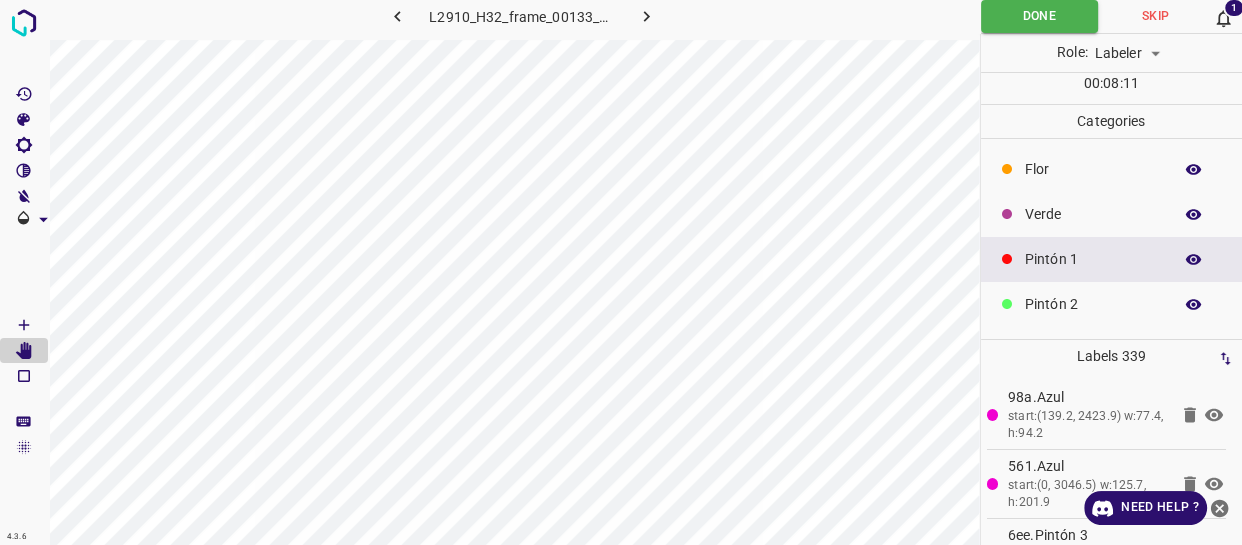 click 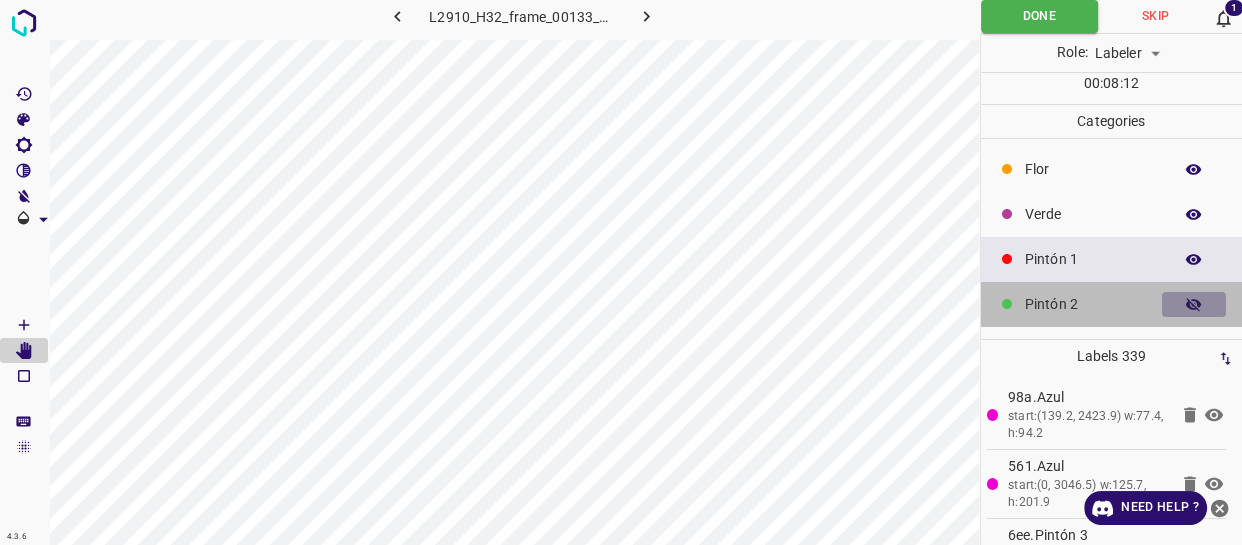 click 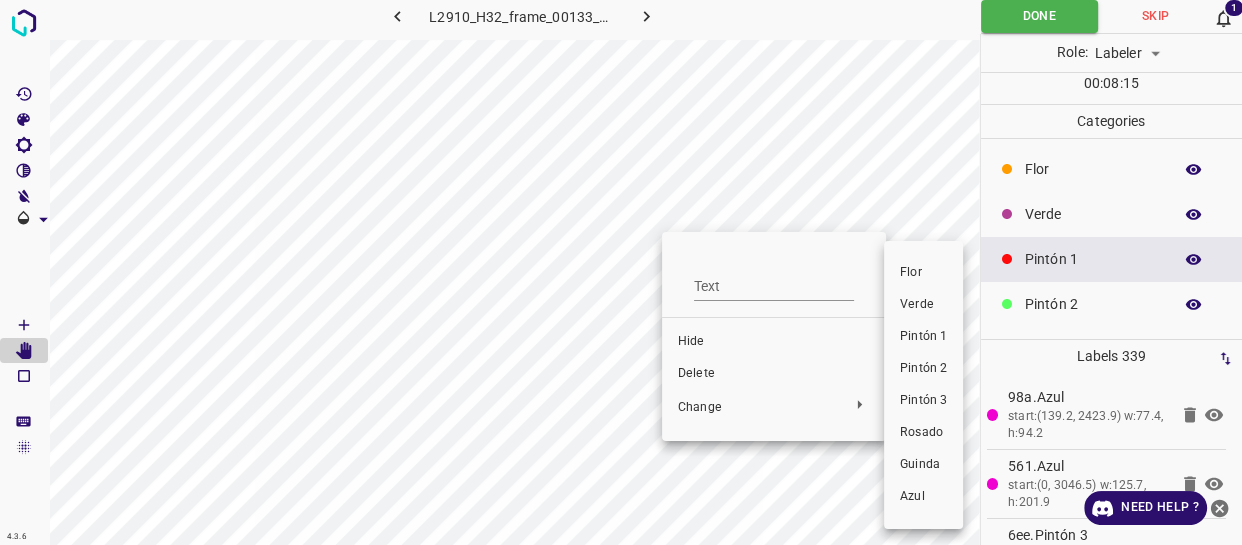 drag, startPoint x: 925, startPoint y: 345, endPoint x: 721, endPoint y: 296, distance: 209.80229 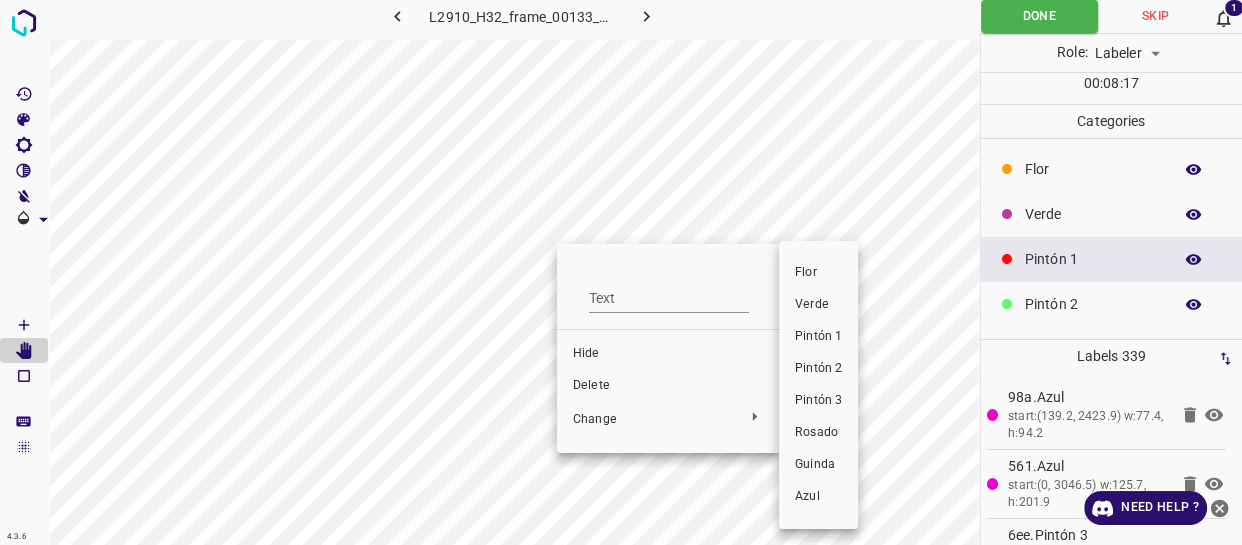 click on "Pintón 1" at bounding box center (818, 337) 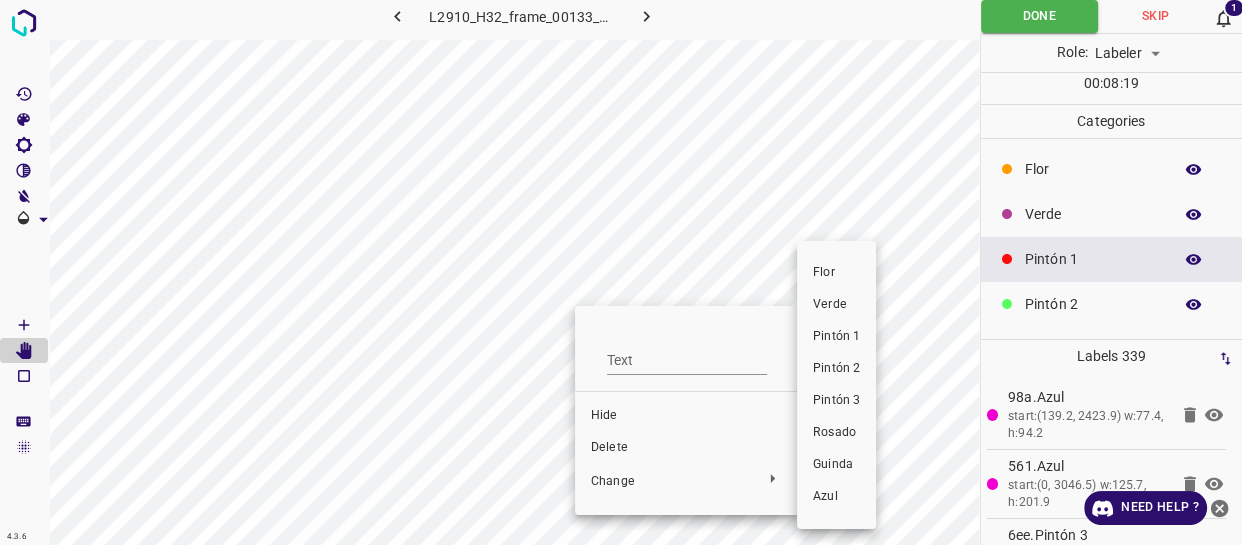 click on "Pintón 1" at bounding box center [836, 337] 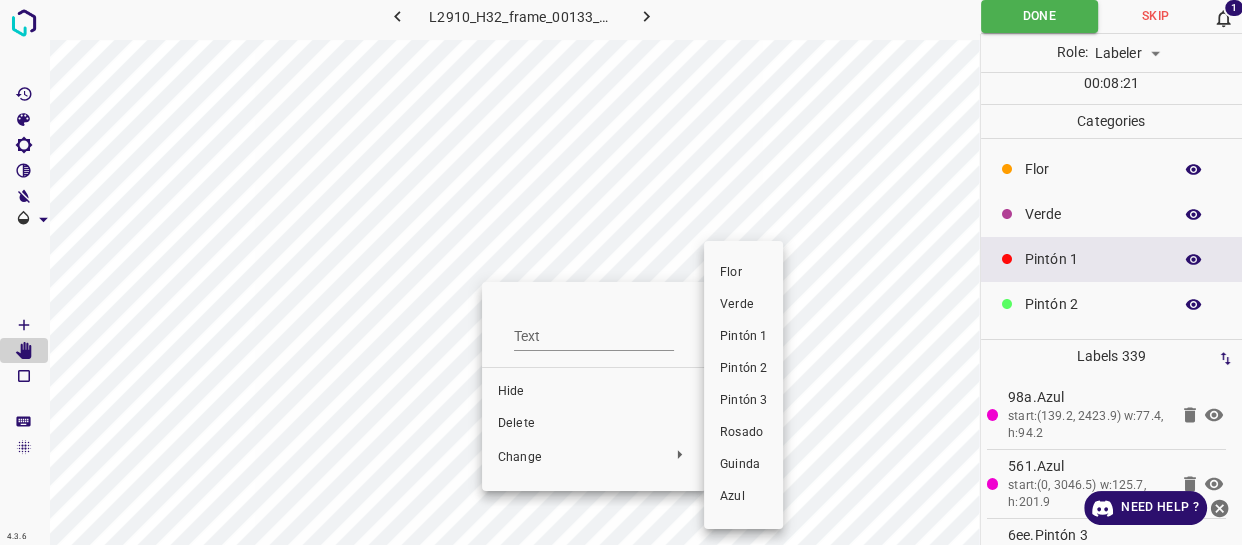 click on "Pintón 1" at bounding box center (743, 337) 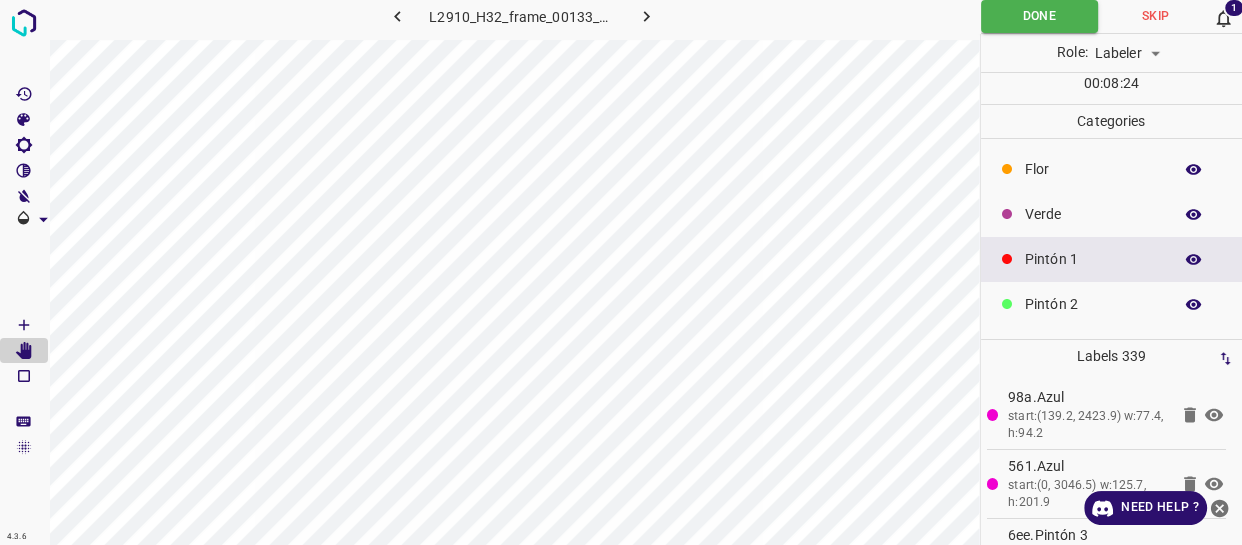 click 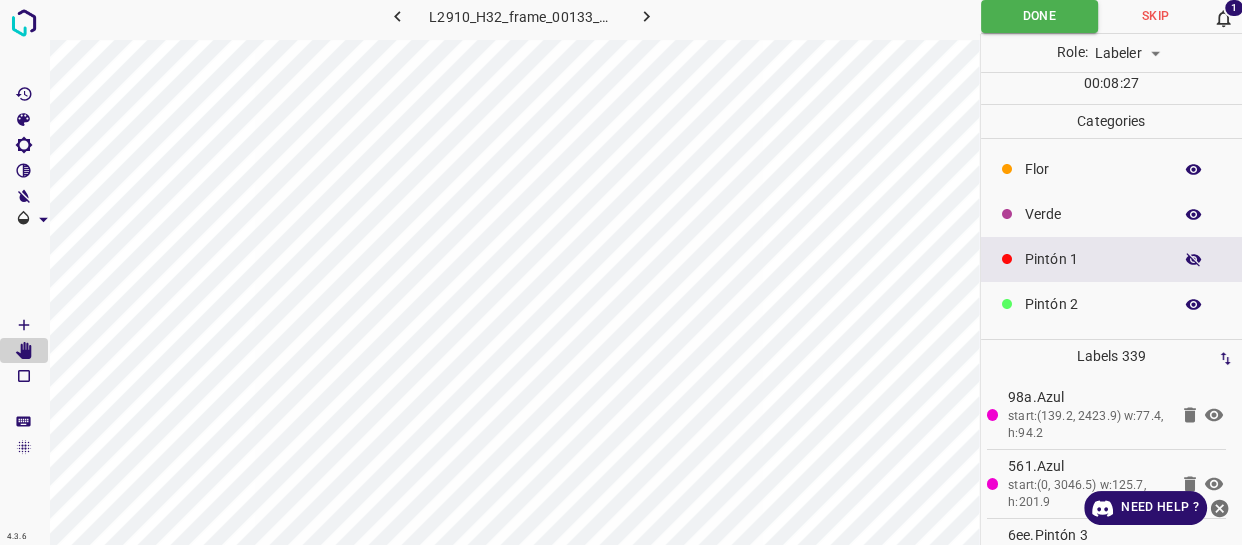 click 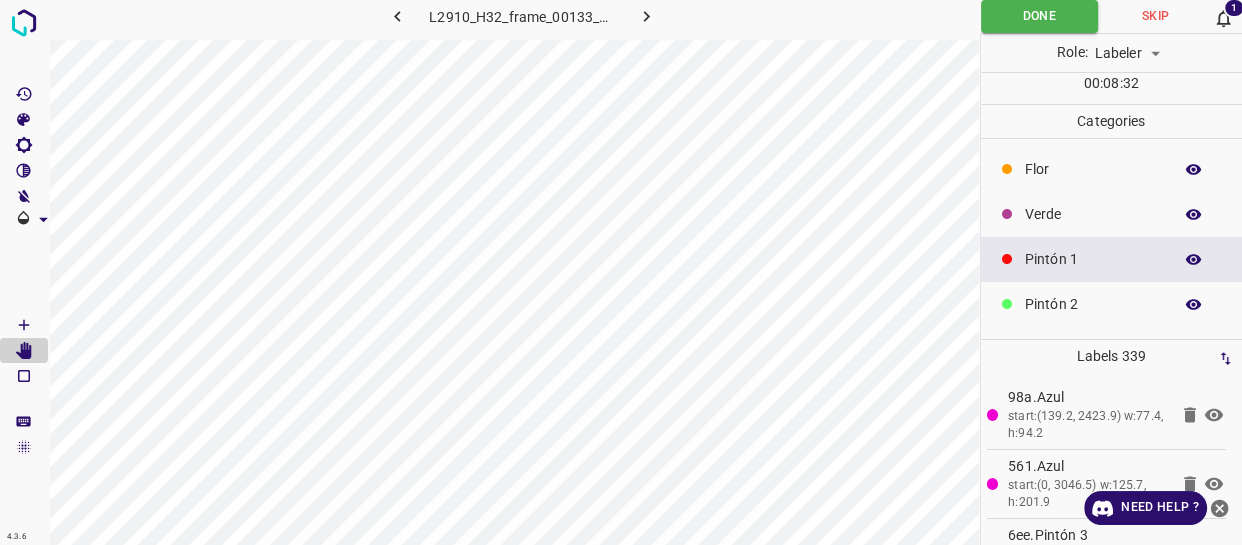 scroll, scrollTop: 0, scrollLeft: 2, axis: horizontal 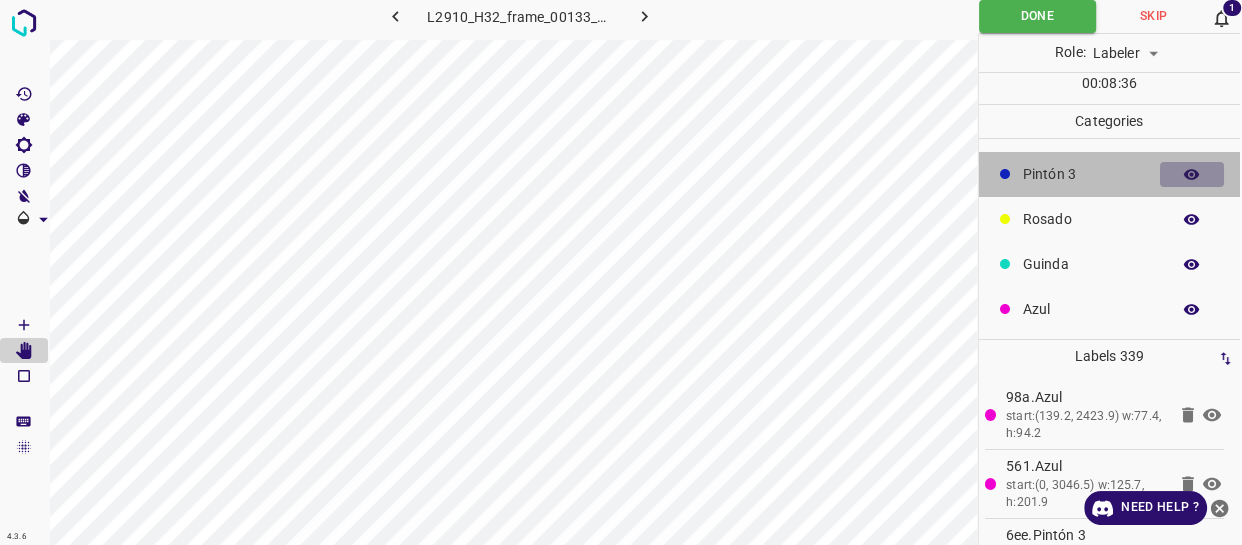 click 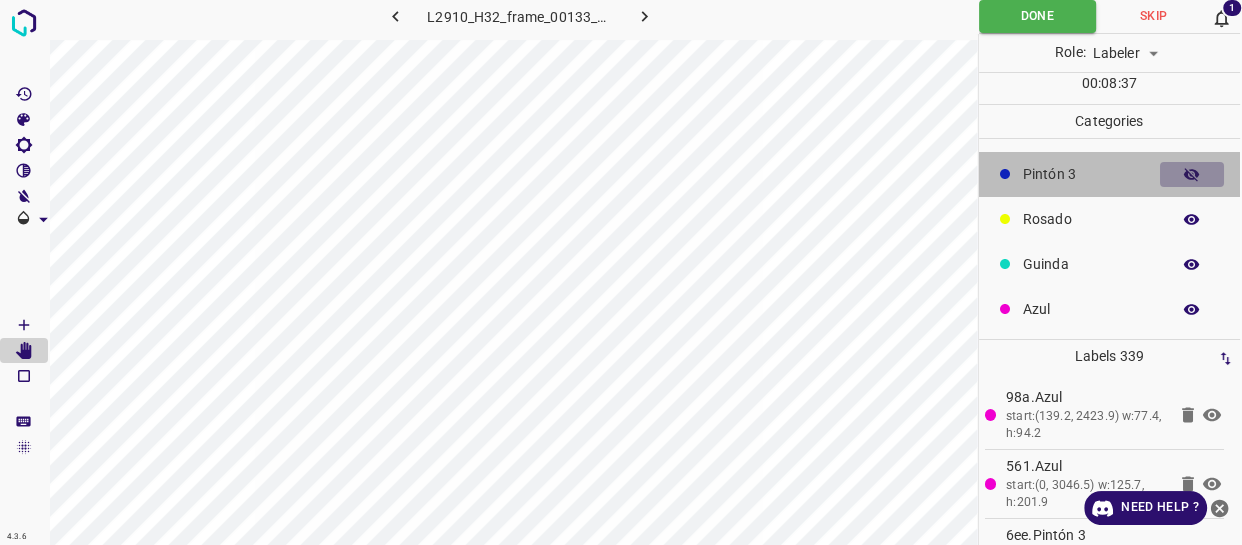 click 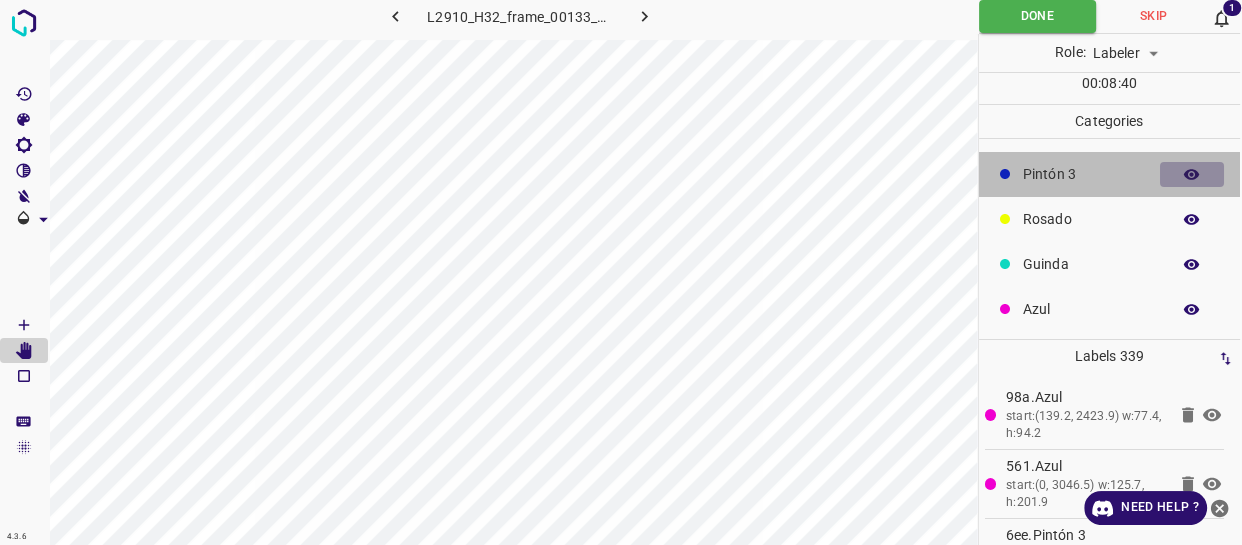click 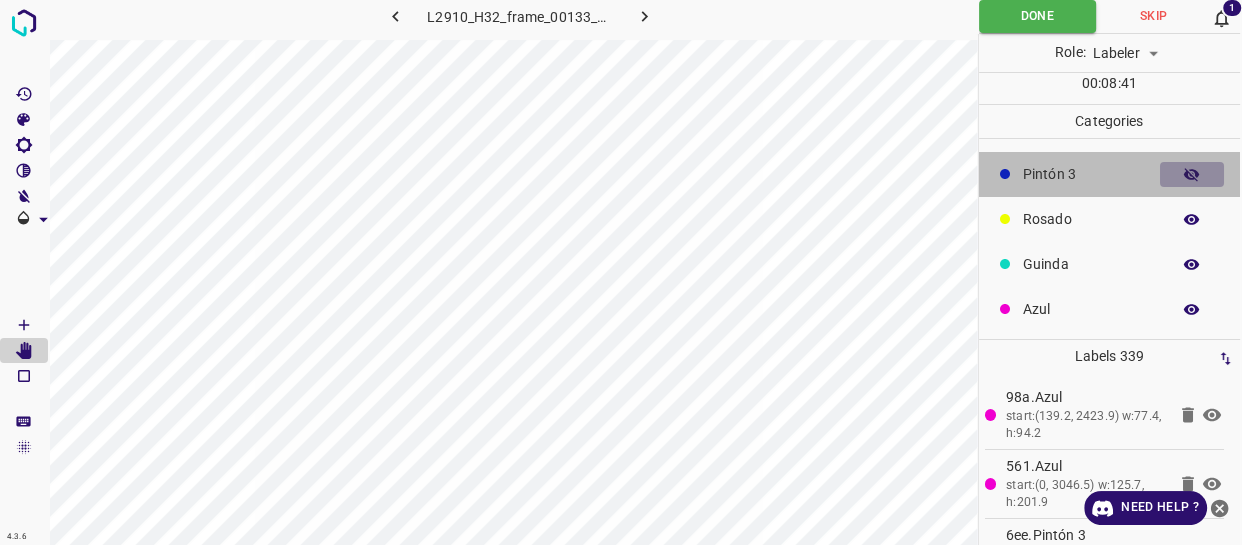 click 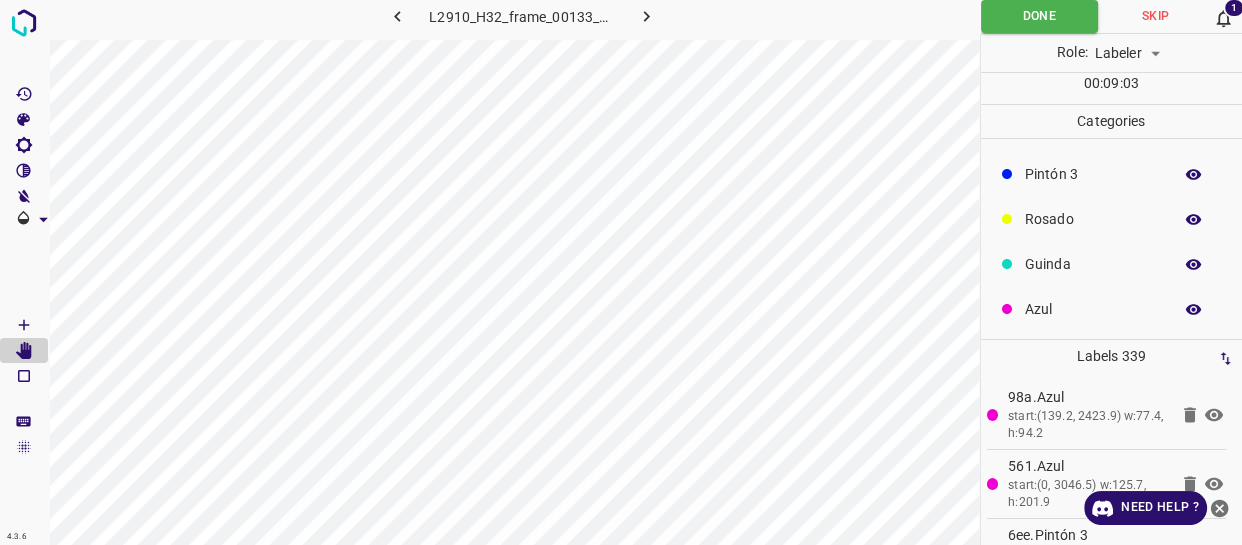 scroll, scrollTop: 0, scrollLeft: 2, axis: horizontal 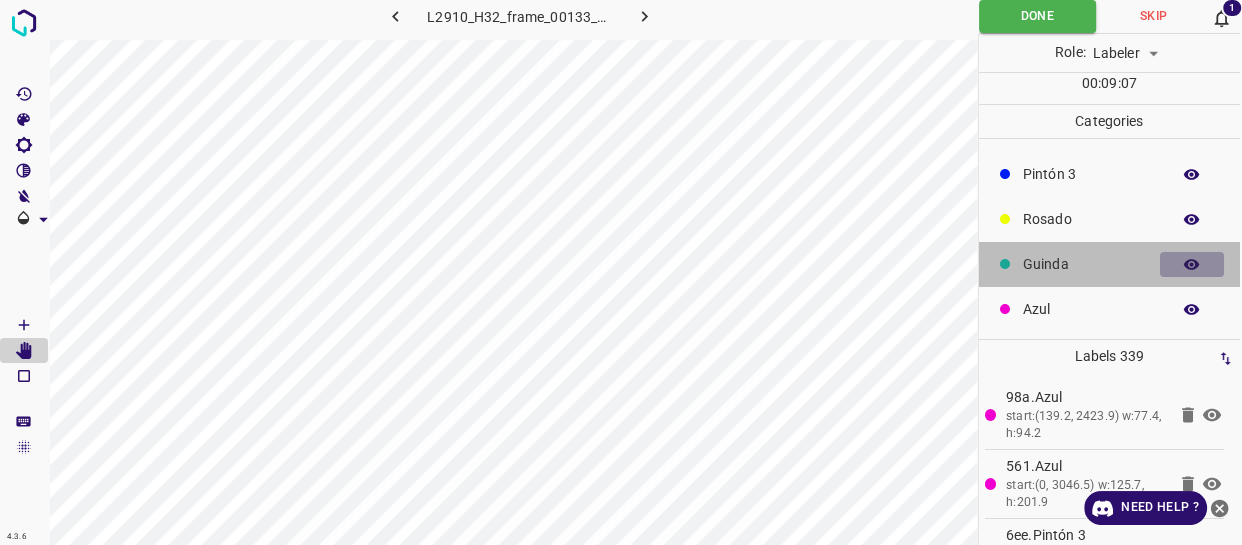 click 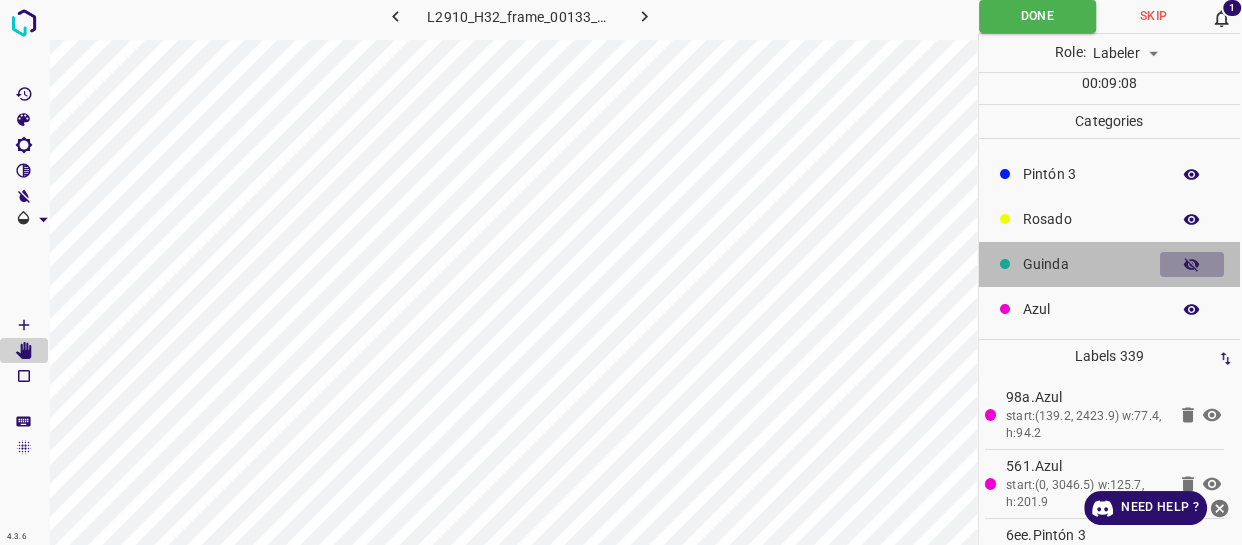 click 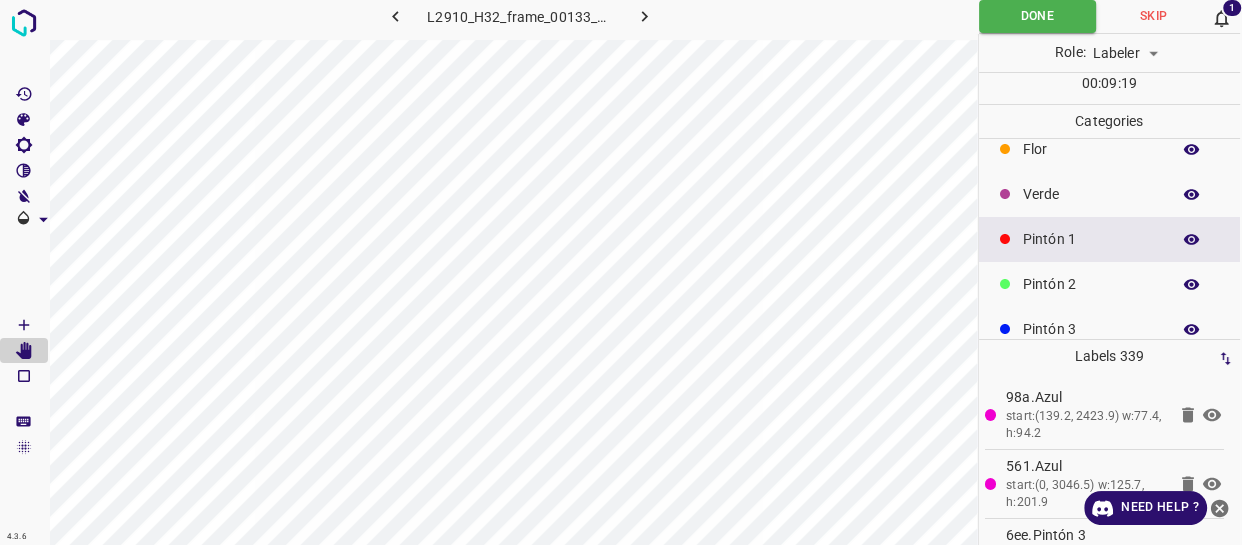 scroll, scrollTop: 0, scrollLeft: 0, axis: both 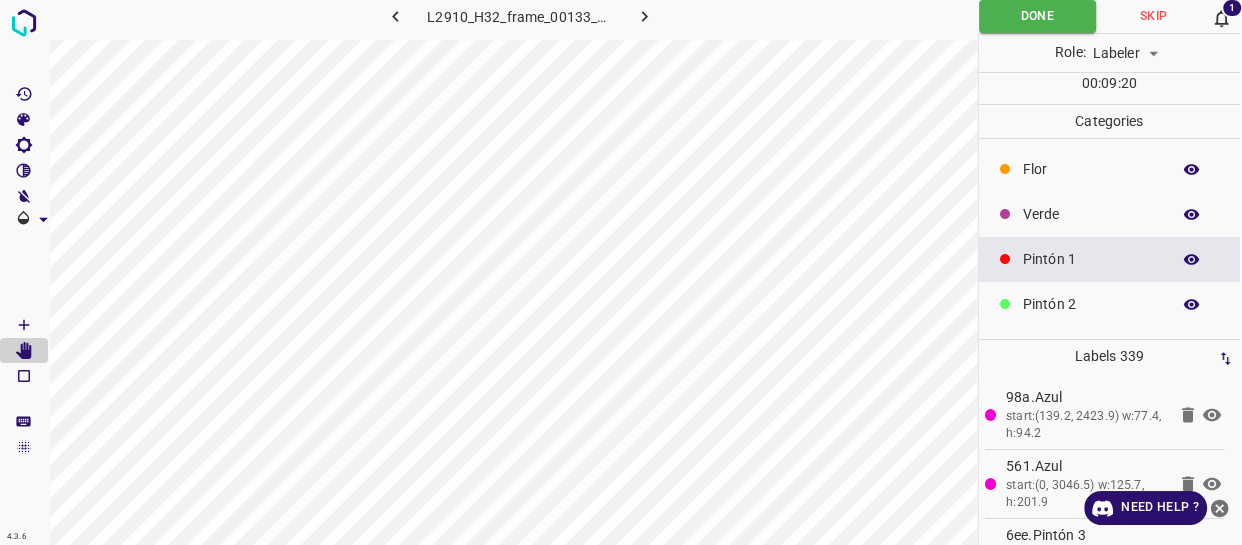 click at bounding box center (1192, 215) 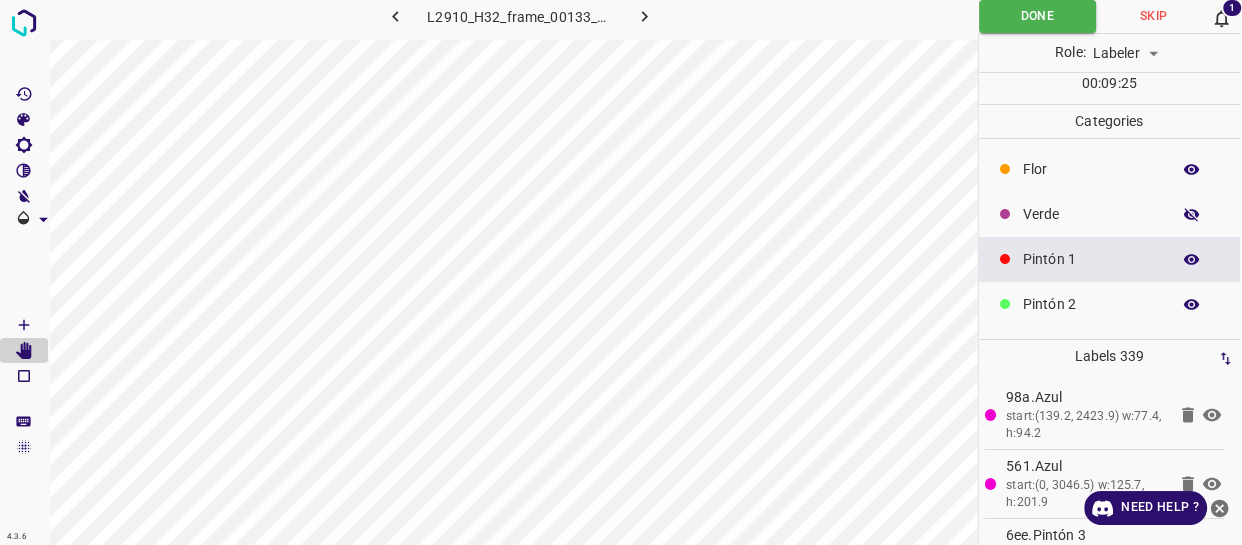 click 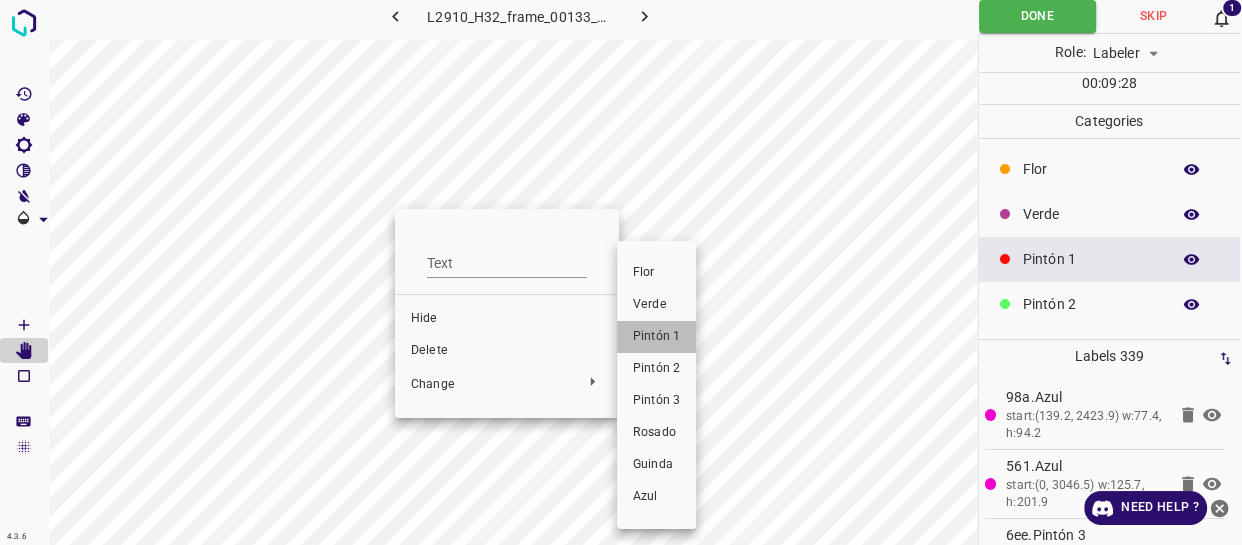 drag, startPoint x: 653, startPoint y: 340, endPoint x: 570, endPoint y: 356, distance: 84.5281 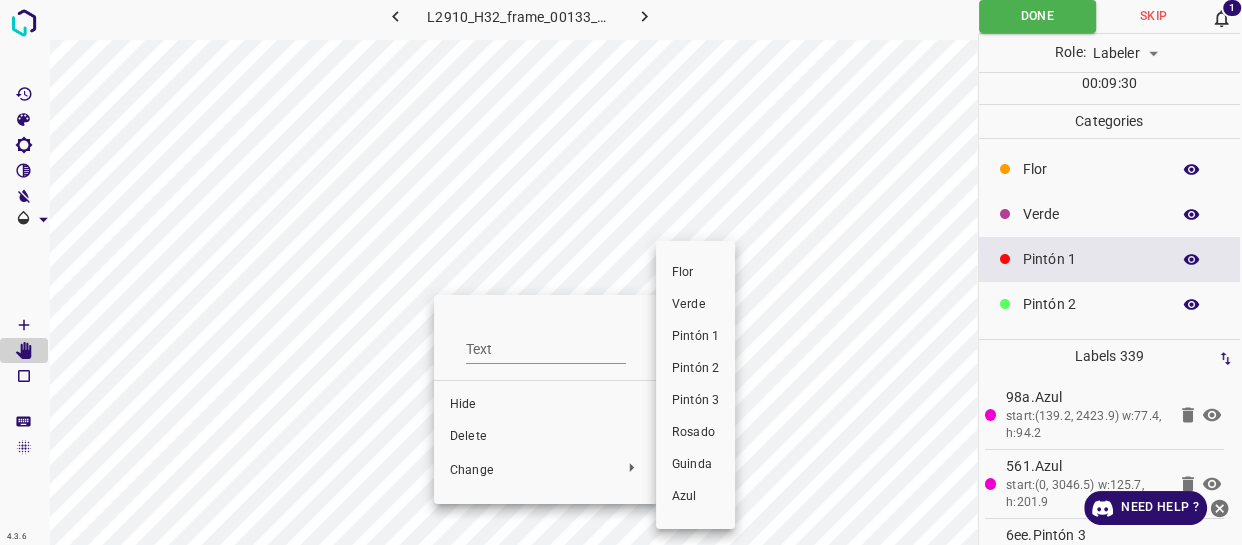 click on "Pintón 1" at bounding box center (695, 337) 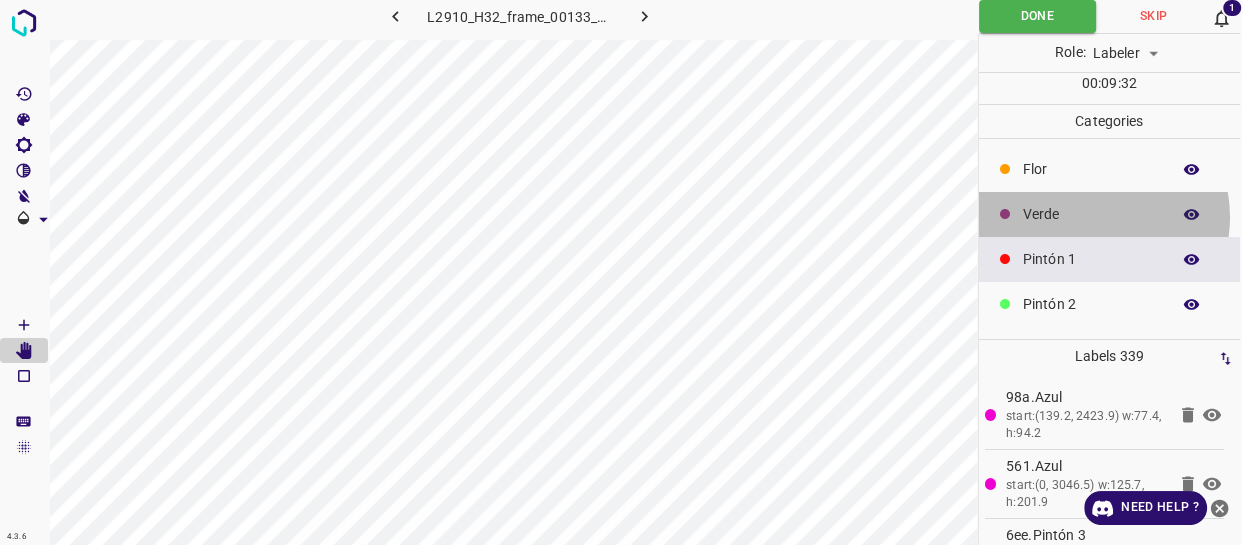 click on "Verde" at bounding box center (1091, 214) 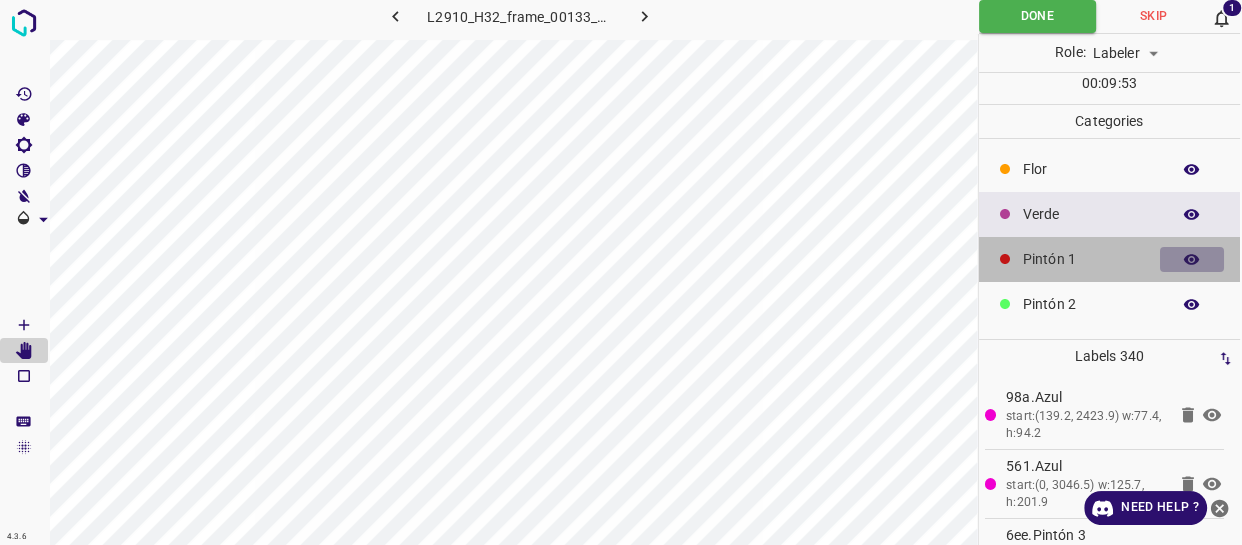 click 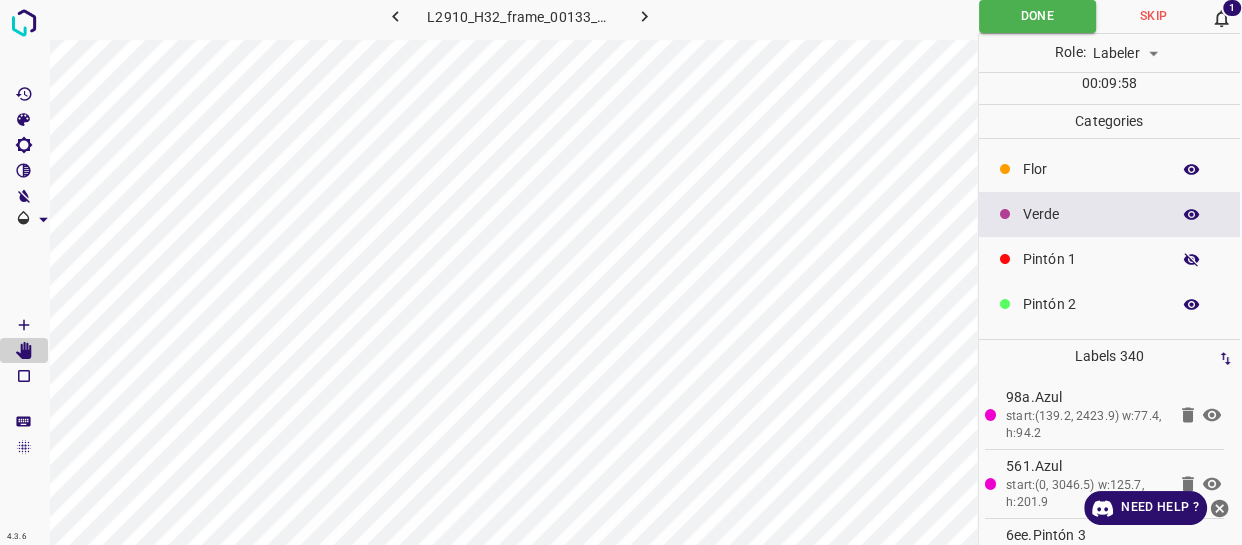 click 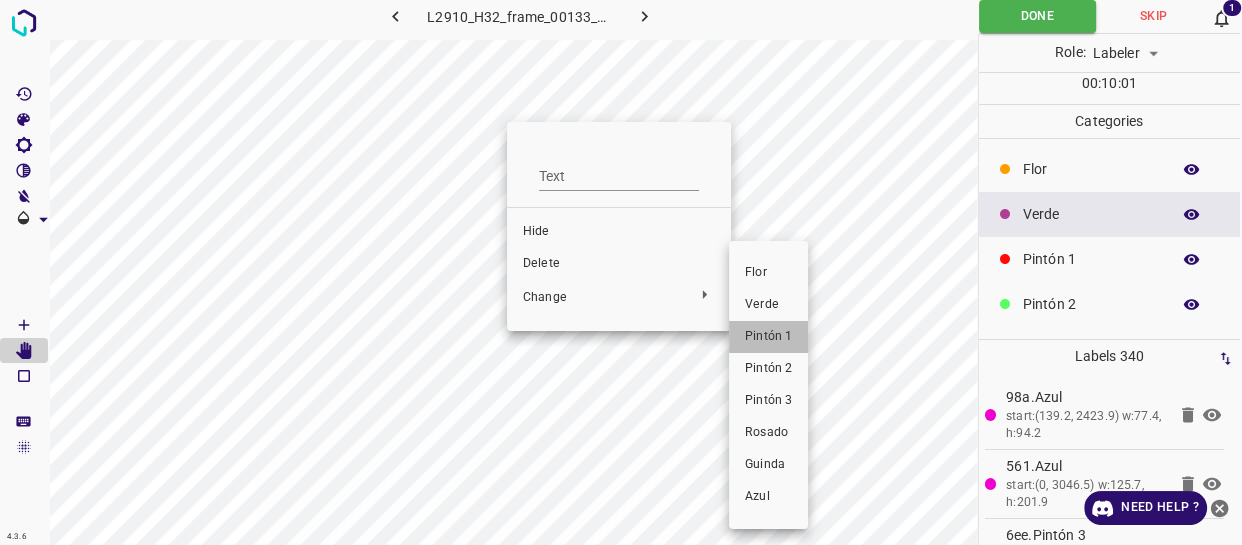 drag, startPoint x: 769, startPoint y: 338, endPoint x: 580, endPoint y: 280, distance: 197.69926 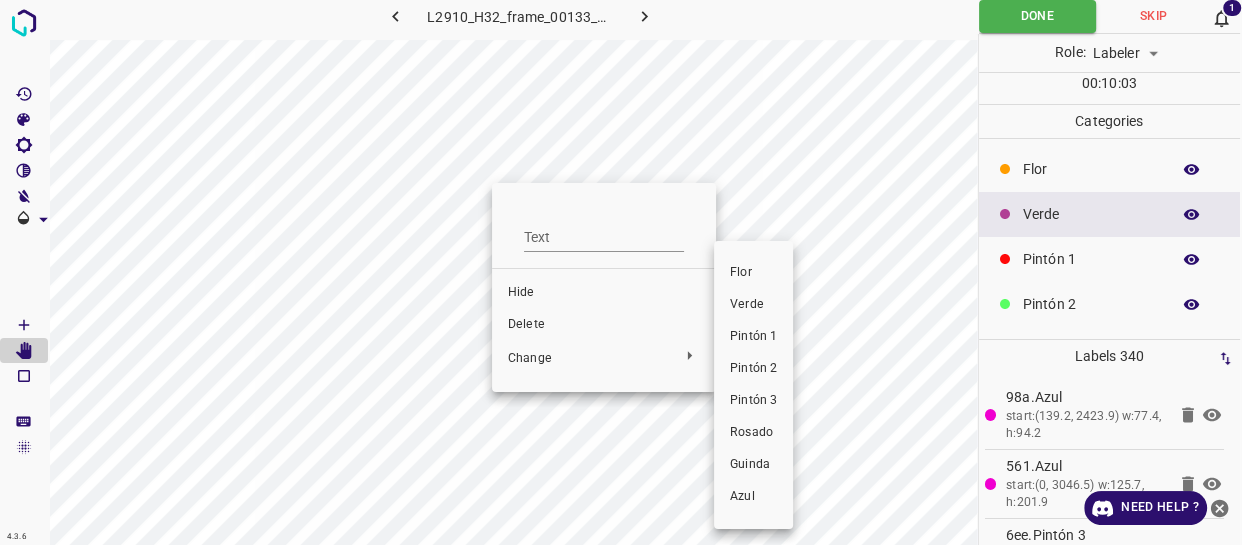 drag, startPoint x: 769, startPoint y: 333, endPoint x: 620, endPoint y: 312, distance: 150.4726 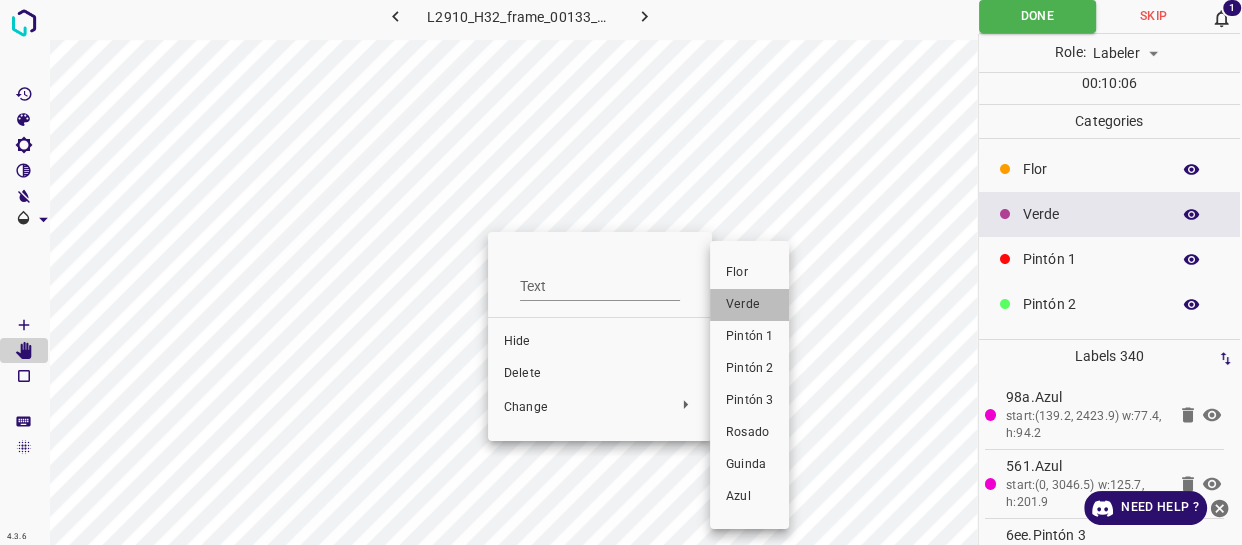 click on "Verde" at bounding box center (749, 305) 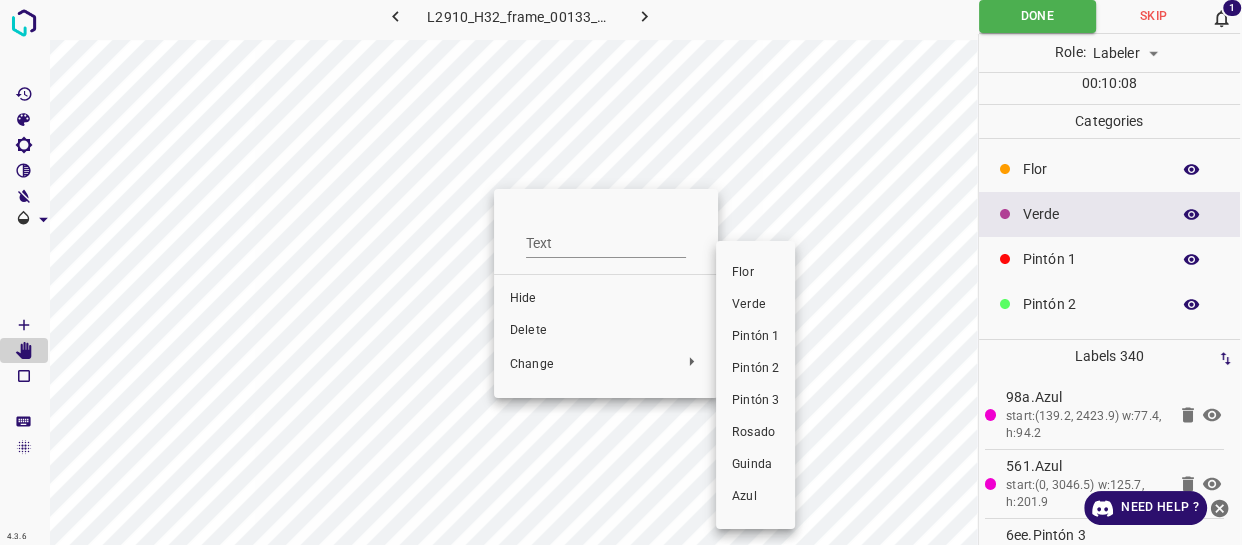 click on "Verde" at bounding box center [755, 305] 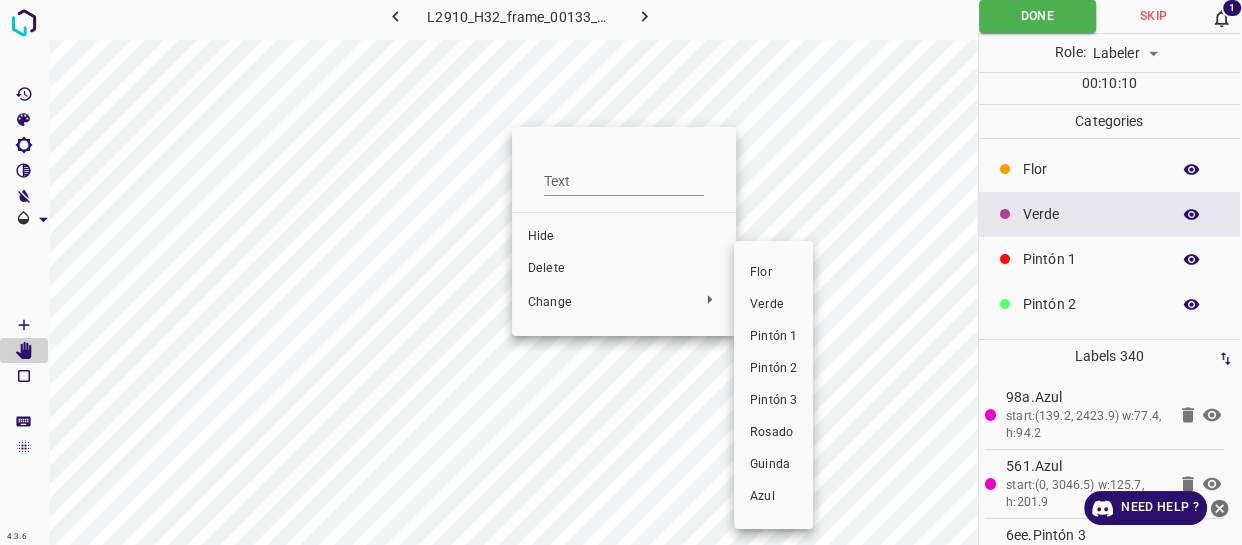 click on "Verde" at bounding box center (773, 305) 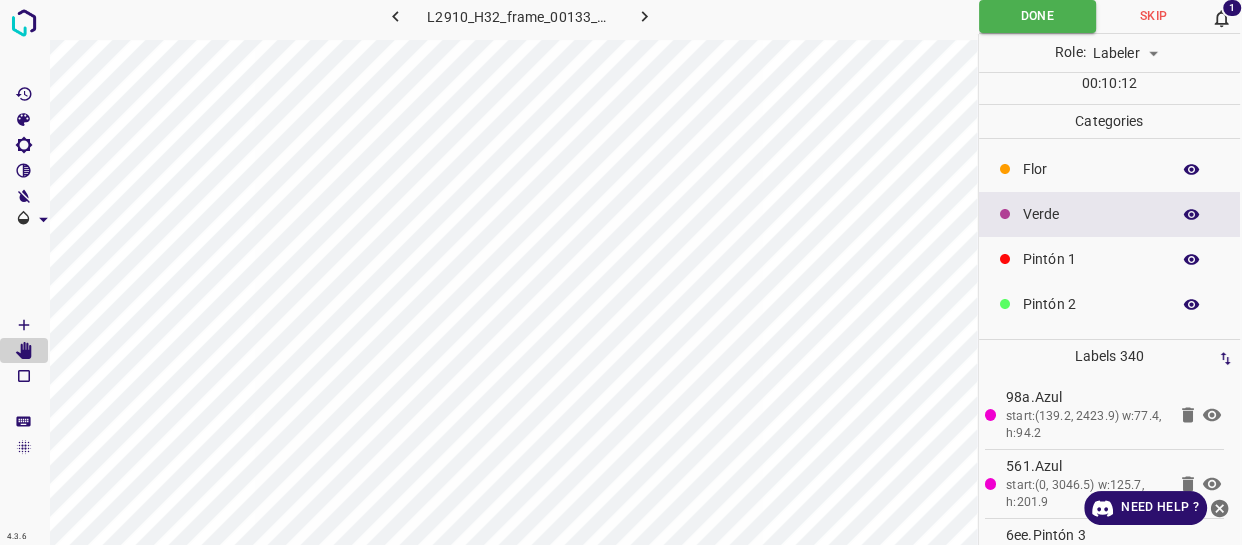 click 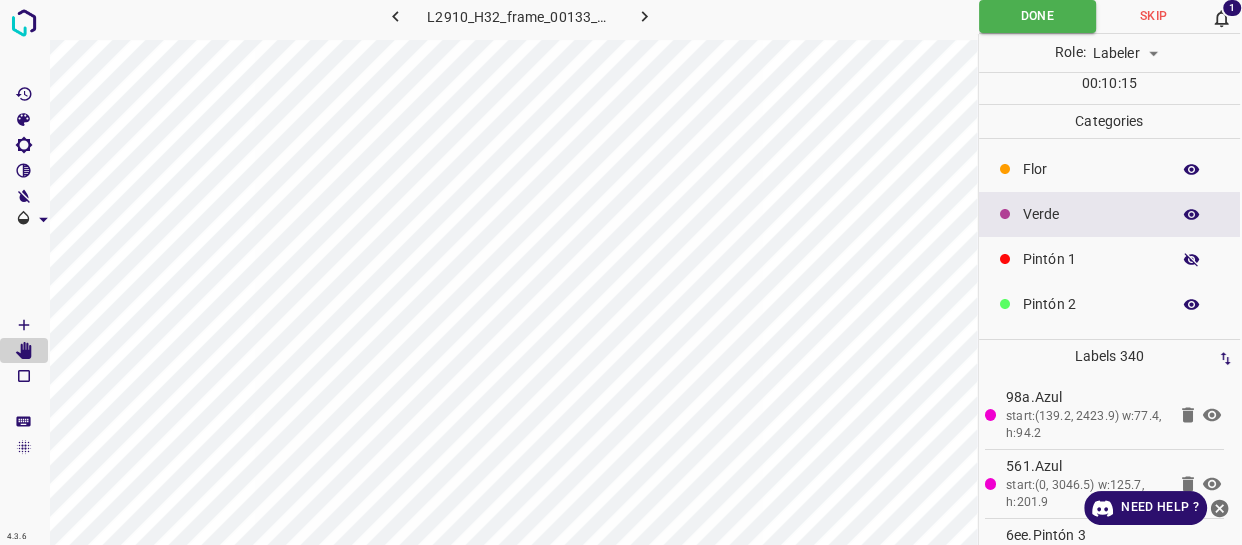click 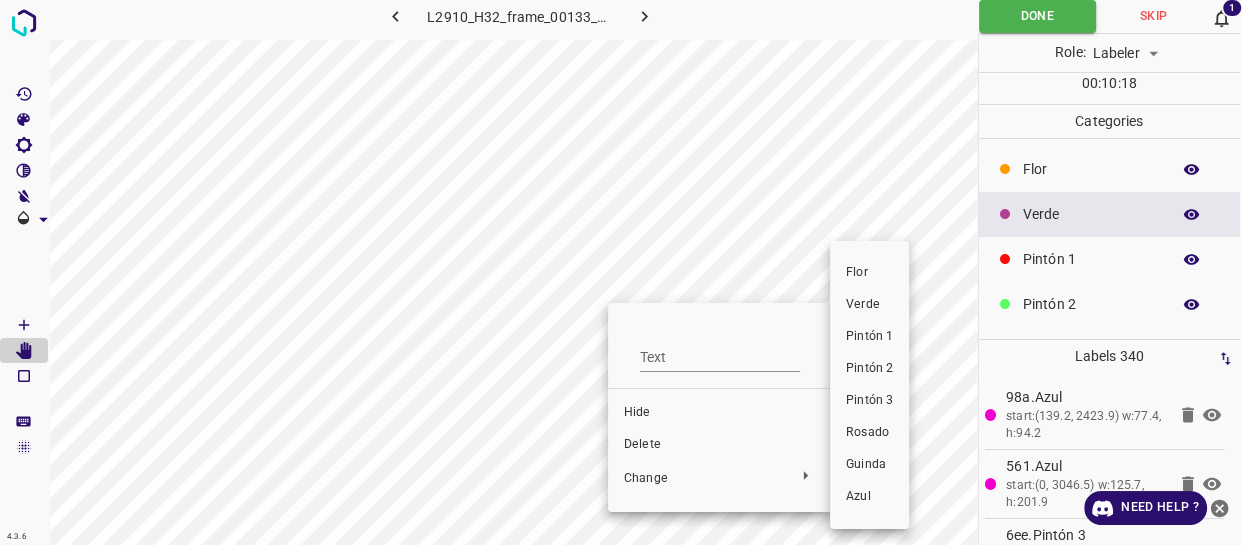 drag, startPoint x: 867, startPoint y: 304, endPoint x: 813, endPoint y: 300, distance: 54.147945 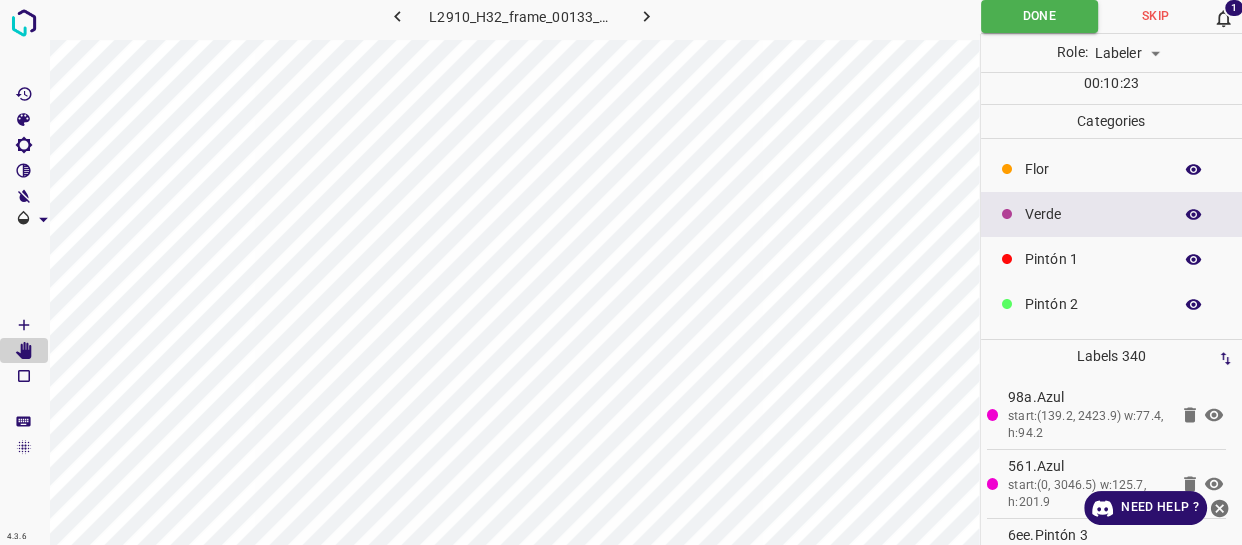 scroll, scrollTop: 0, scrollLeft: 2, axis: horizontal 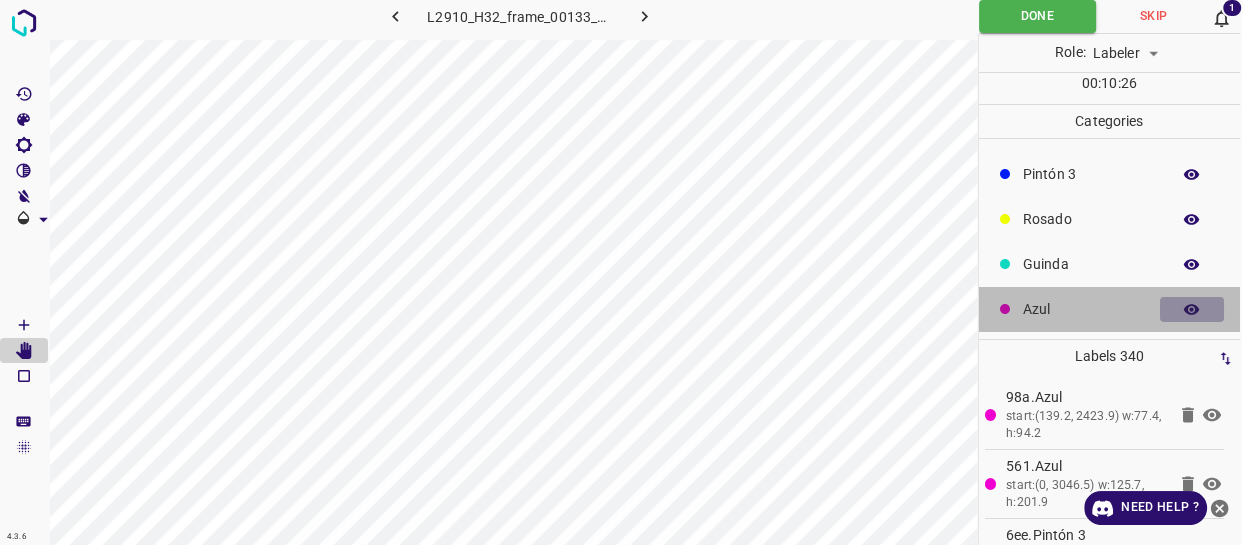 click 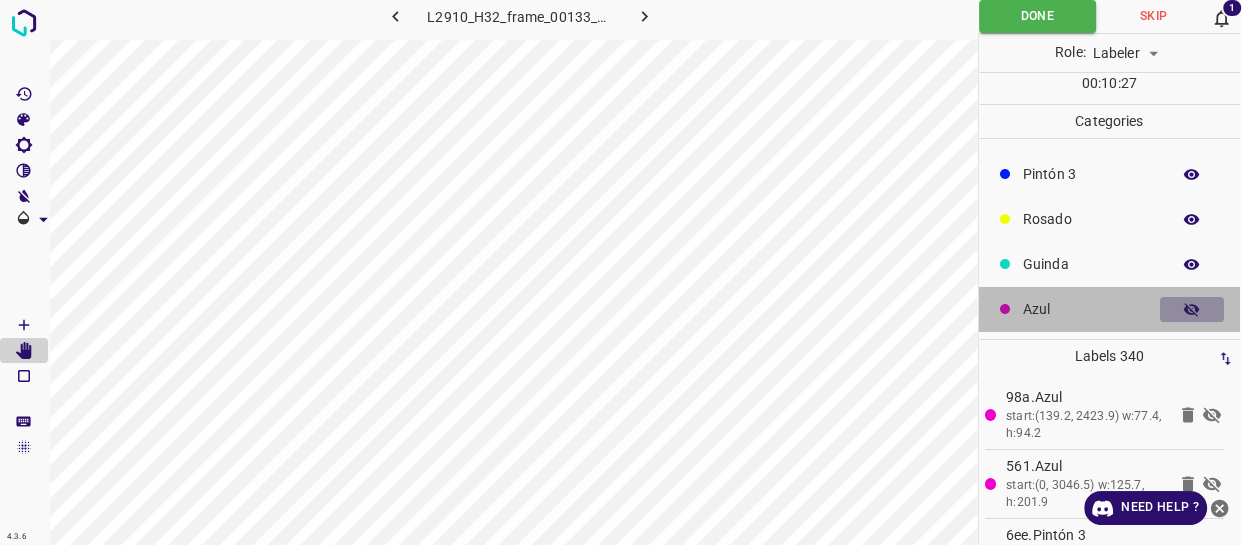 click 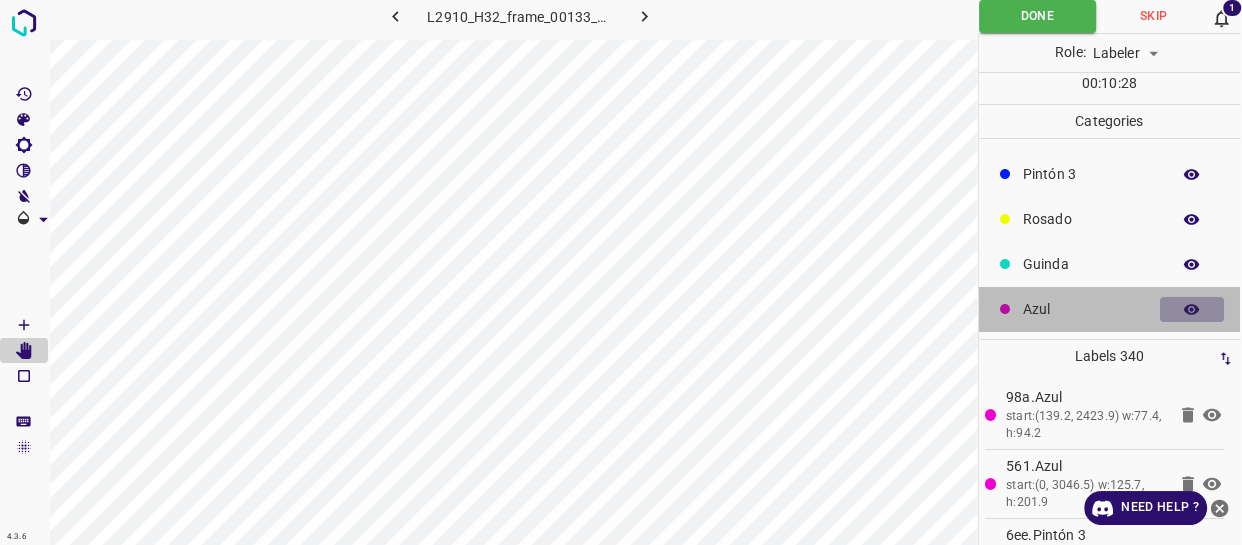 click 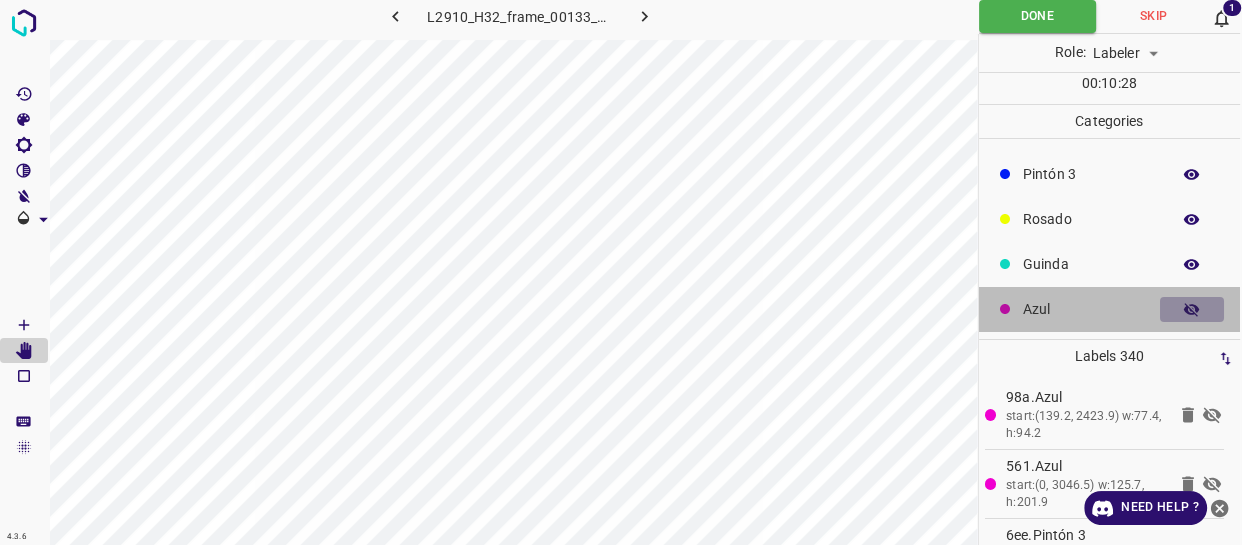click 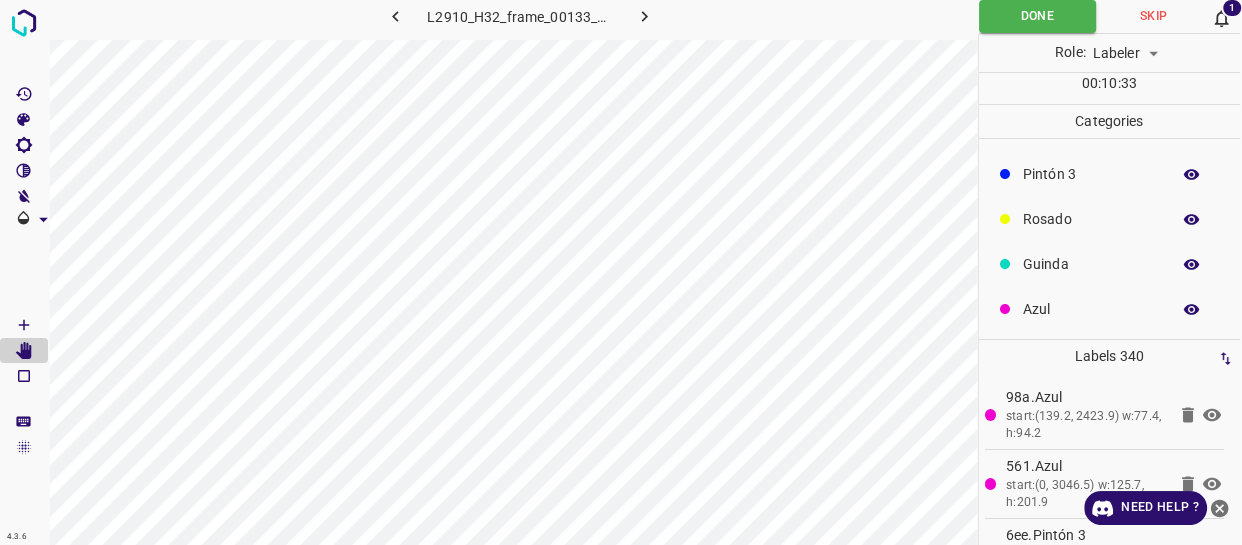scroll, scrollTop: 84, scrollLeft: 0, axis: vertical 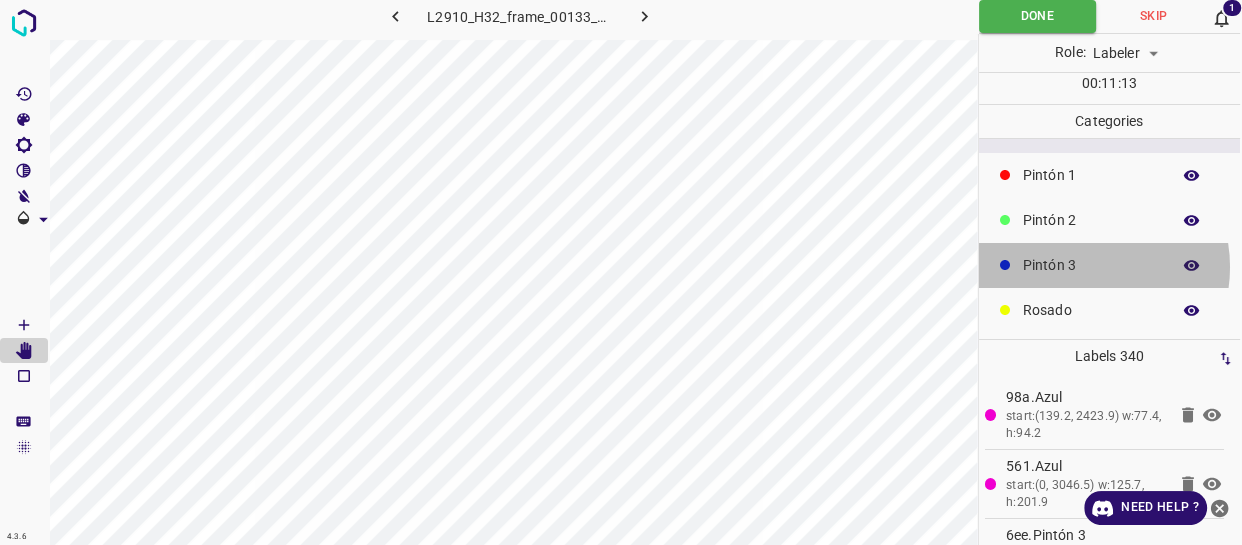 click on "Pintón 3" at bounding box center [1091, 265] 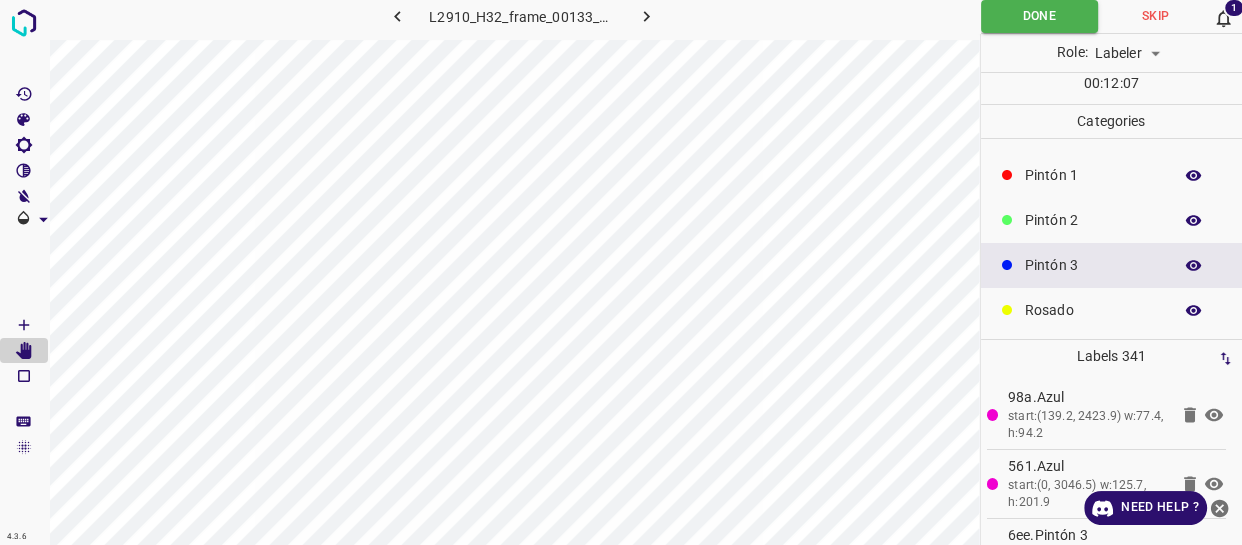 scroll, scrollTop: 0, scrollLeft: 2, axis: horizontal 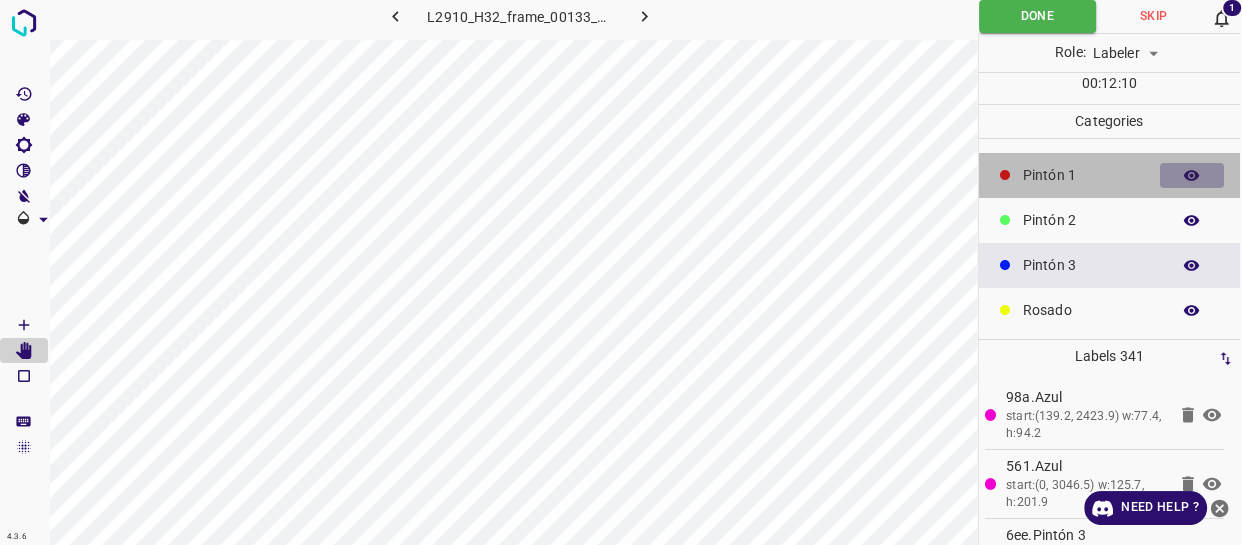 click at bounding box center (1192, 176) 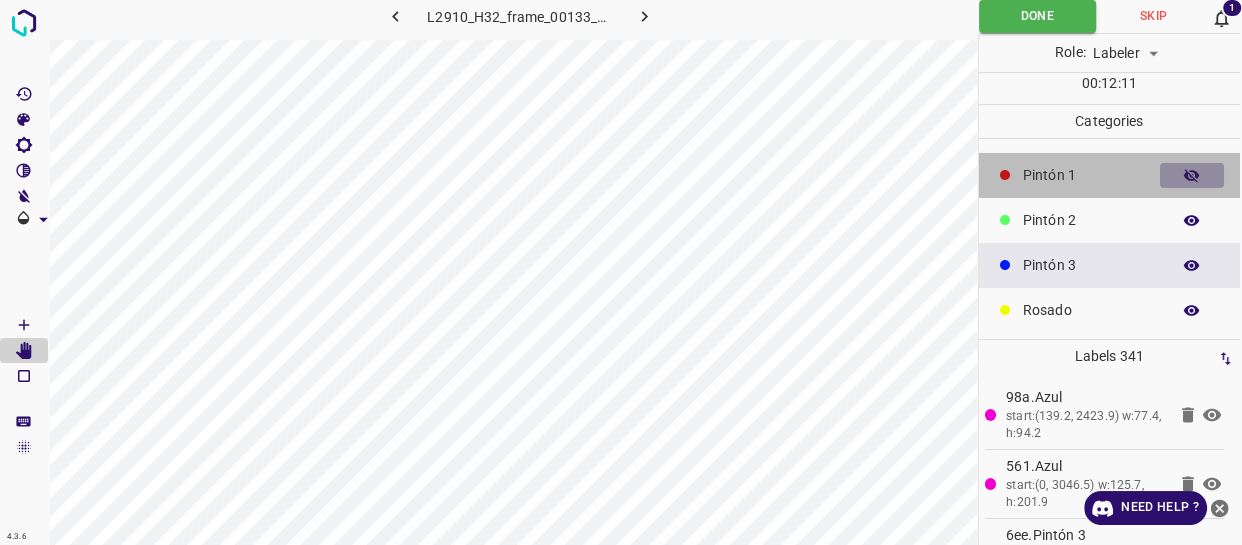 click at bounding box center [1192, 176] 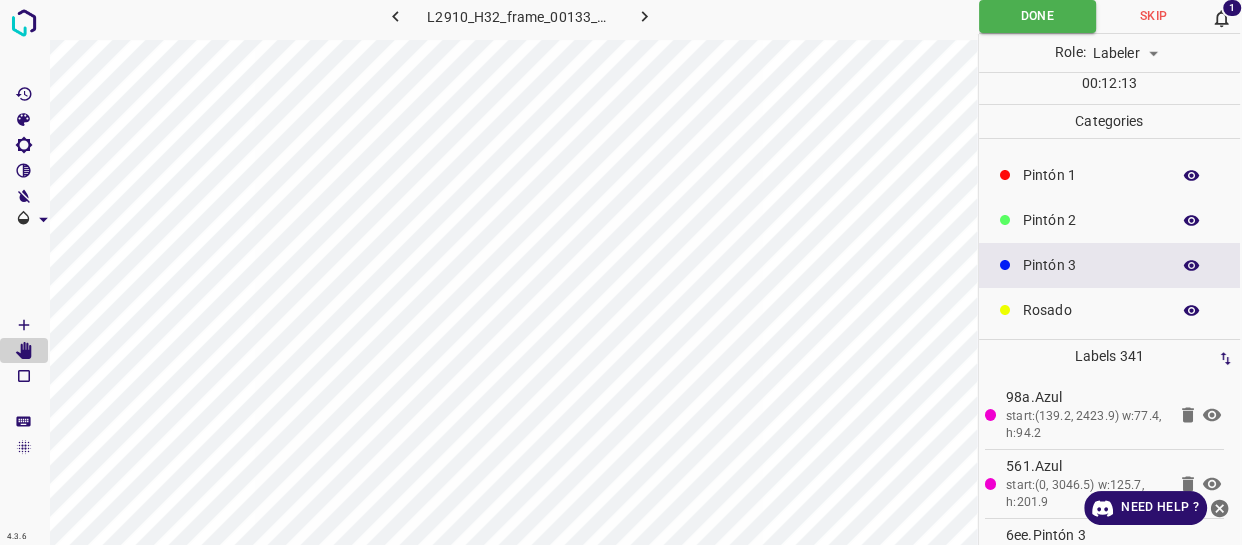 scroll, scrollTop: 0, scrollLeft: 0, axis: both 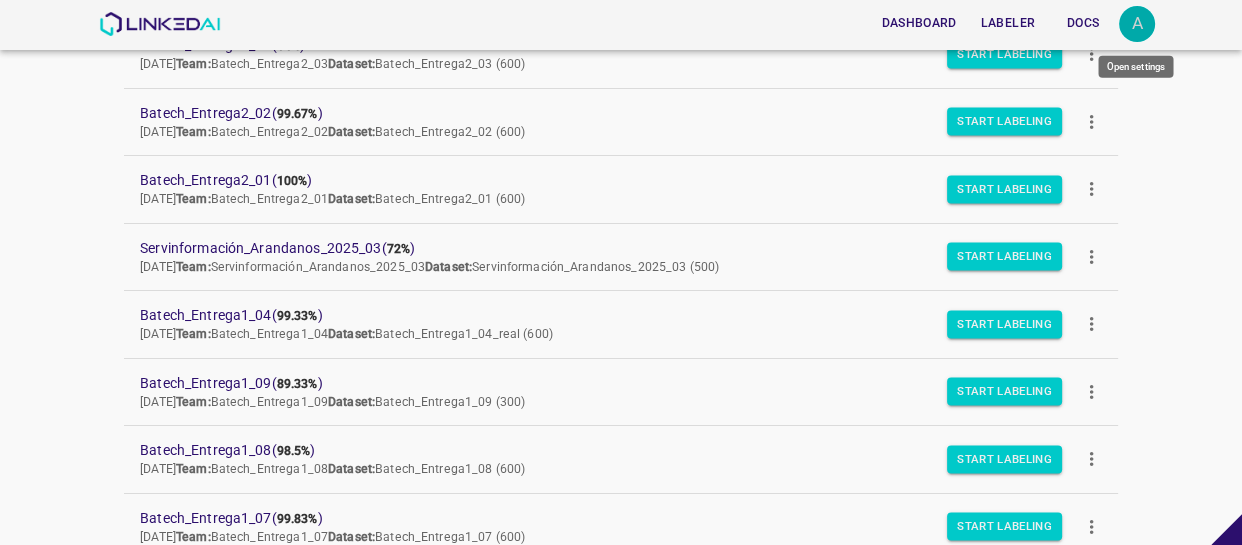 click on "A" at bounding box center [1137, 24] 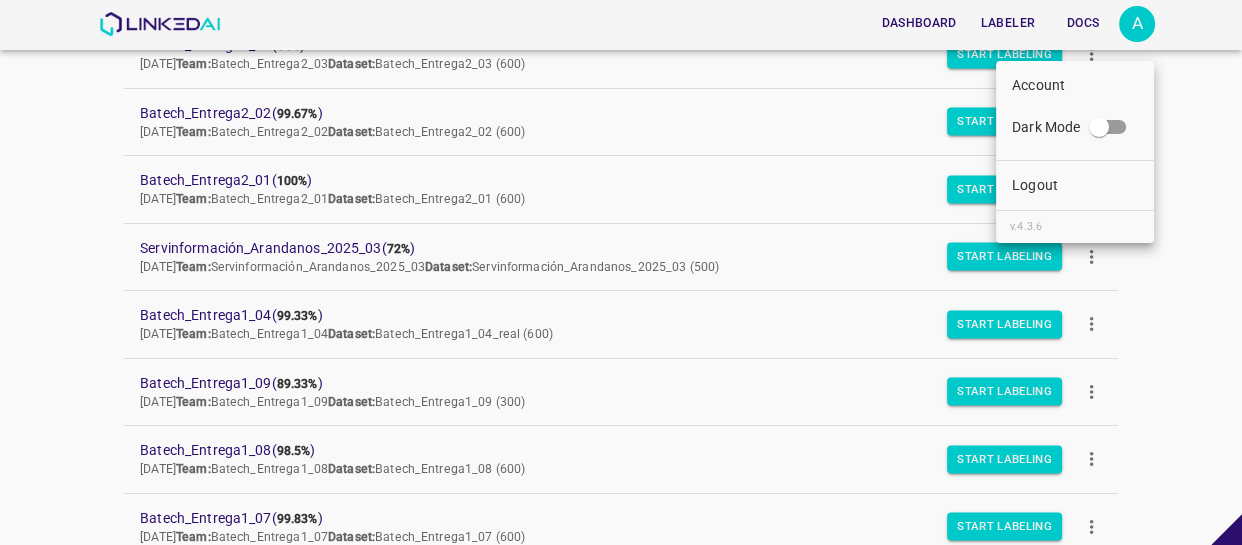 click on "Logout" at bounding box center (1035, 185) 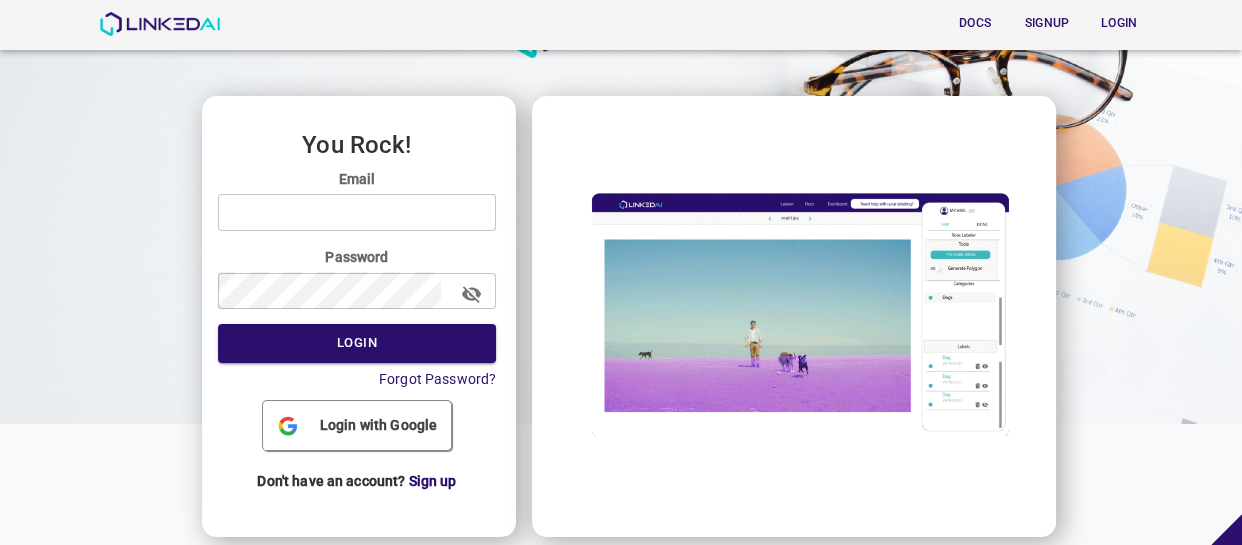 scroll, scrollTop: 105, scrollLeft: 0, axis: vertical 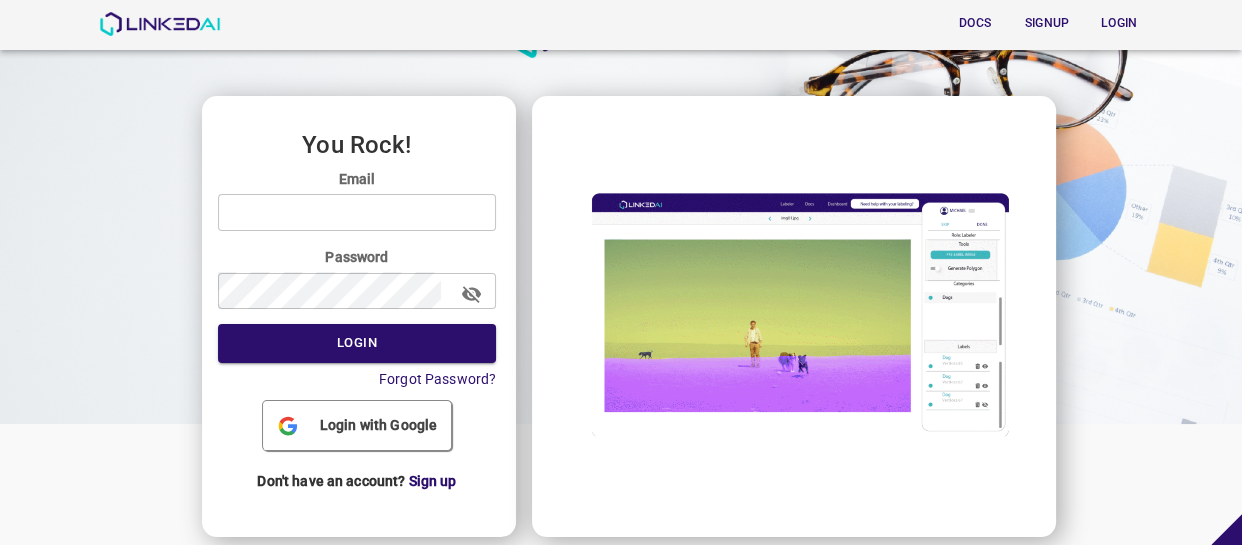 type on "[EMAIL_ADDRESS][DOMAIN_NAME]" 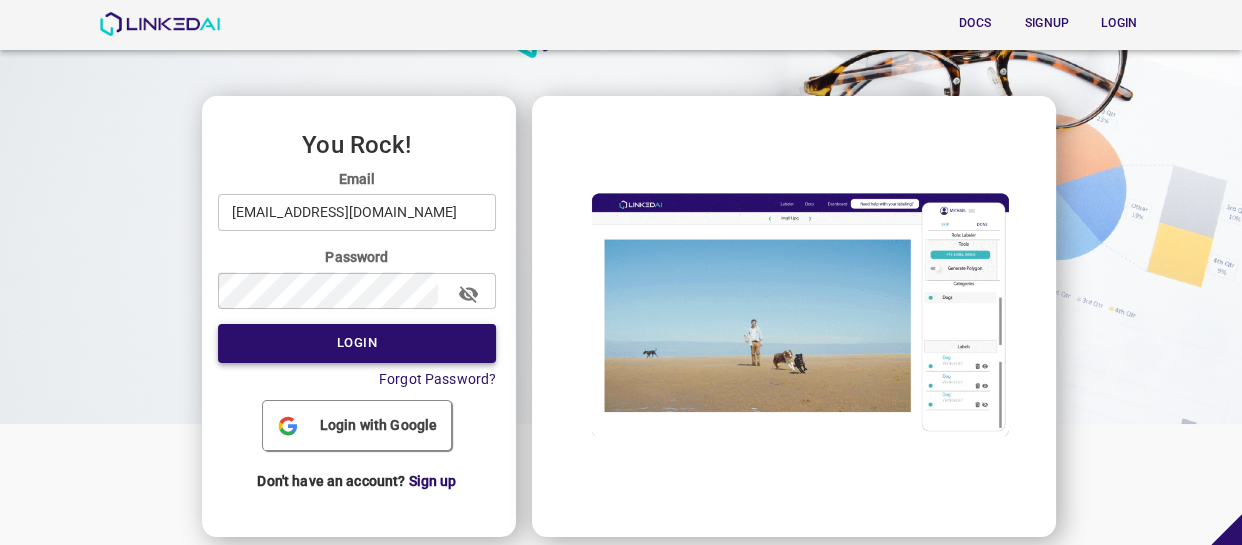 click on "Login" at bounding box center [357, 343] 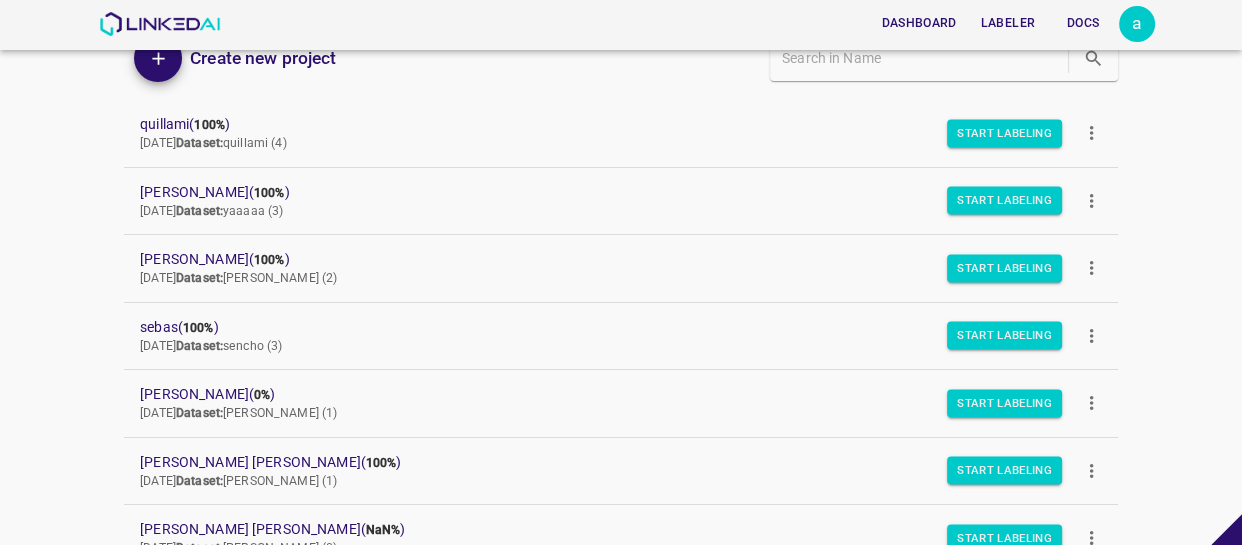 scroll, scrollTop: 0, scrollLeft: 0, axis: both 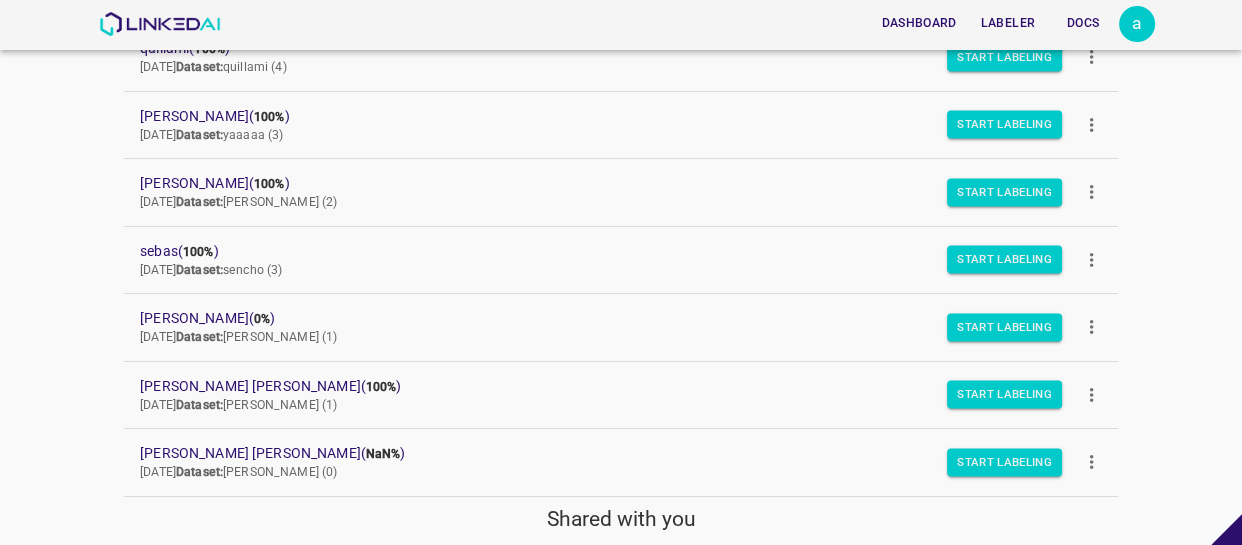 click on "a" at bounding box center [1137, 24] 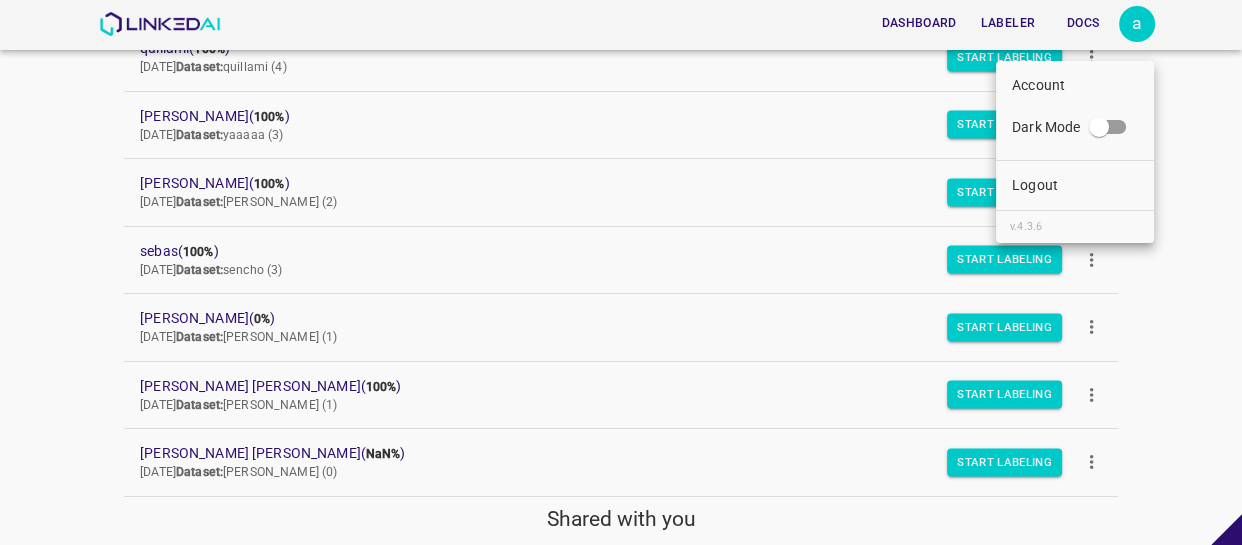 click on "Dark Mode" at bounding box center (1099, 131) 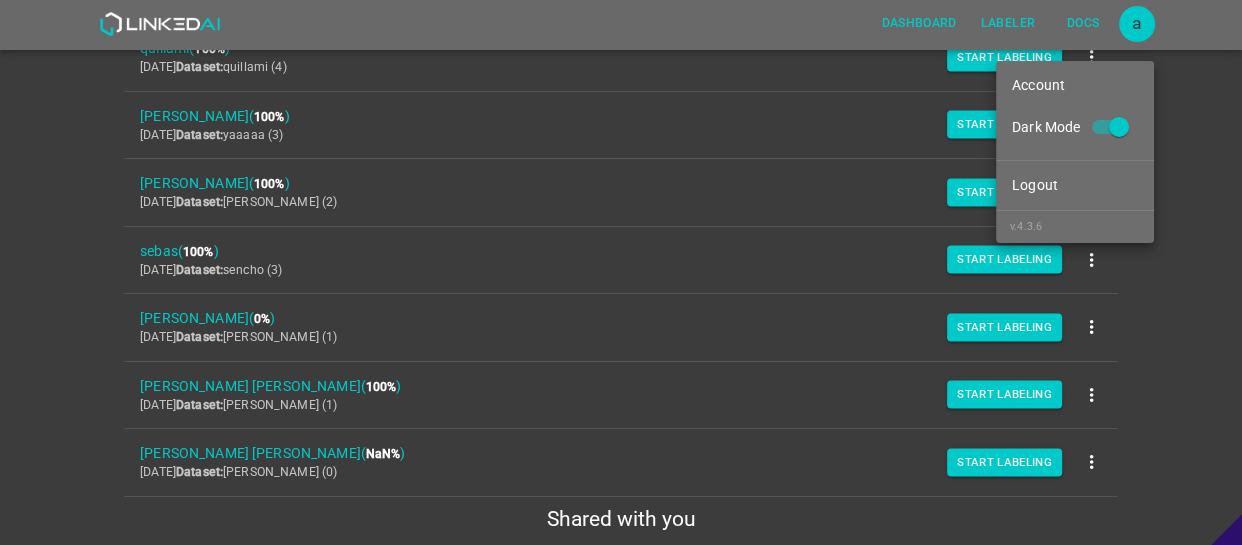 click at bounding box center [621, 272] 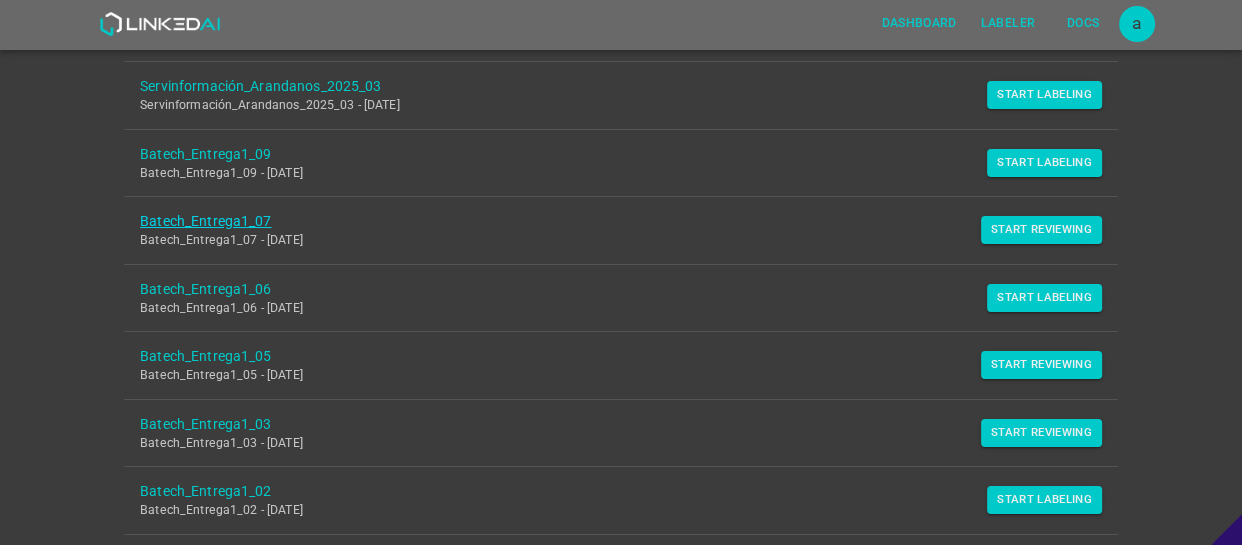 scroll, scrollTop: 636, scrollLeft: 0, axis: vertical 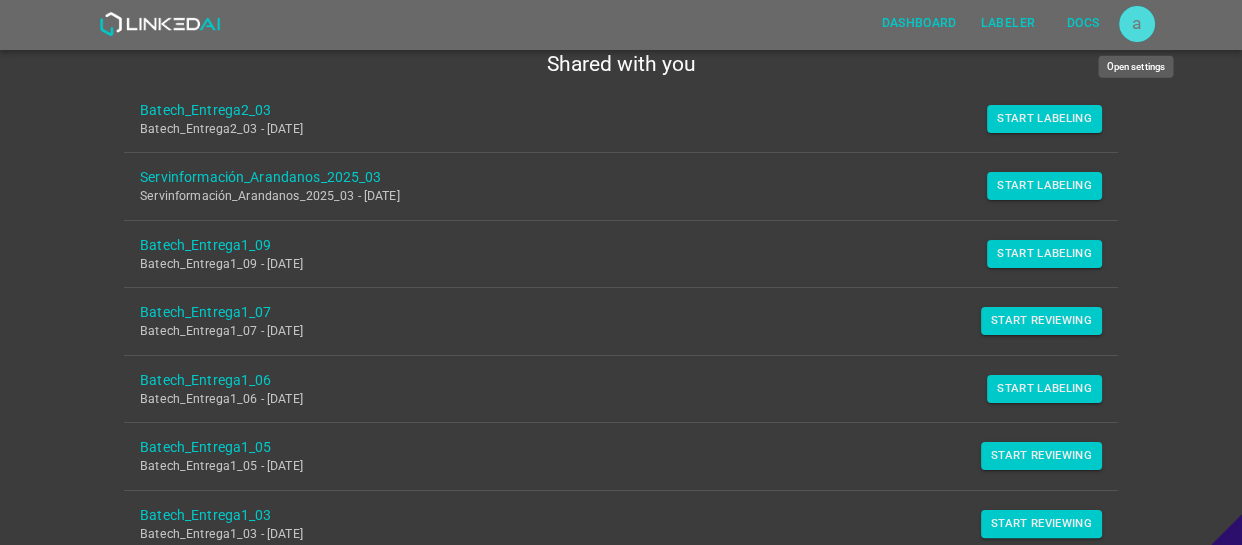 click on "a" at bounding box center (1137, 24) 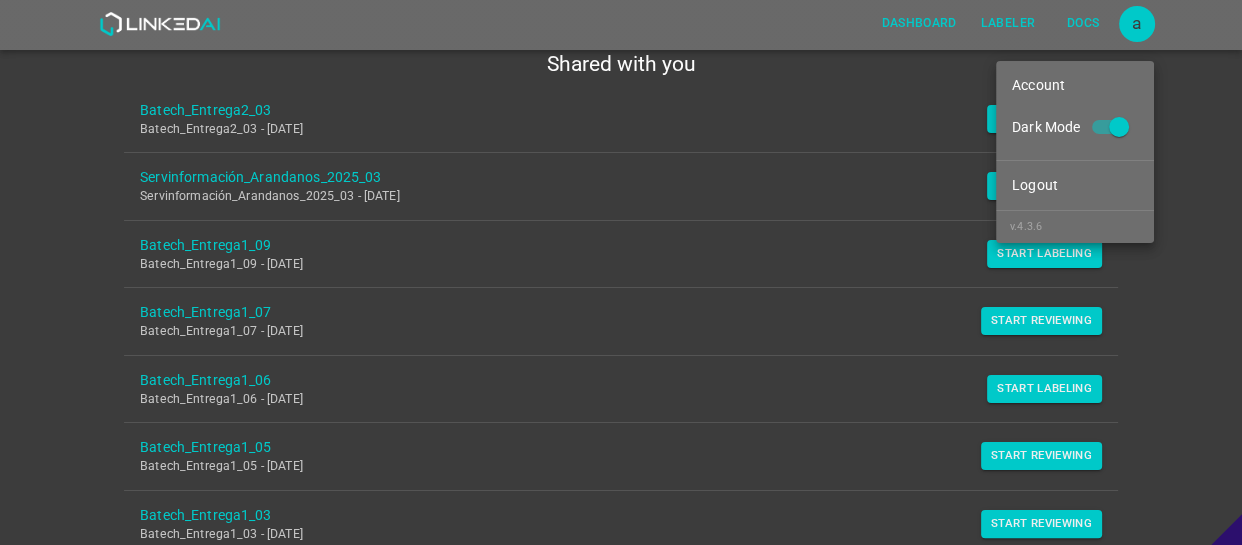 click at bounding box center (621, 272) 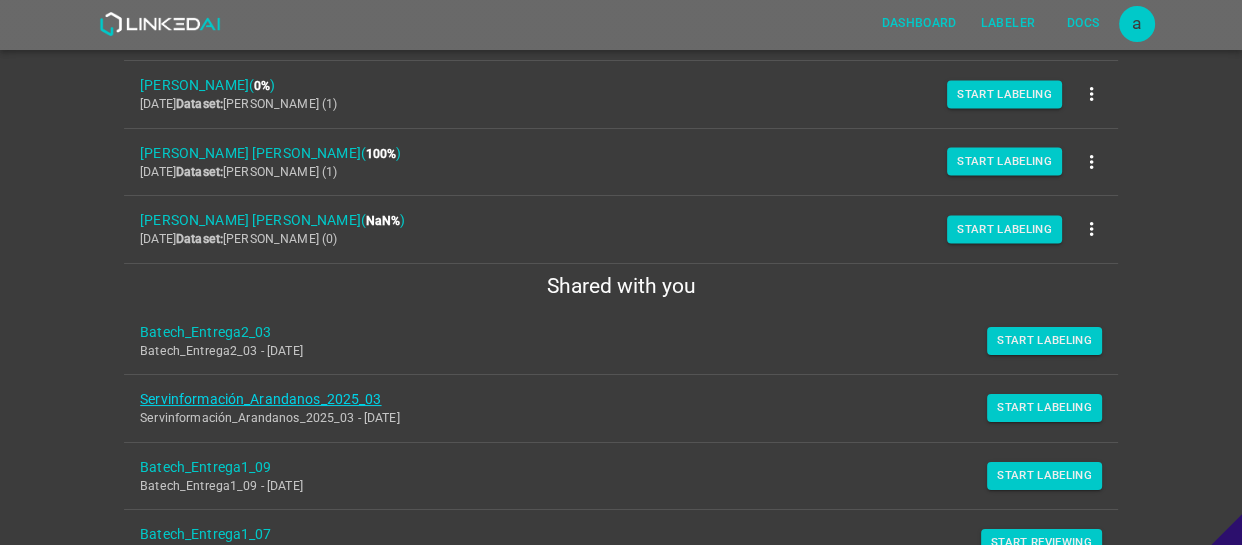 scroll, scrollTop: 454, scrollLeft: 0, axis: vertical 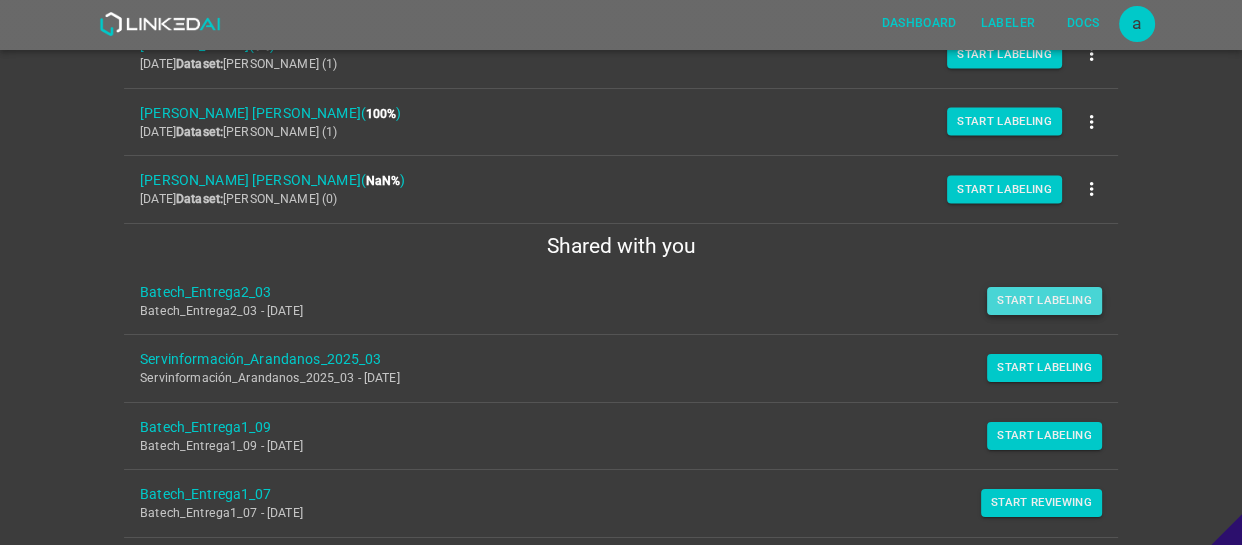 click on "Start Labeling" at bounding box center [1044, 301] 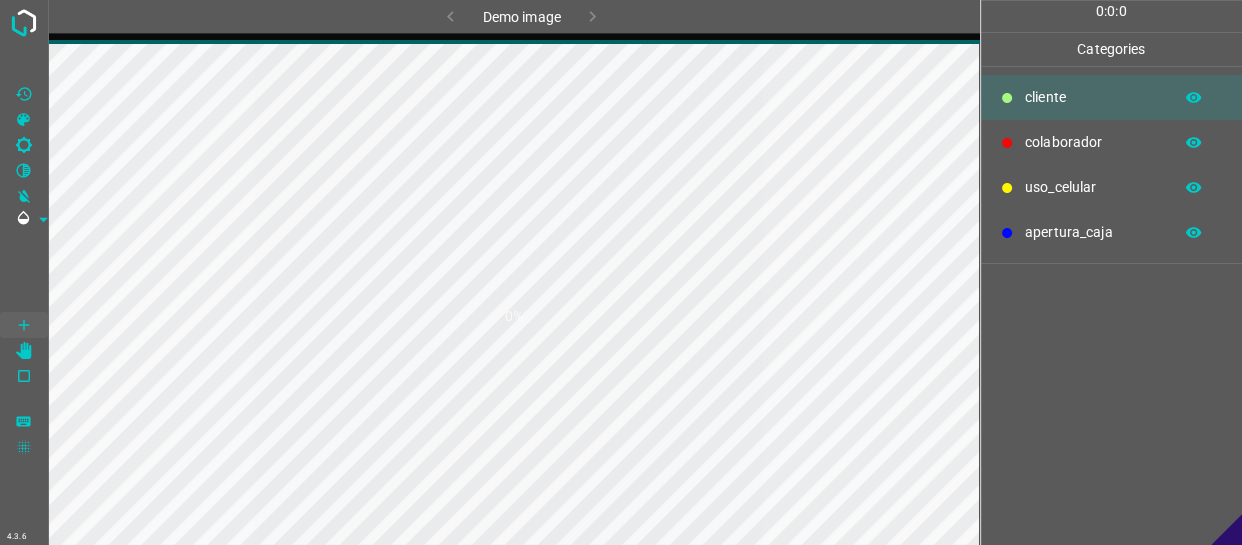 scroll, scrollTop: 0, scrollLeft: 0, axis: both 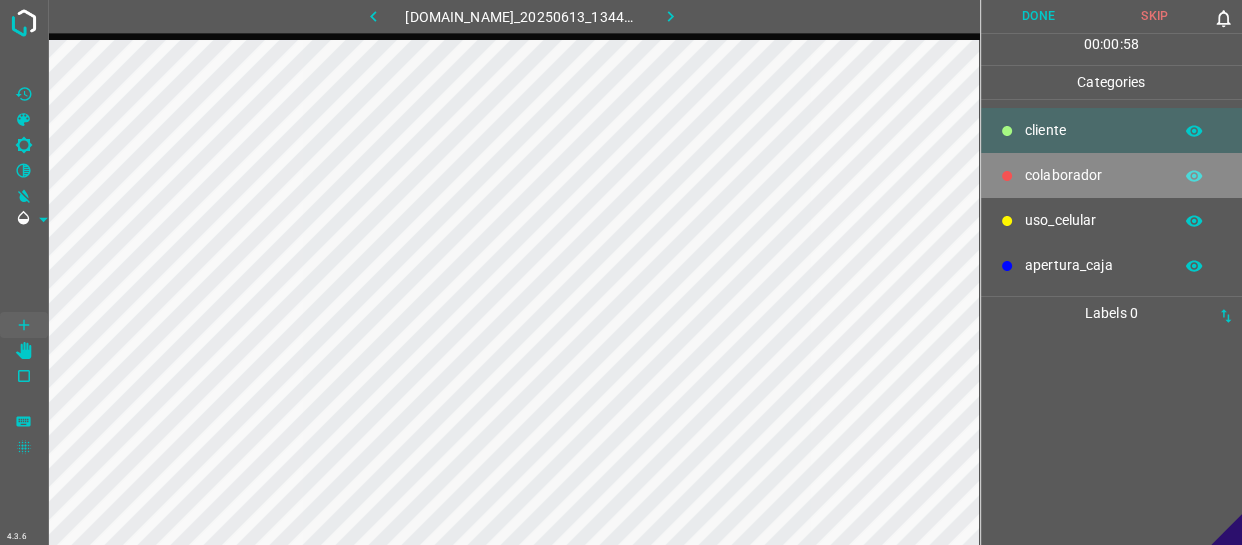 drag, startPoint x: 1101, startPoint y: 161, endPoint x: 1031, endPoint y: 150, distance: 70.85902 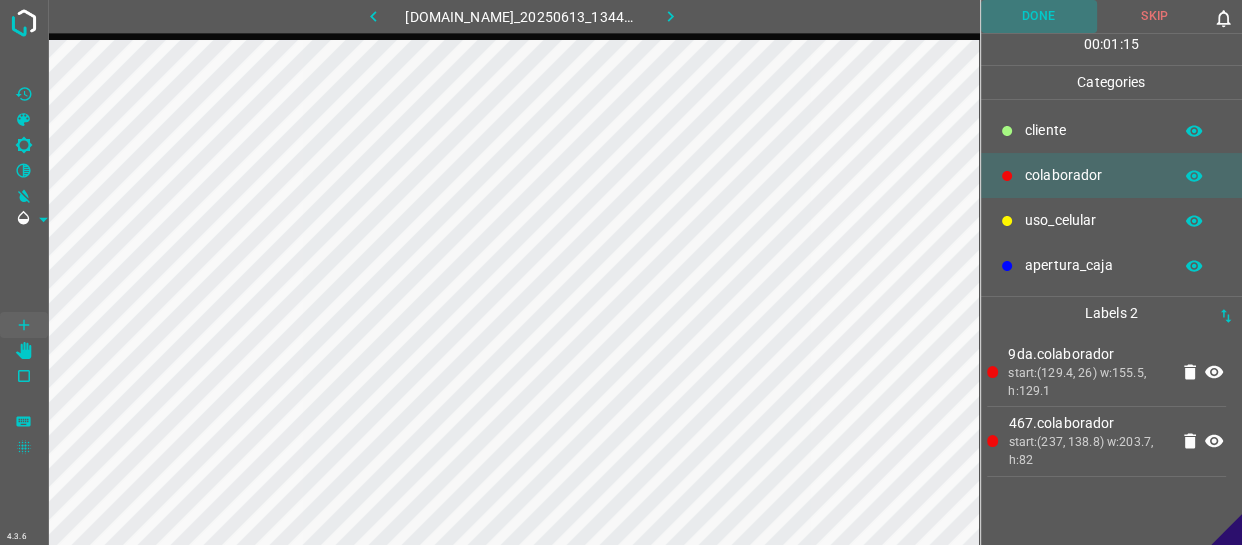 click on "Done" at bounding box center (1039, 16) 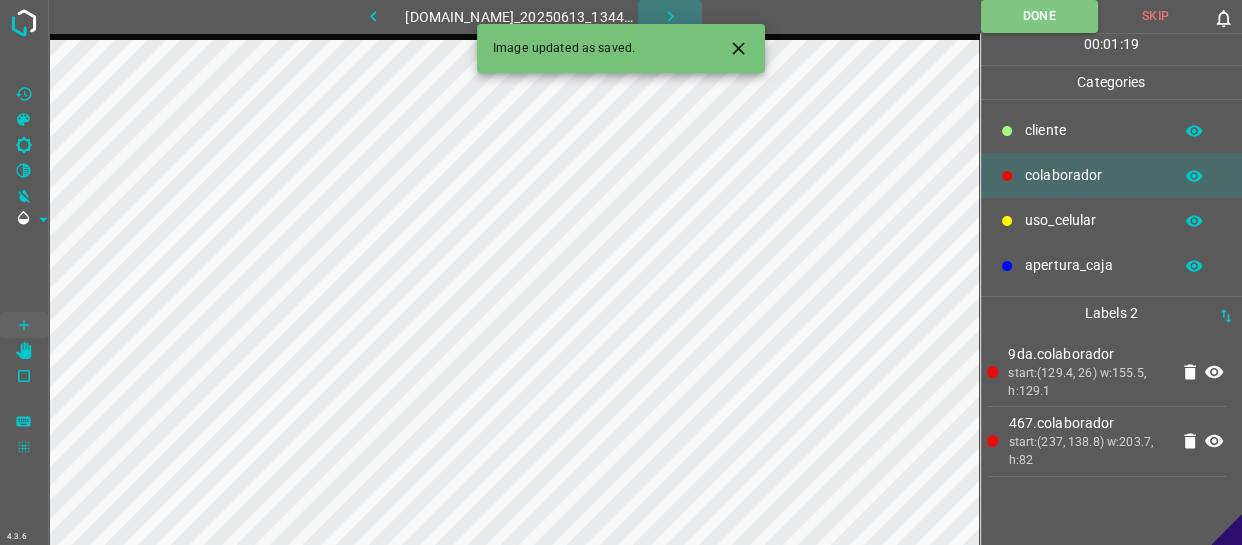 click at bounding box center (670, 16) 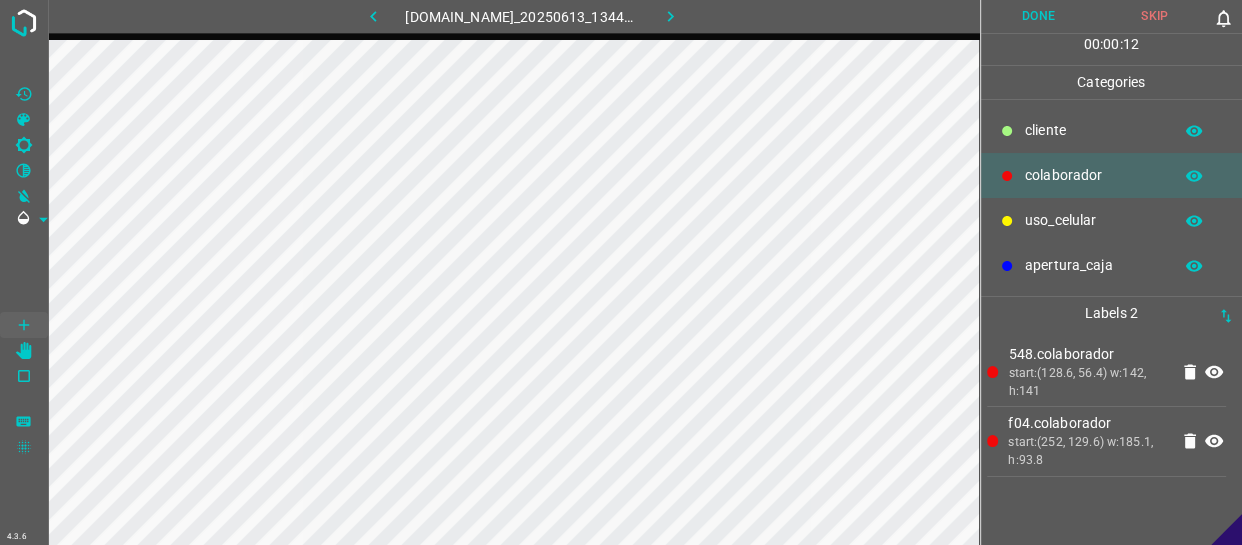 click on "Done" at bounding box center [1039, 16] 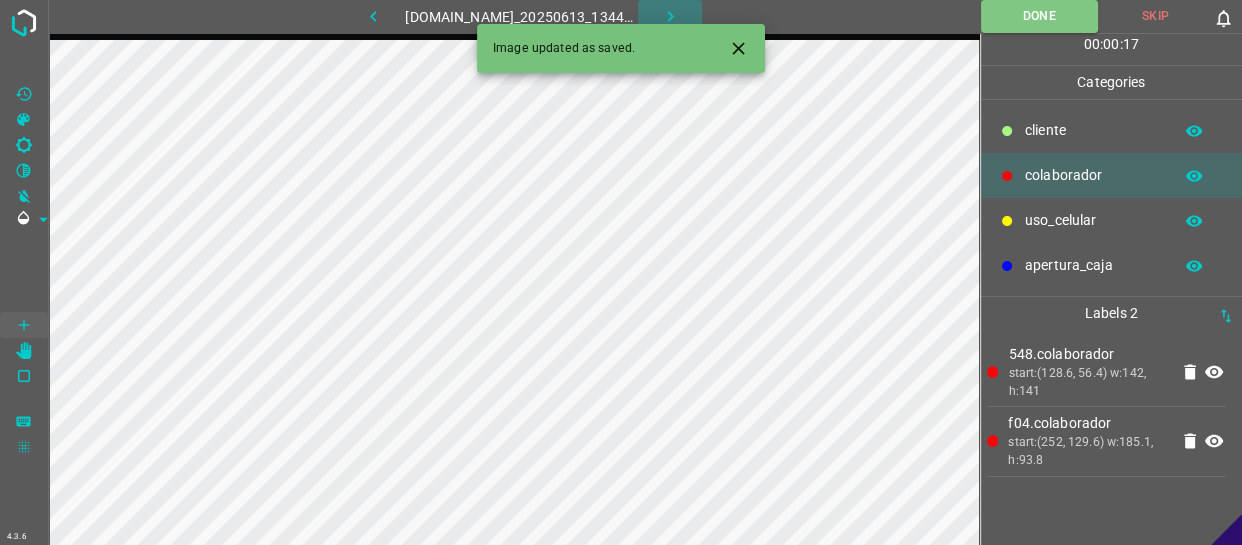 click at bounding box center (670, 16) 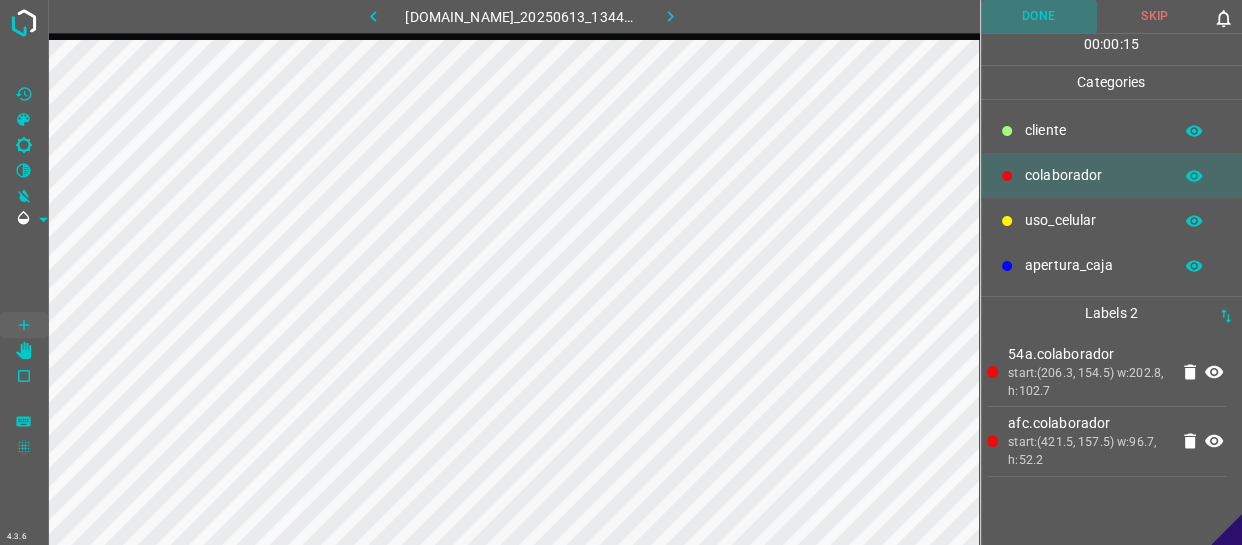 click on "Done" at bounding box center [1039, 16] 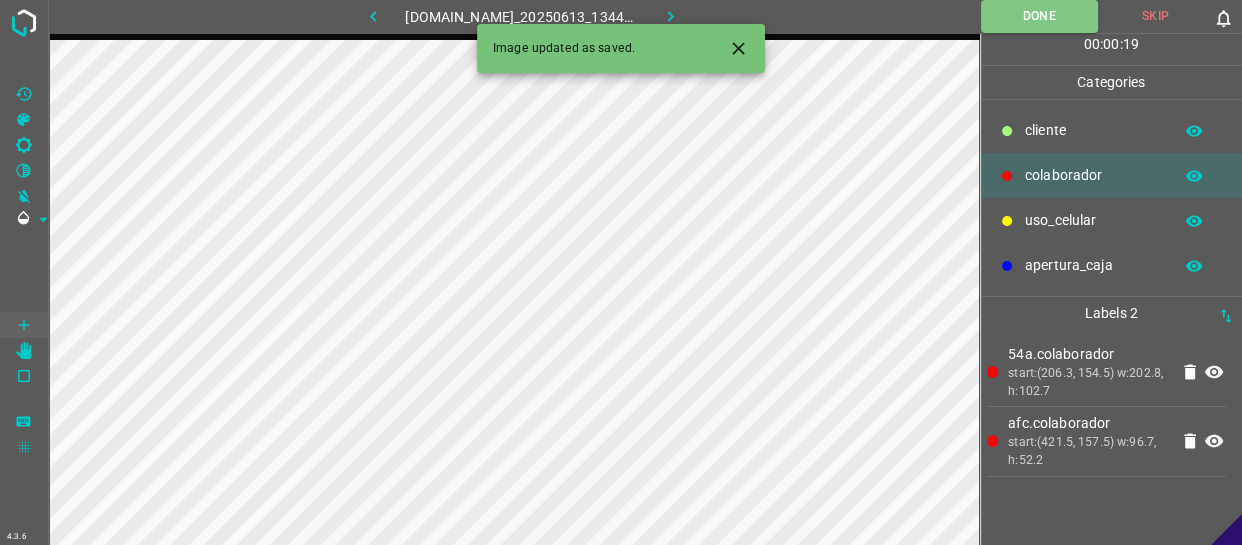 click 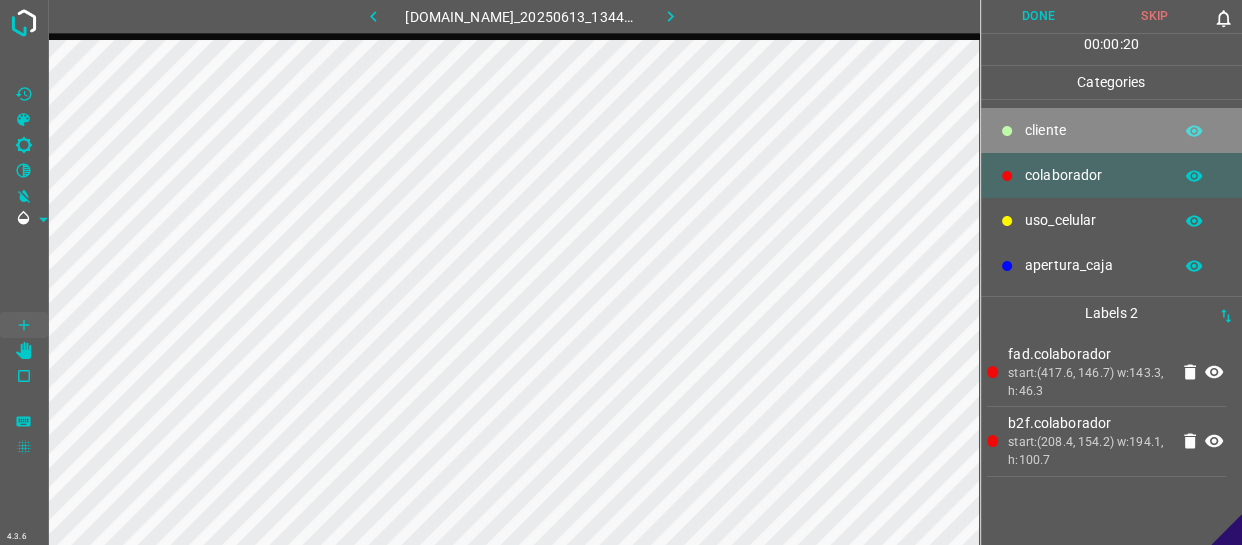 click on "​​cliente" at bounding box center (1112, 130) 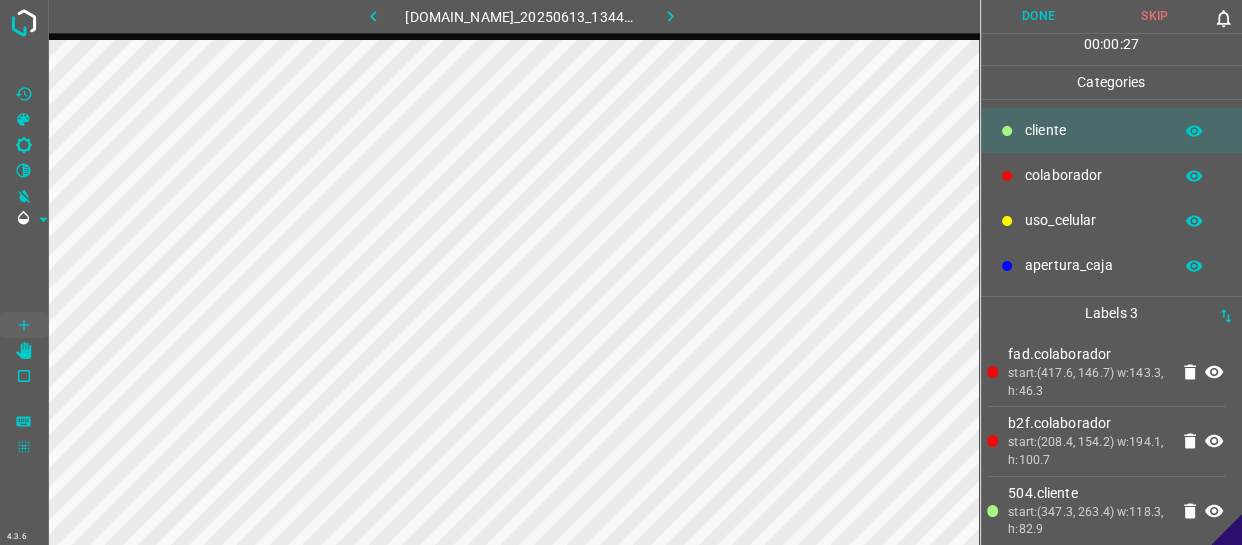 click on "Done" at bounding box center (1039, 16) 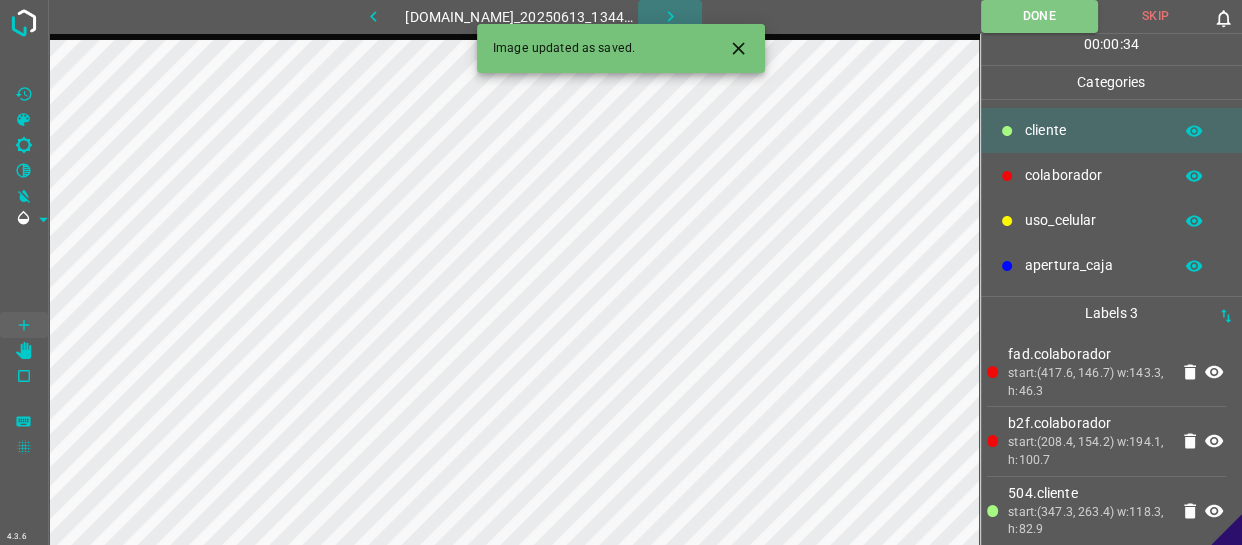 click 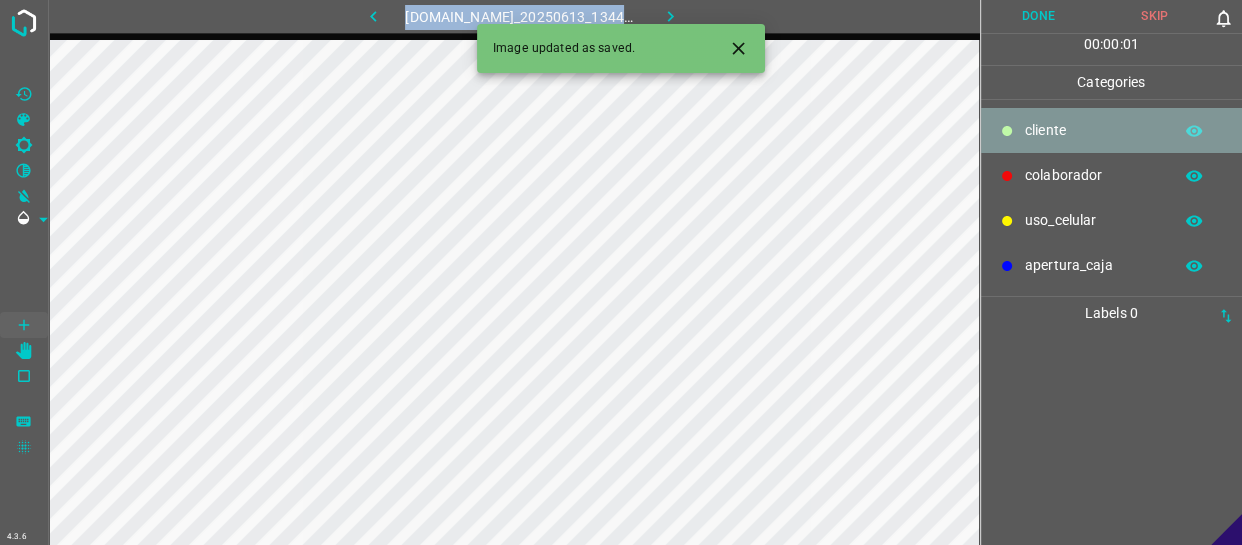 click on "​​cliente" at bounding box center (1093, 130) 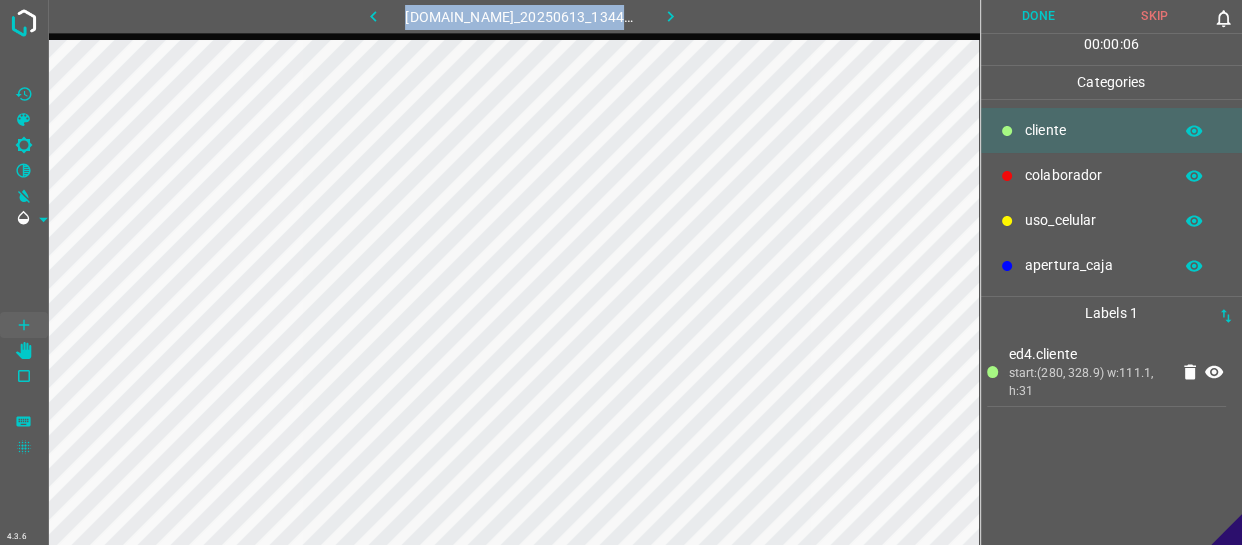 click on "colaborador" at bounding box center (1093, 175) 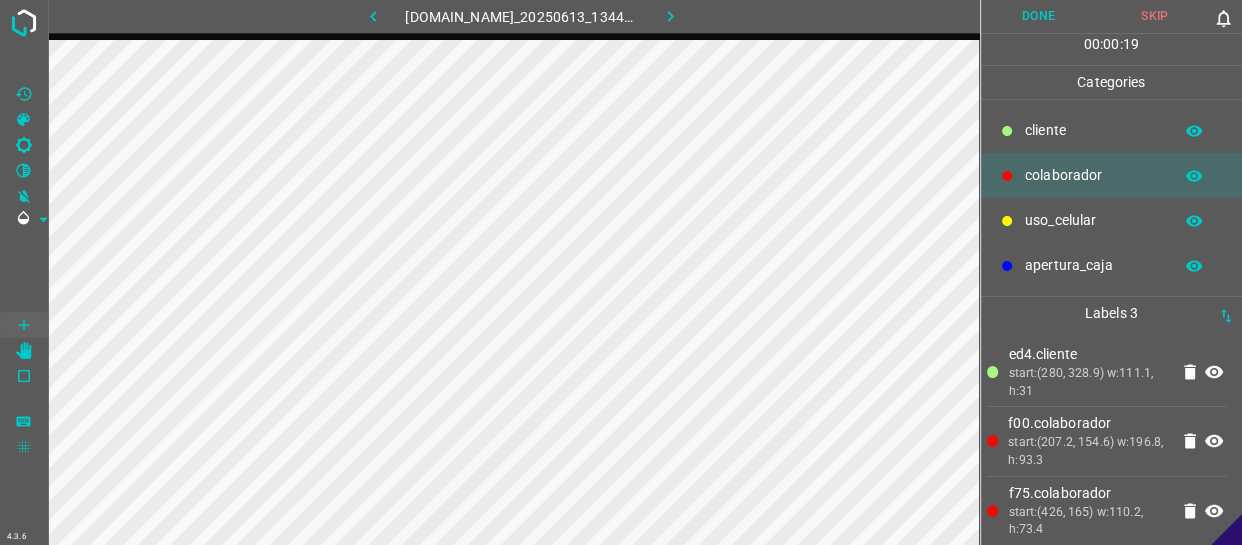click on "00   : 00   : 19" at bounding box center (1112, 49) 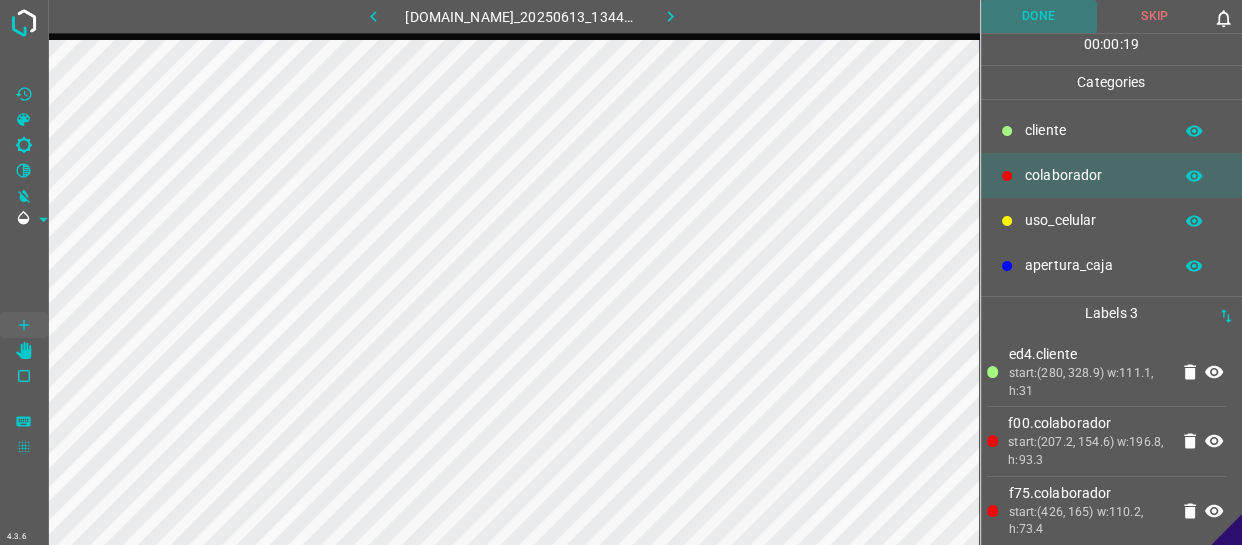 click on "Done" at bounding box center (1039, 16) 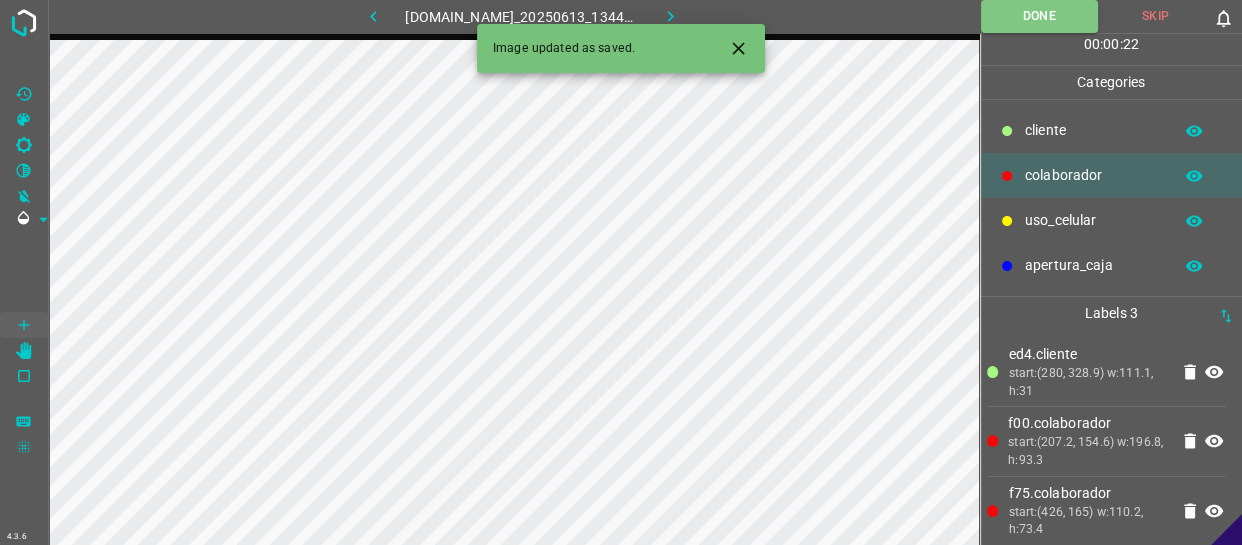 click 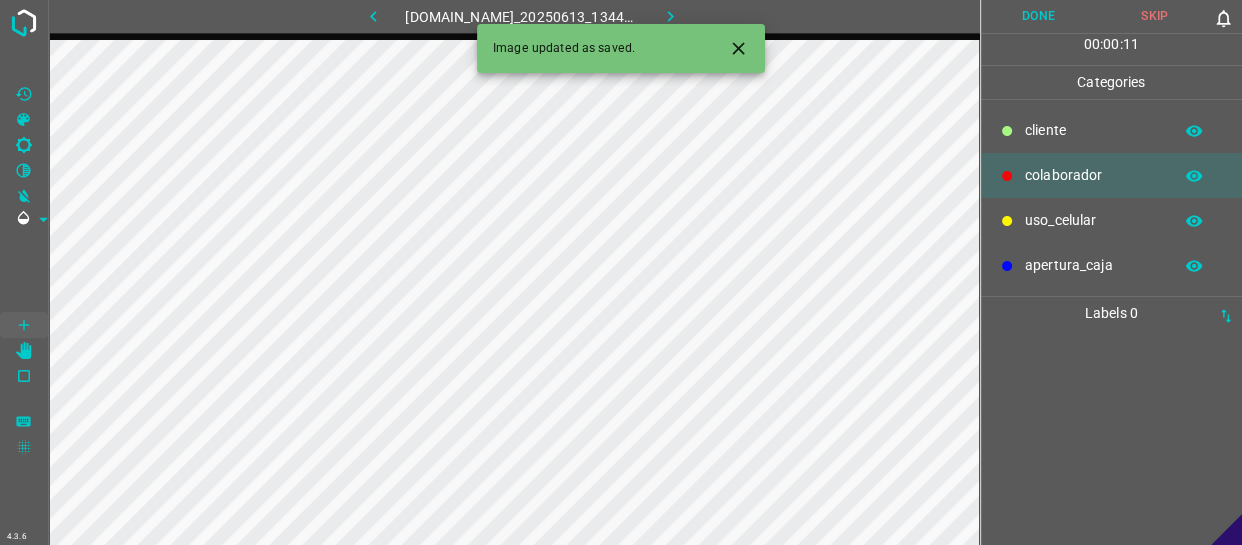 click on "​​cliente" at bounding box center [1093, 130] 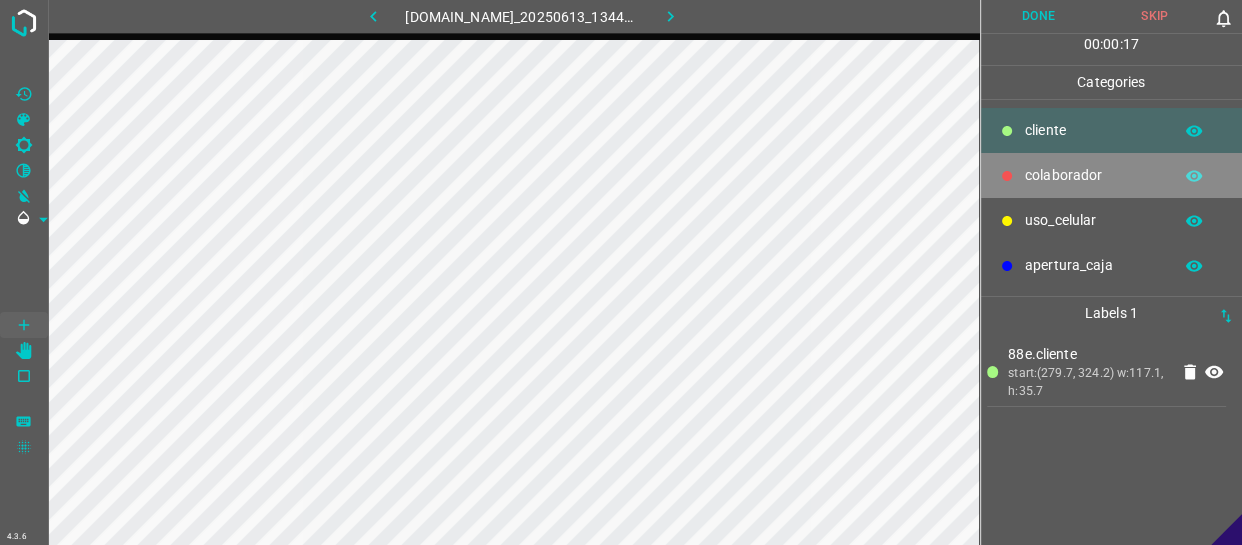 drag, startPoint x: 1070, startPoint y: 161, endPoint x: 990, endPoint y: 145, distance: 81.58431 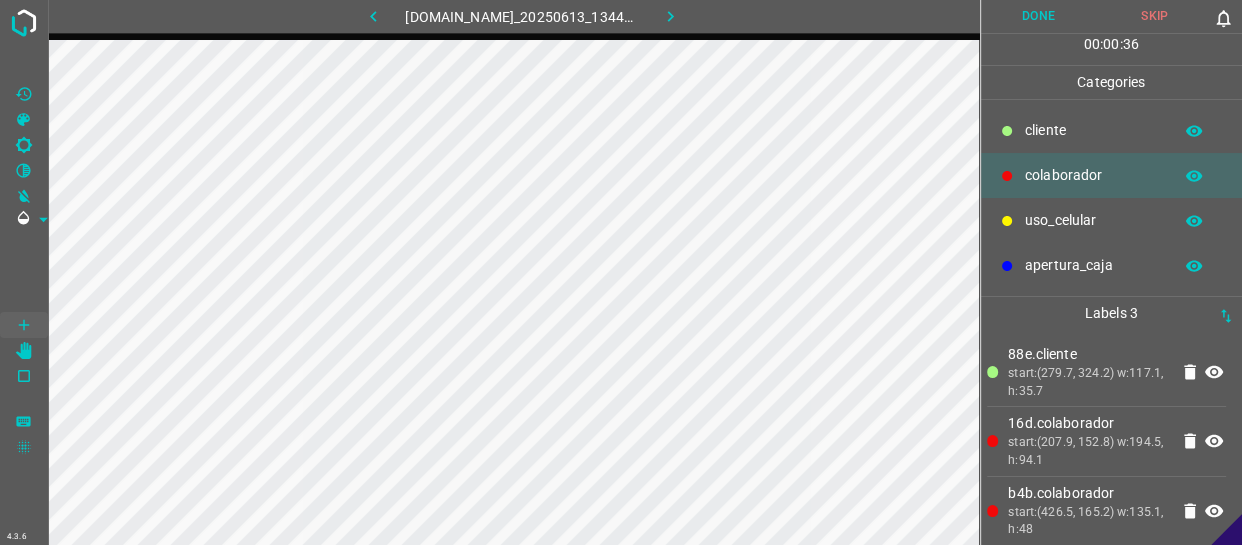 click on "Done" at bounding box center (1039, 16) 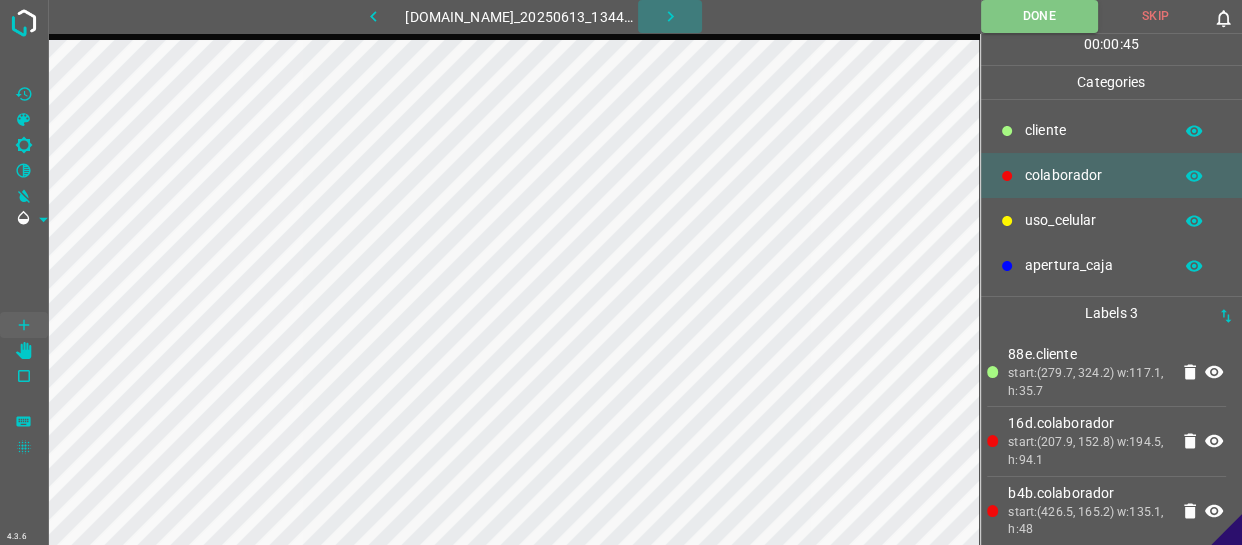 click 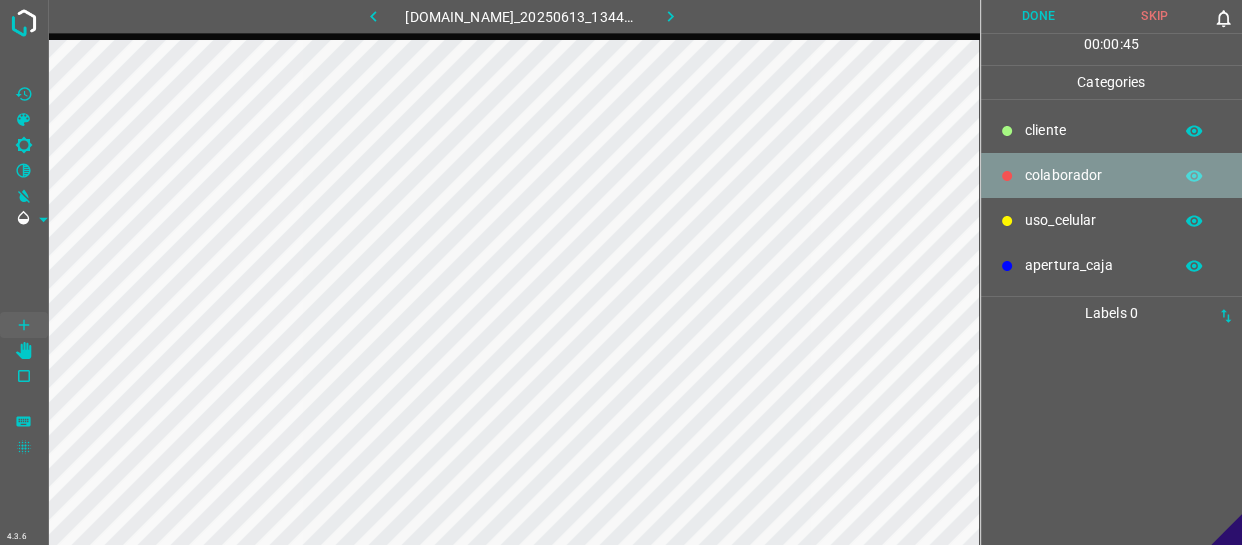 click on "colaborador" at bounding box center (1112, 175) 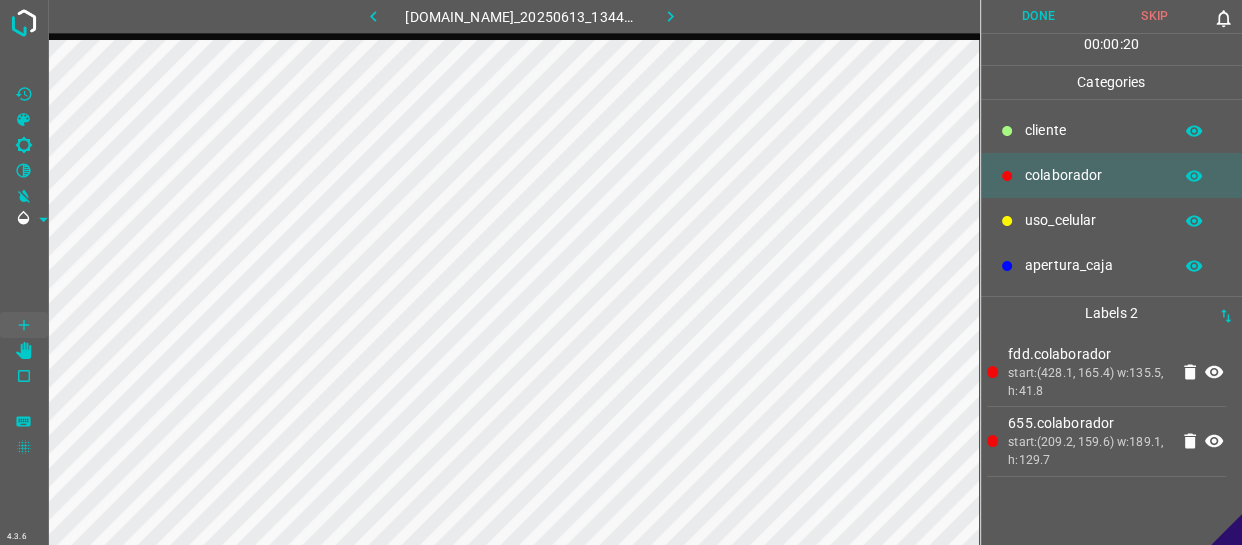 drag, startPoint x: 1117, startPoint y: 133, endPoint x: 1024, endPoint y: 146, distance: 93.904205 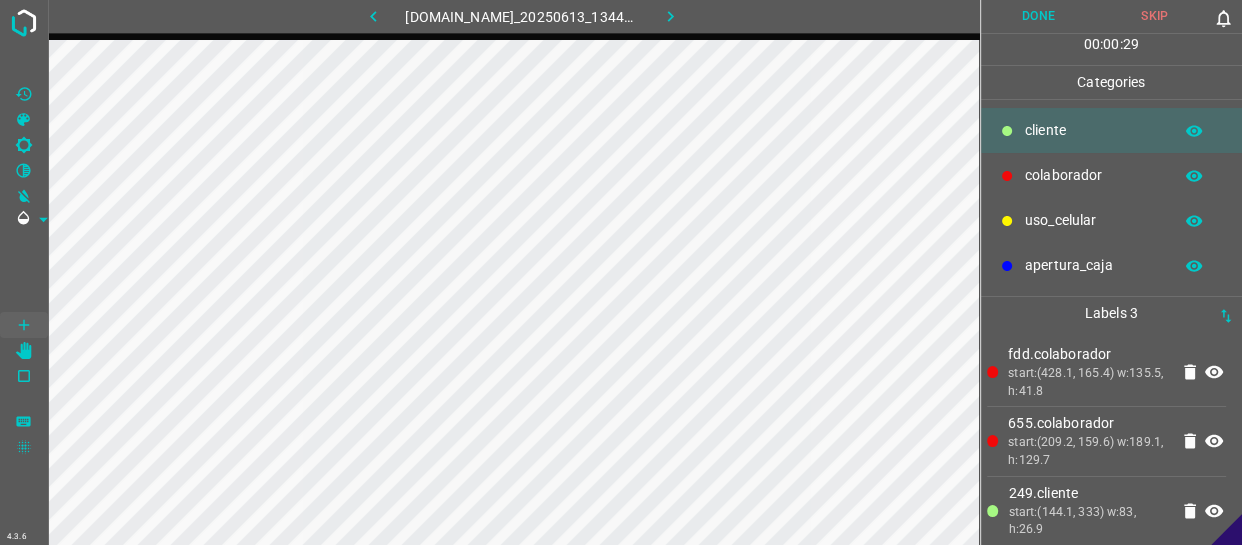 click on "Done" at bounding box center (1039, 16) 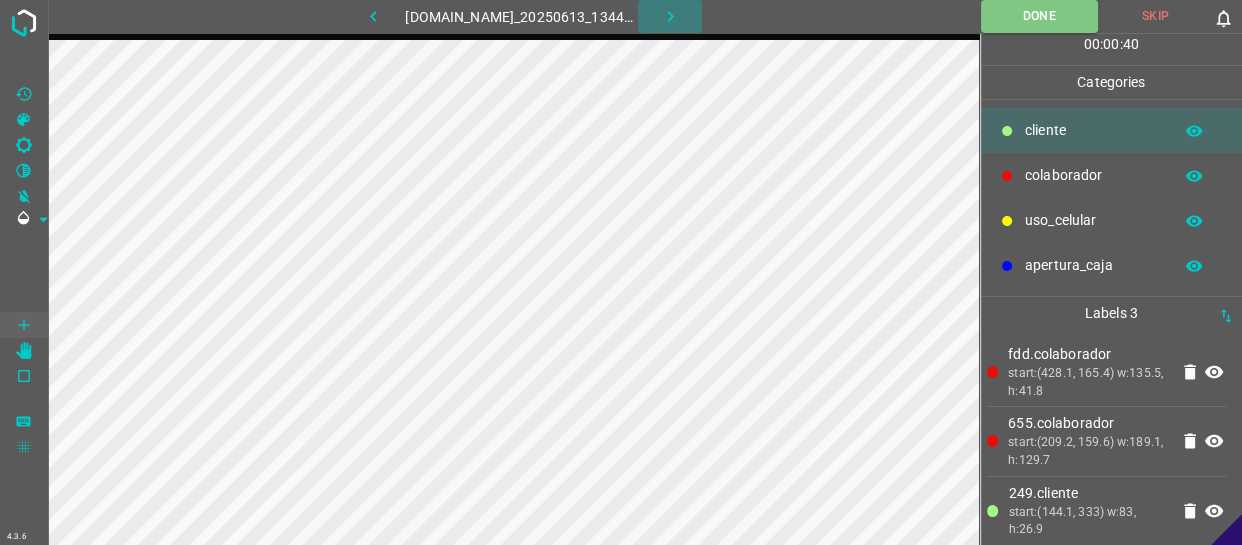 click at bounding box center (670, 16) 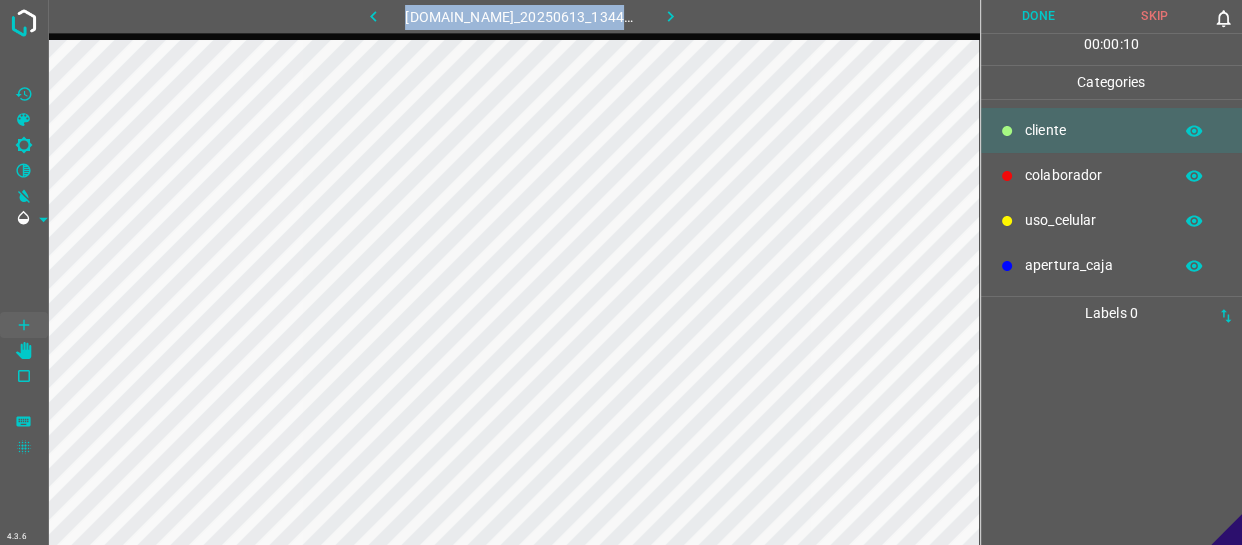 click on "colaborador" at bounding box center [1093, 175] 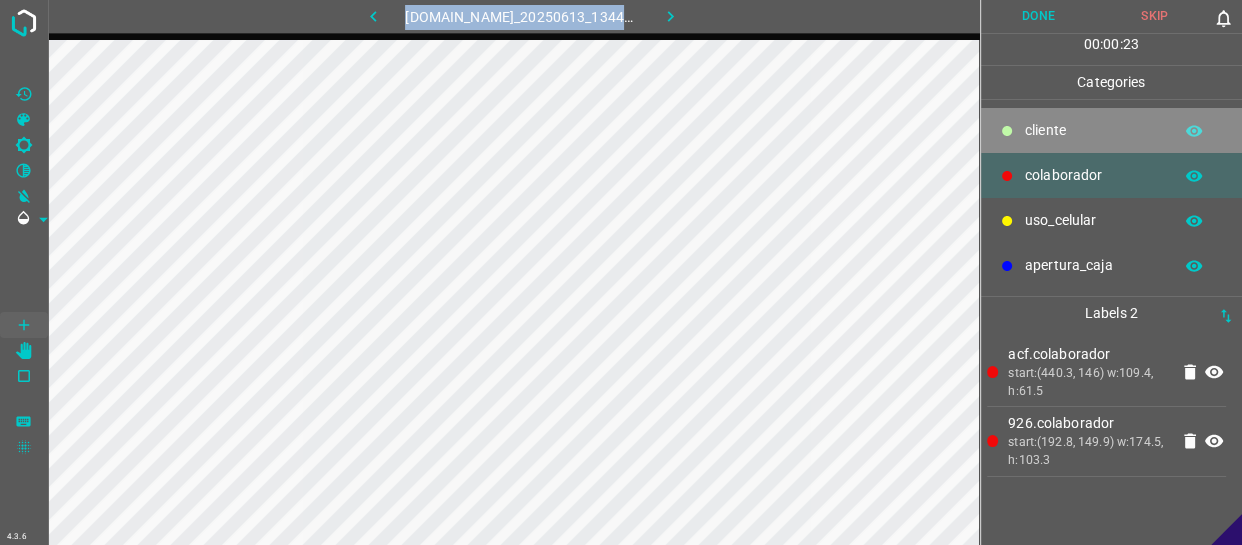 drag, startPoint x: 1116, startPoint y: 135, endPoint x: 1081, endPoint y: 143, distance: 35.902645 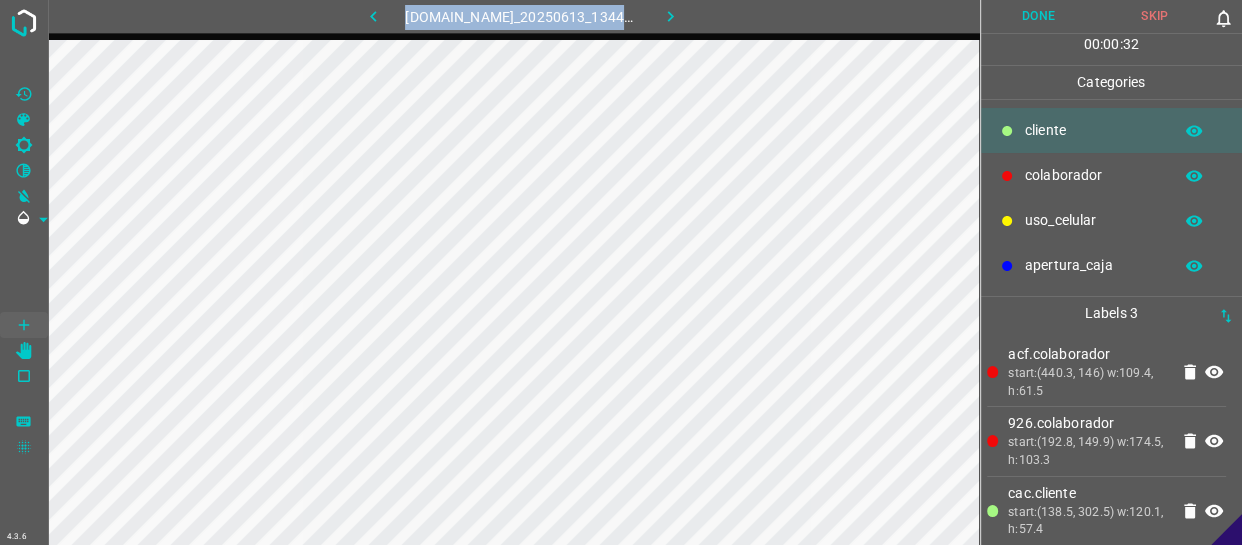 click on "Done" at bounding box center (1039, 16) 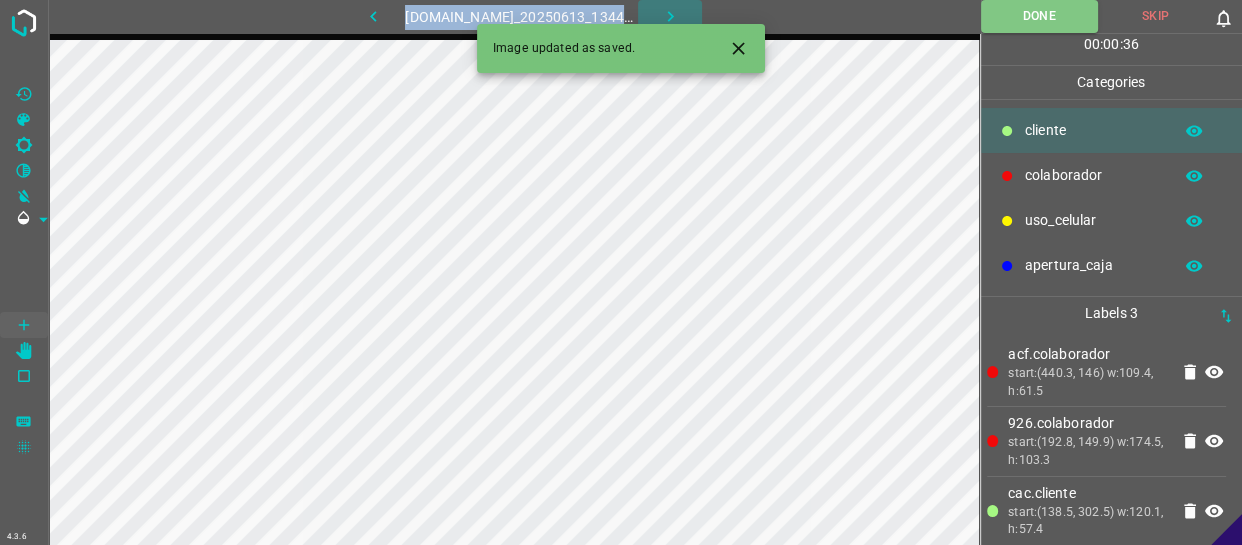 click 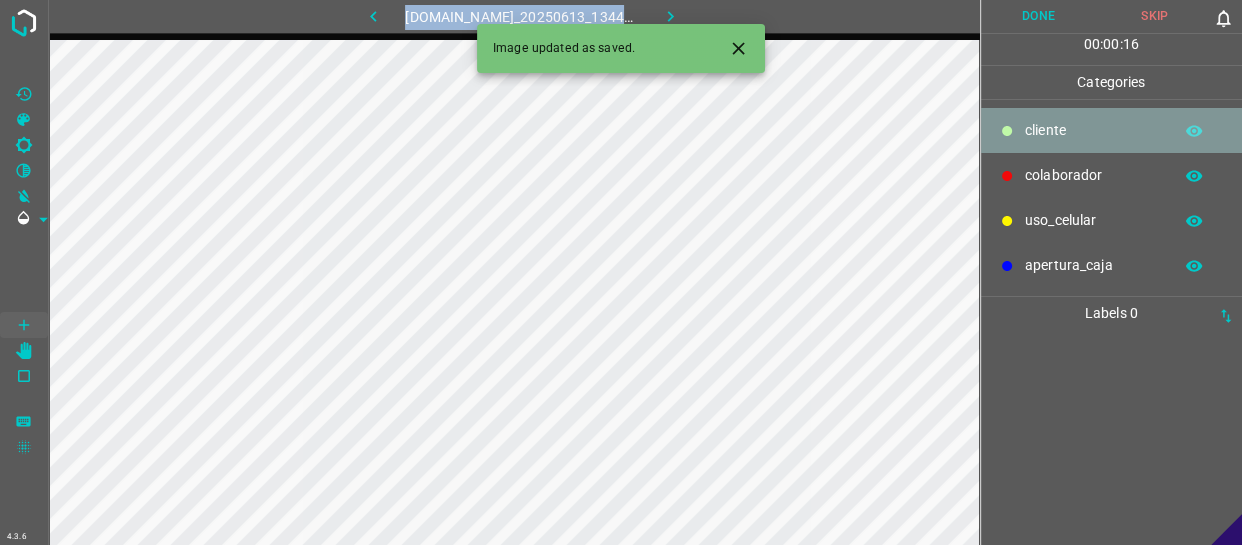 click on "​​cliente" at bounding box center [1093, 130] 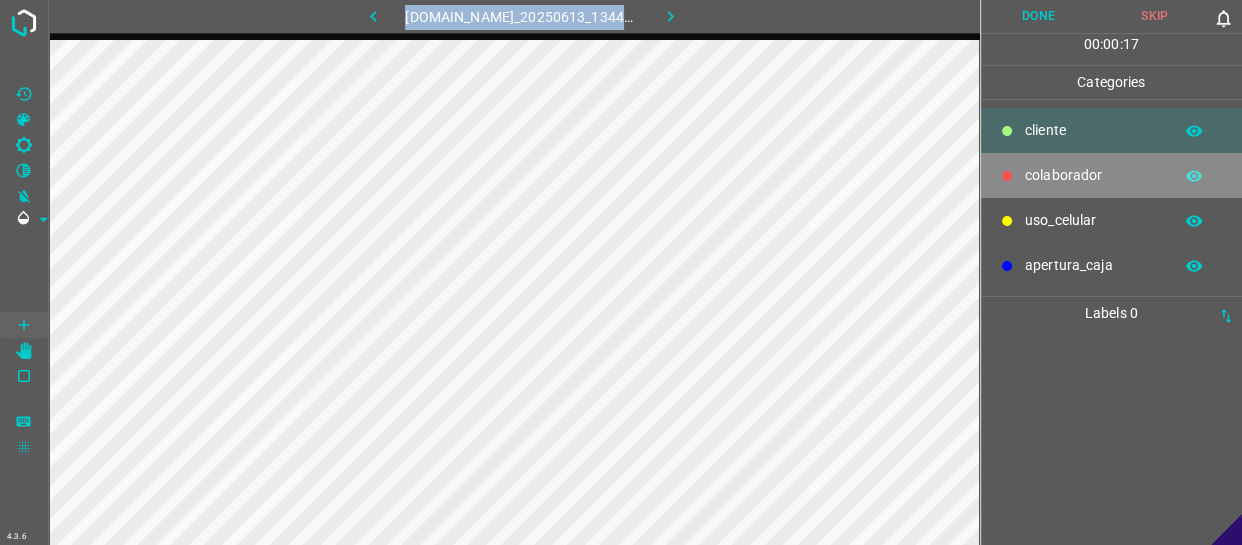 click on "colaborador" at bounding box center (1112, 175) 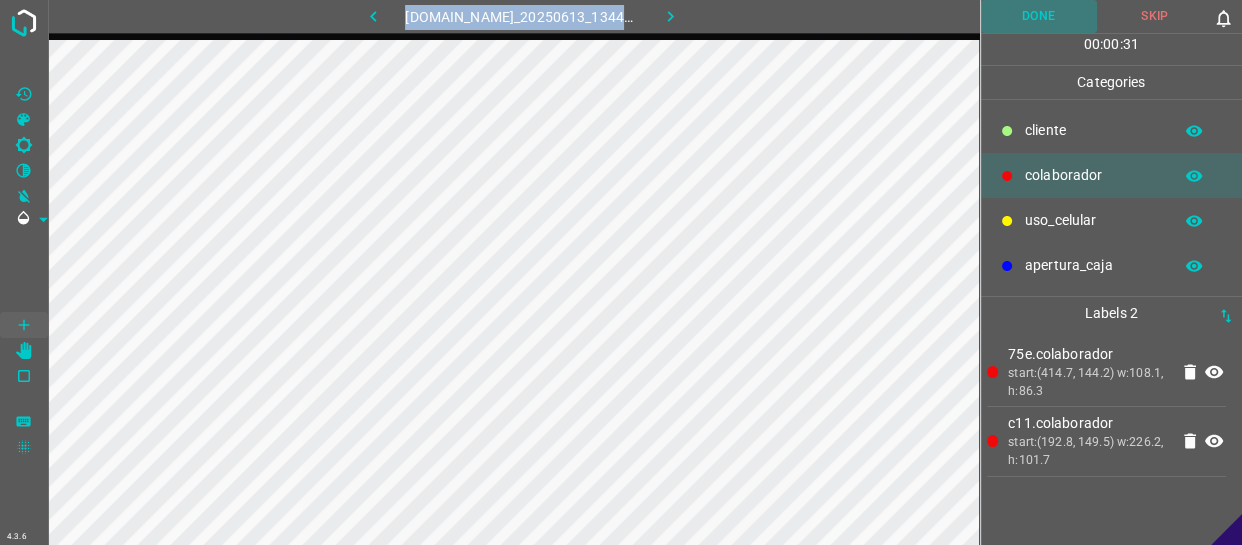 click on "Done" at bounding box center [1039, 16] 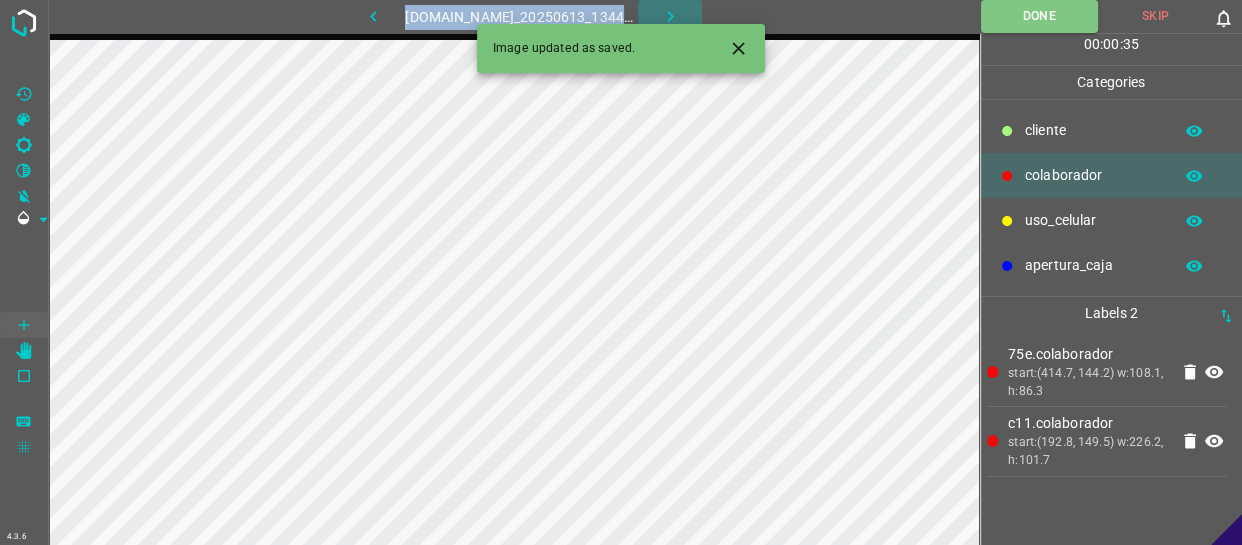 click 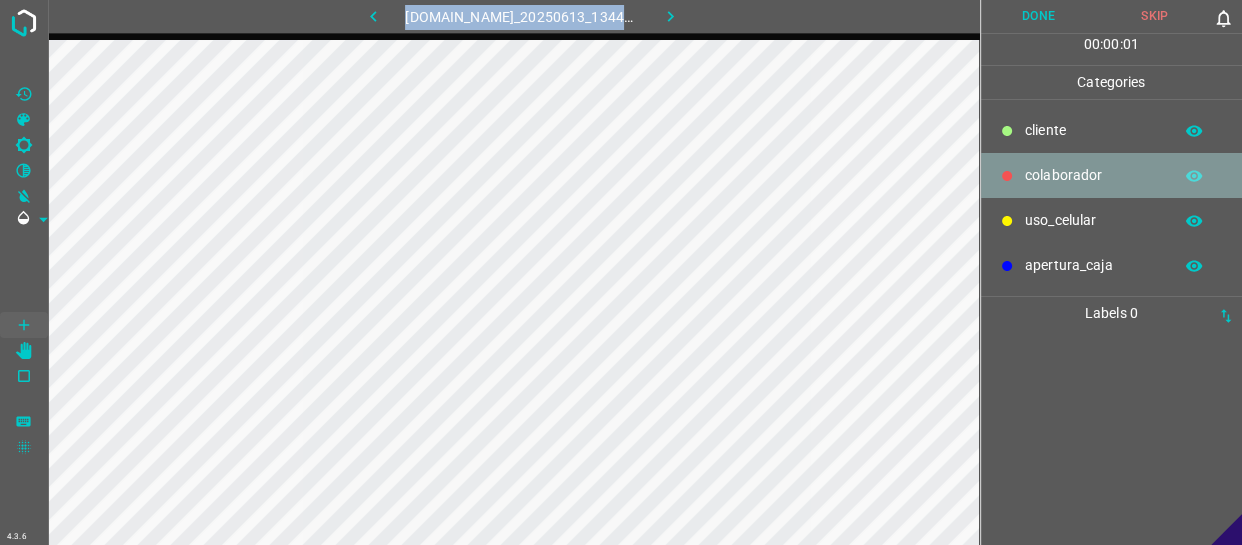 drag, startPoint x: 1049, startPoint y: 170, endPoint x: 1022, endPoint y: 184, distance: 30.413813 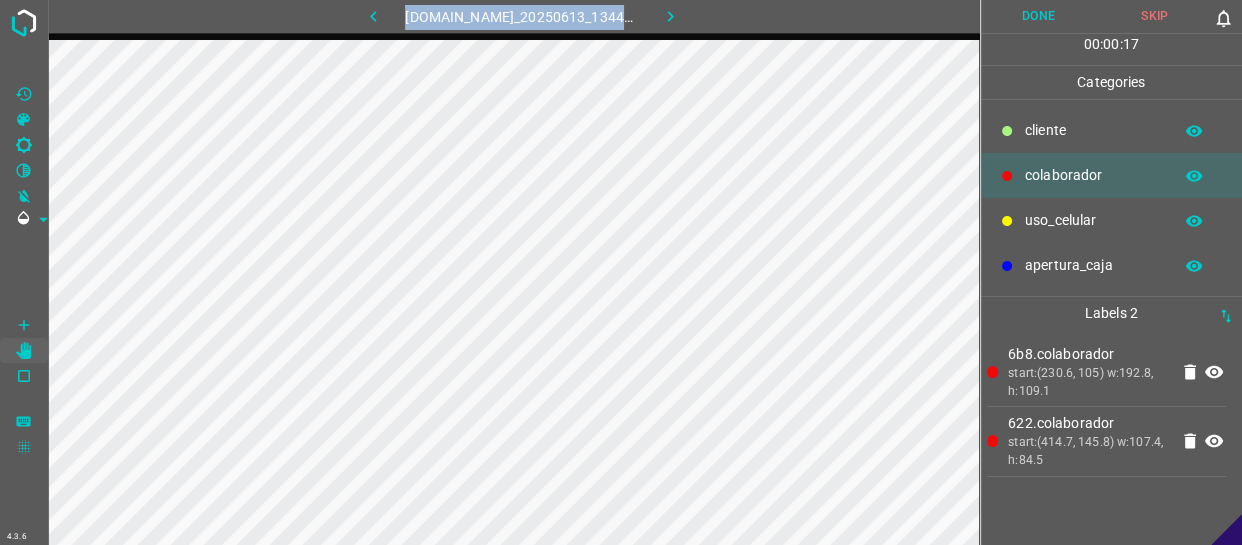 click on "Done" at bounding box center [1039, 16] 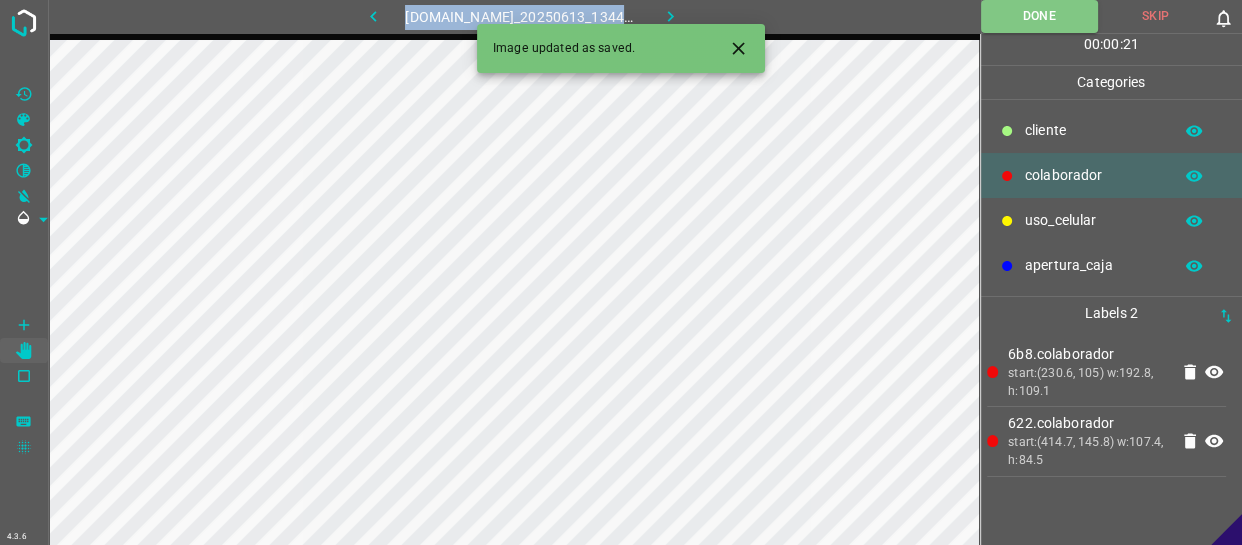 click 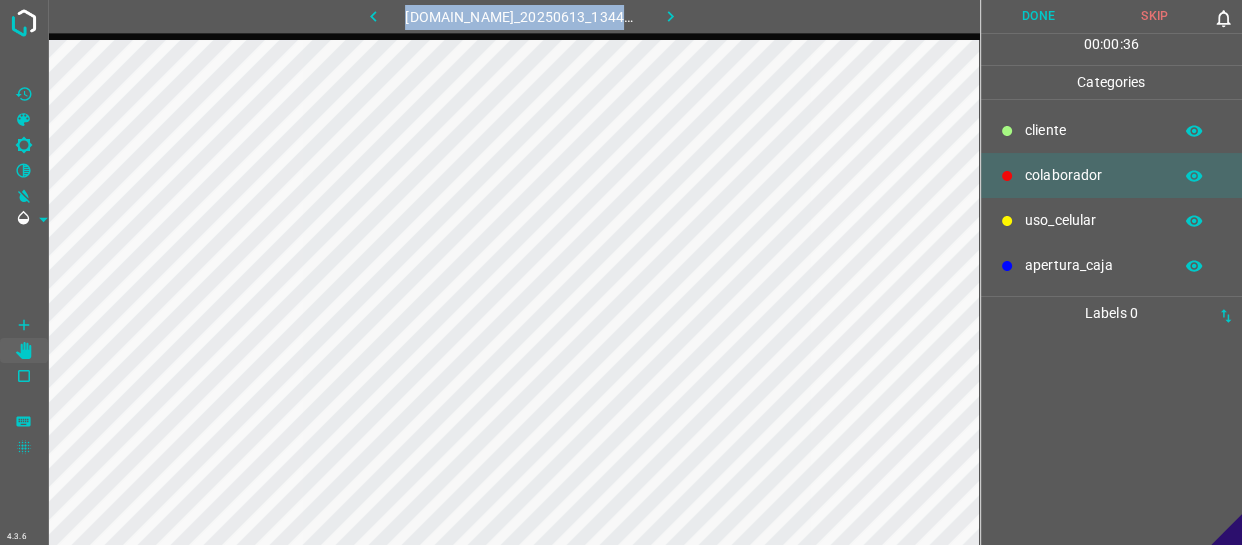 click on "colaborador" at bounding box center [1093, 175] 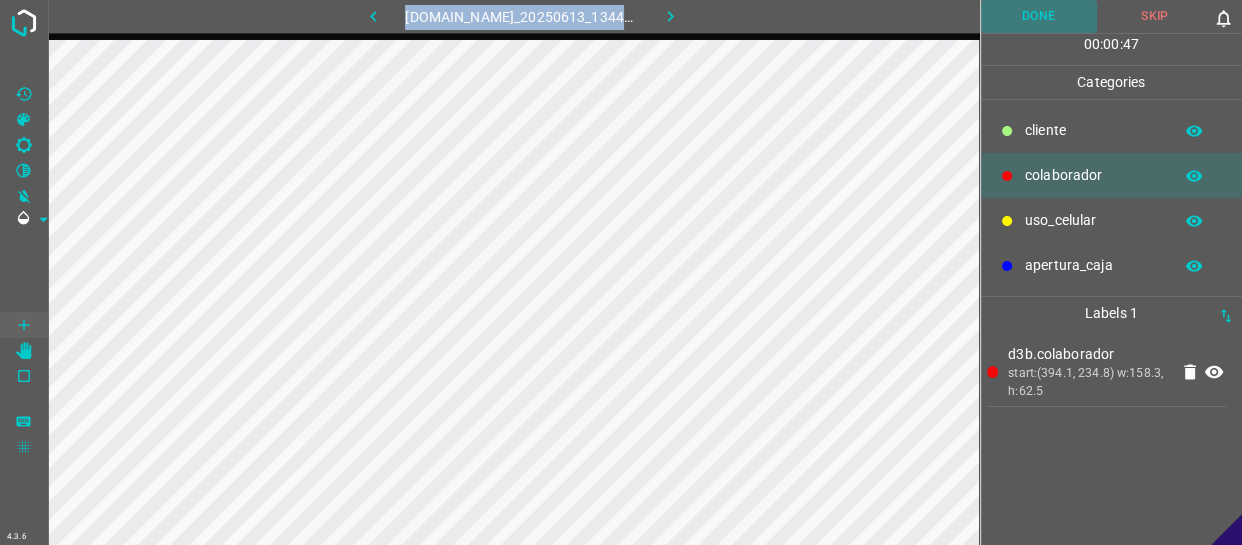 click on "Done" at bounding box center [1039, 16] 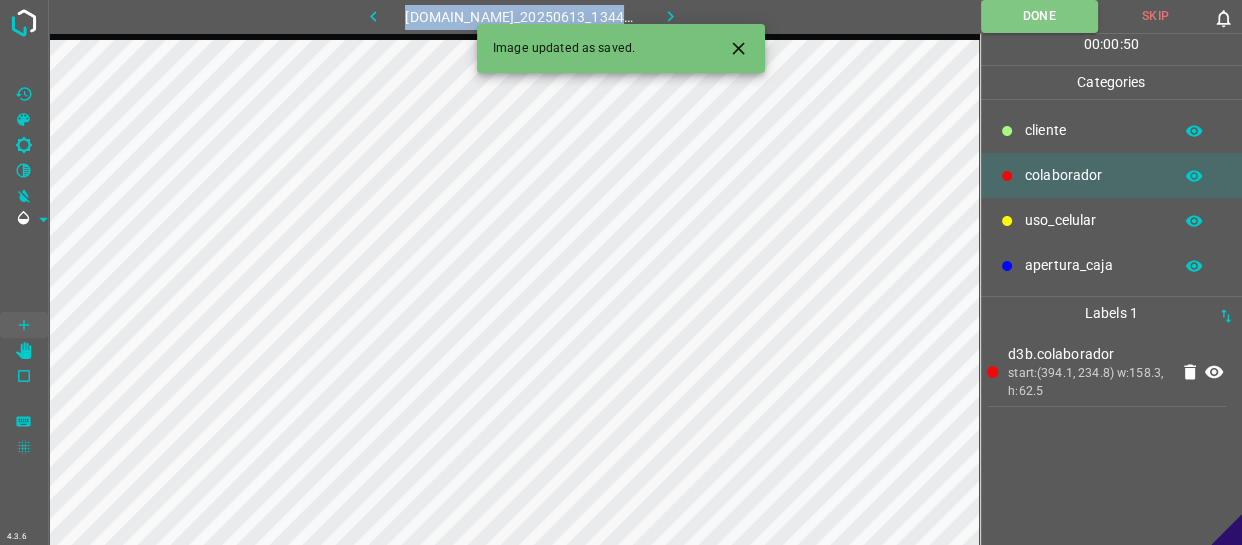 click 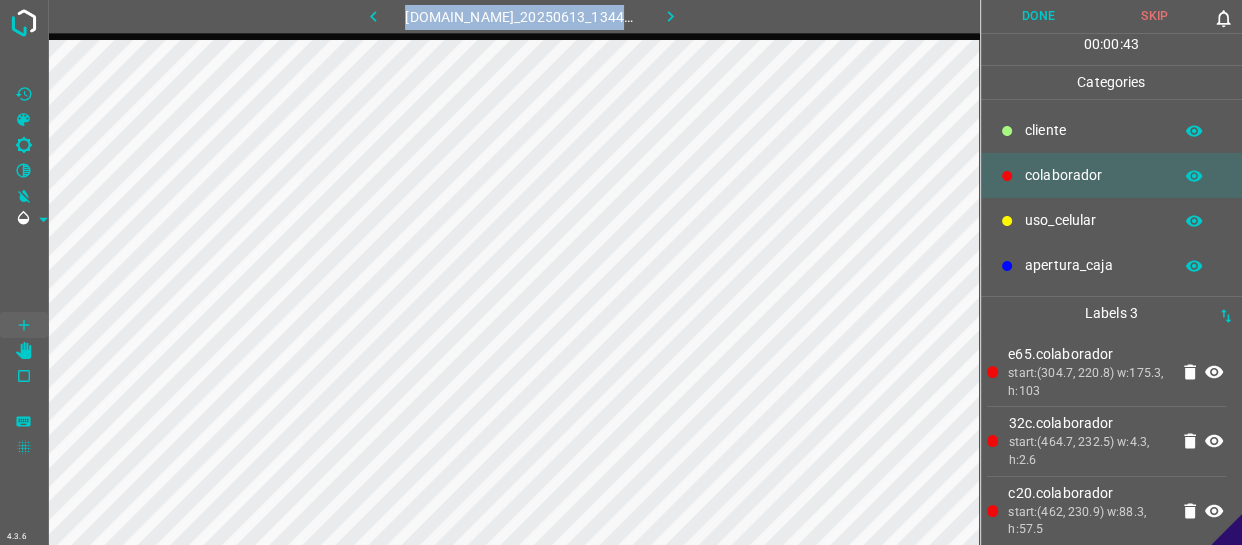 click 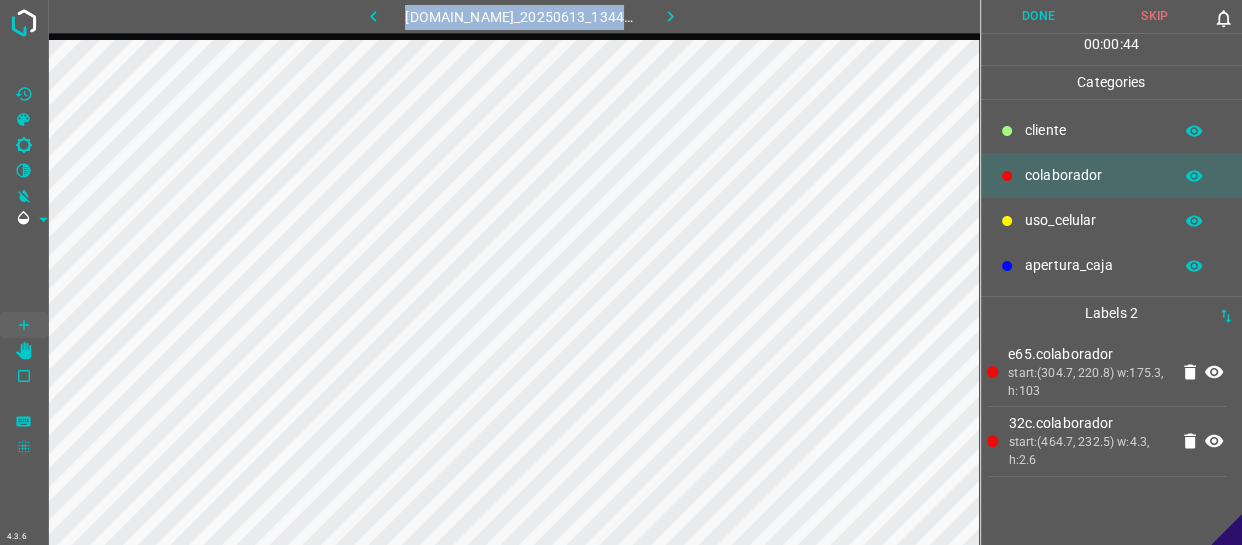 click 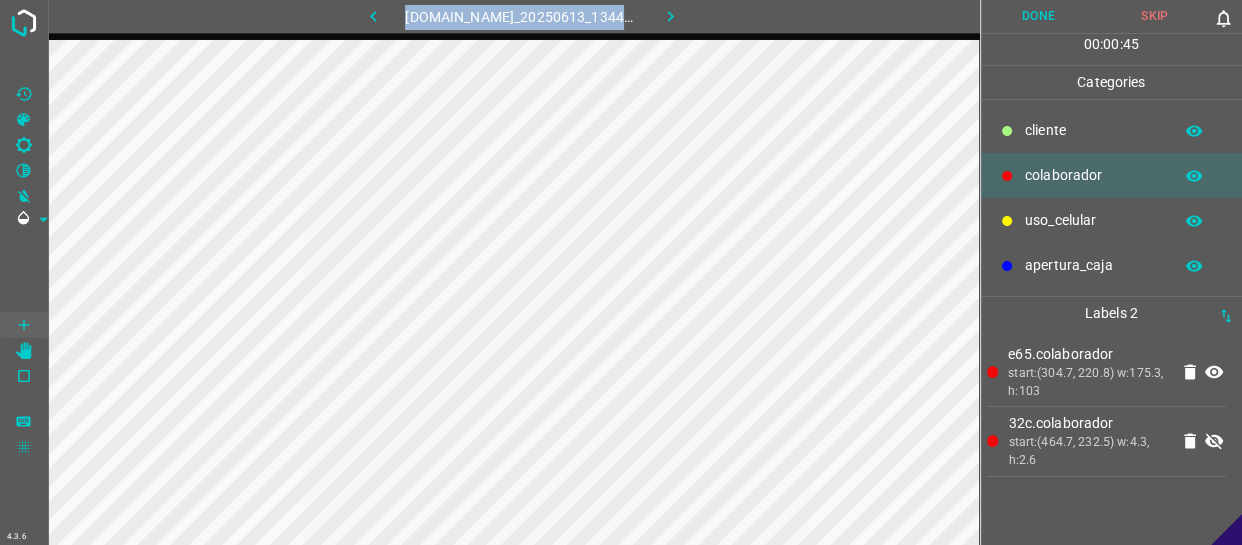 click 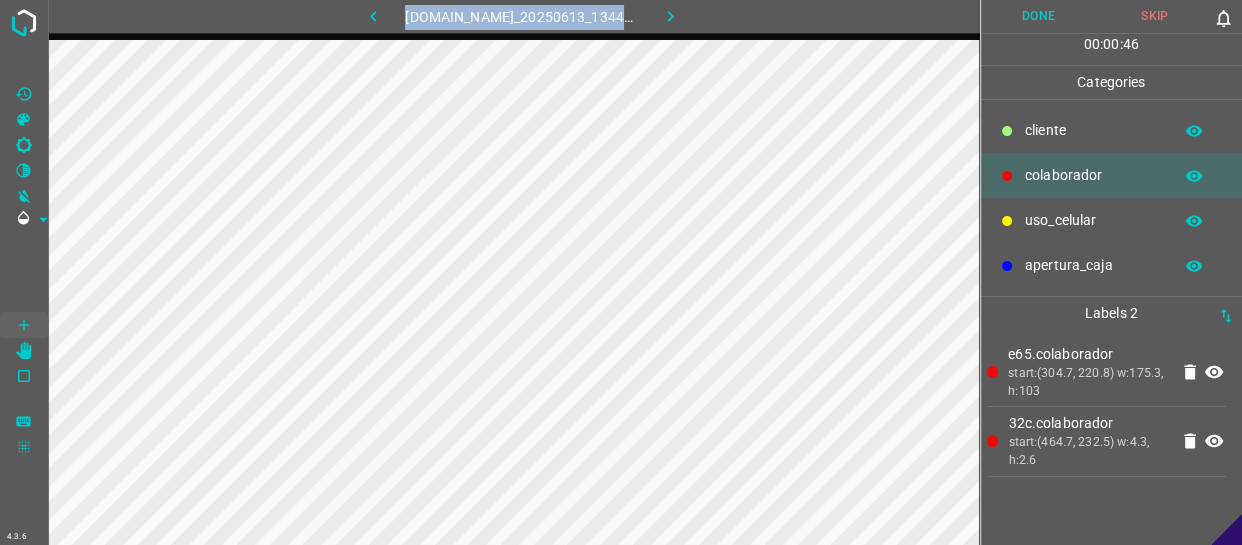 click 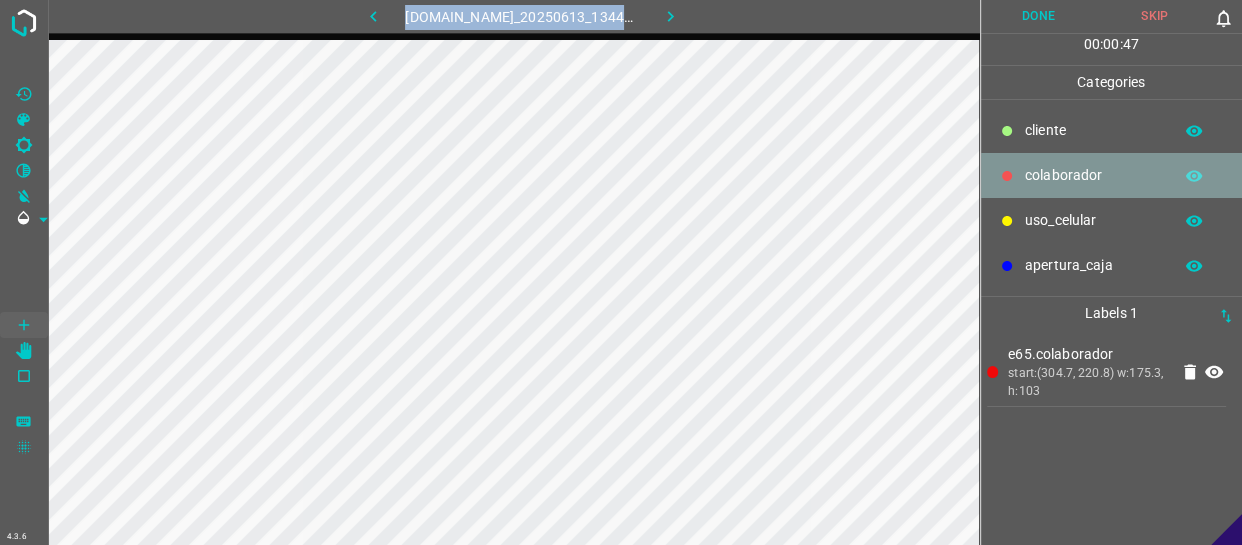 click on "colaborador" at bounding box center (1093, 175) 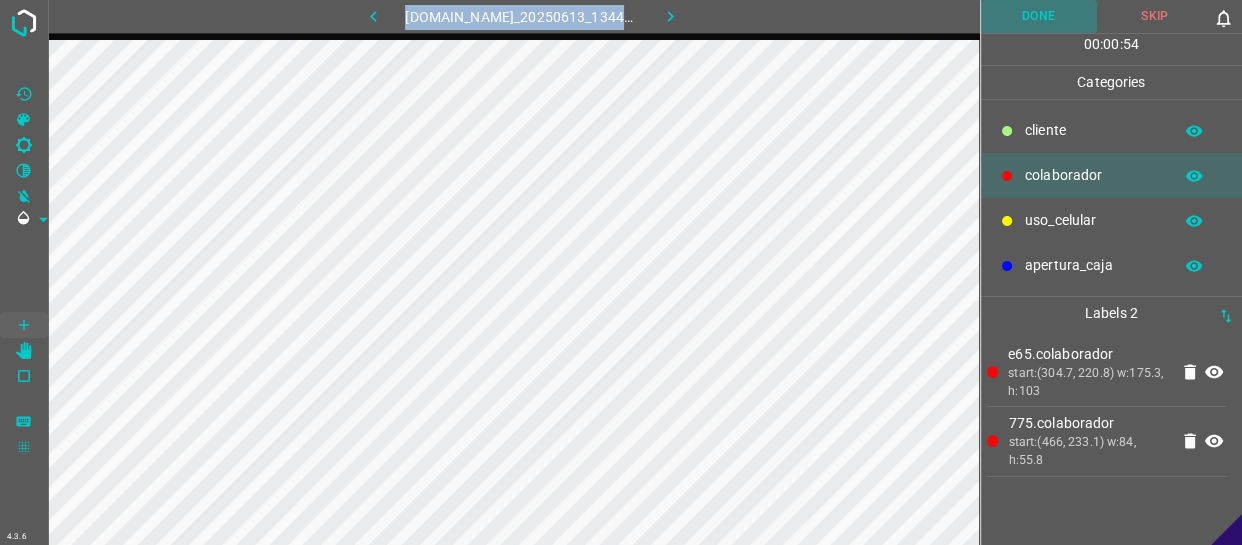 click on "Done" at bounding box center (1039, 16) 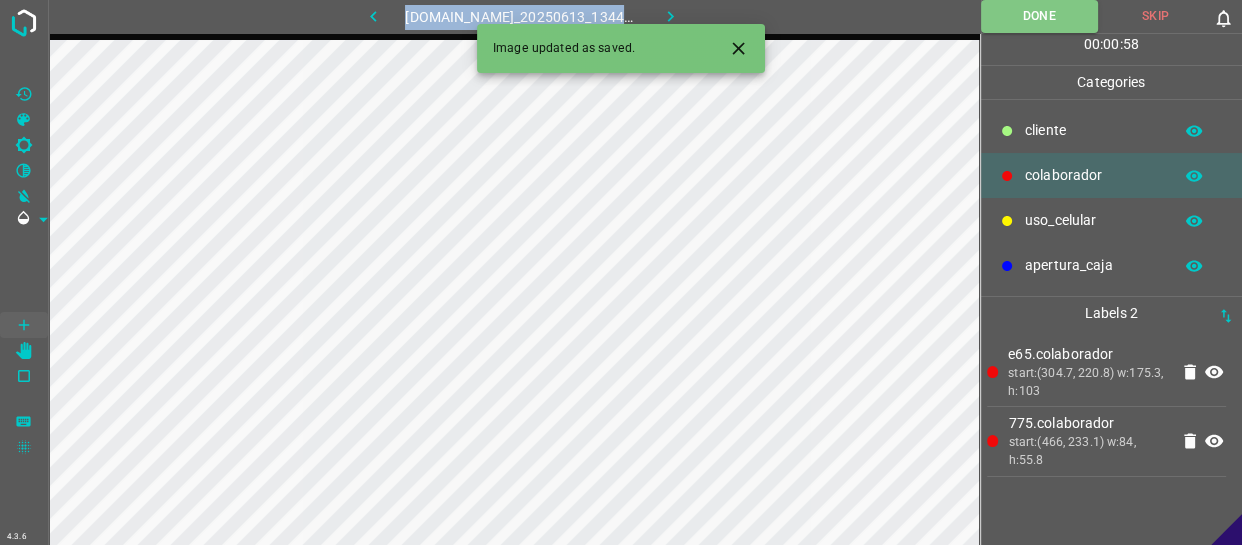 click at bounding box center (670, 16) 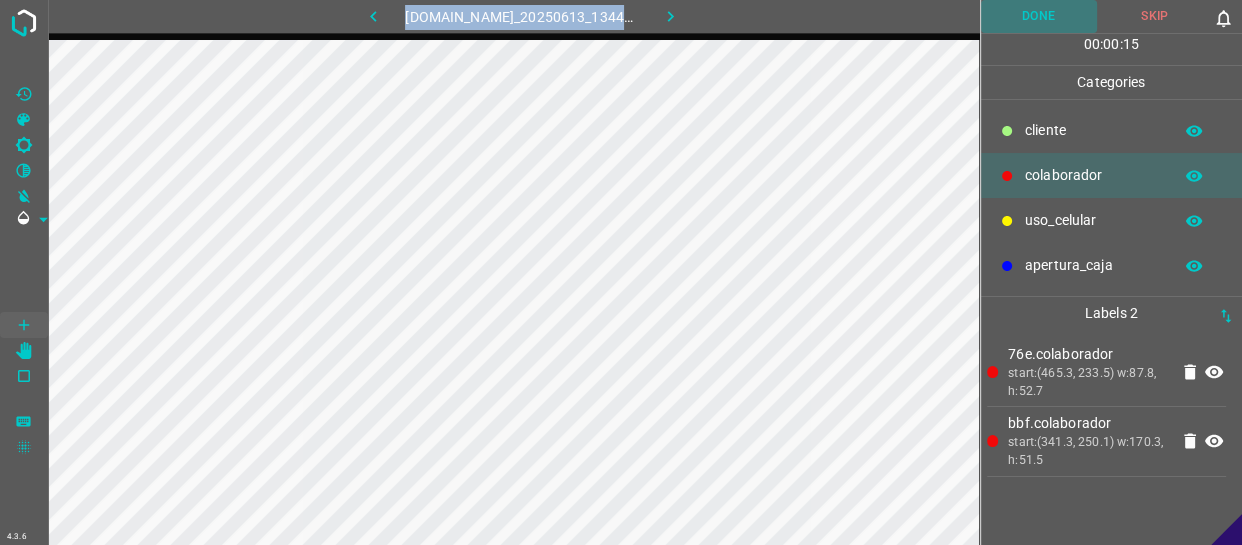 click on "Done" at bounding box center [1039, 16] 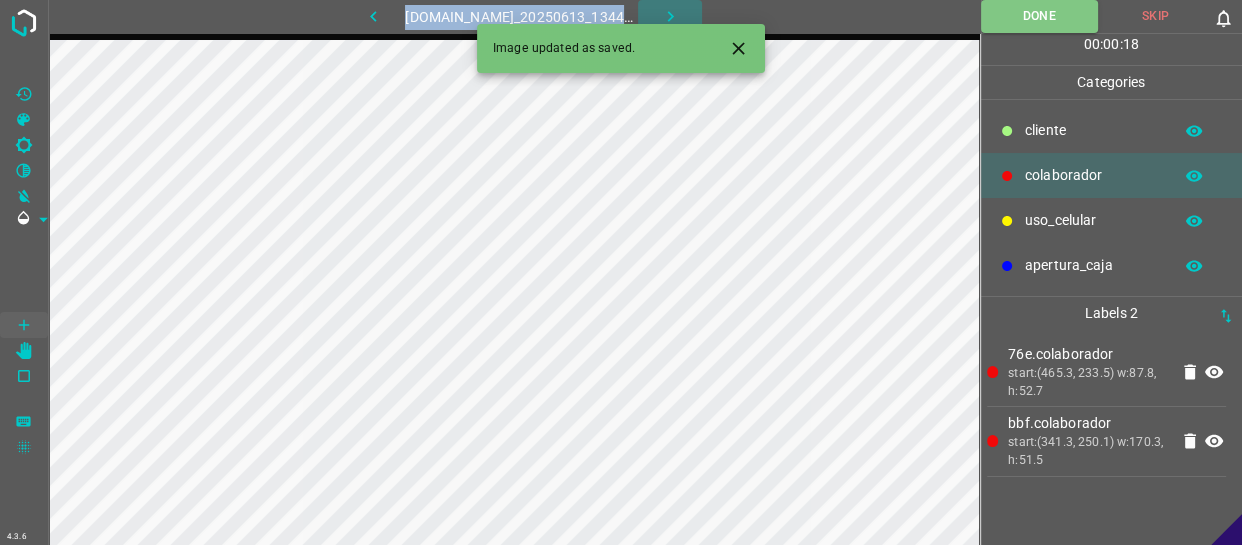 click 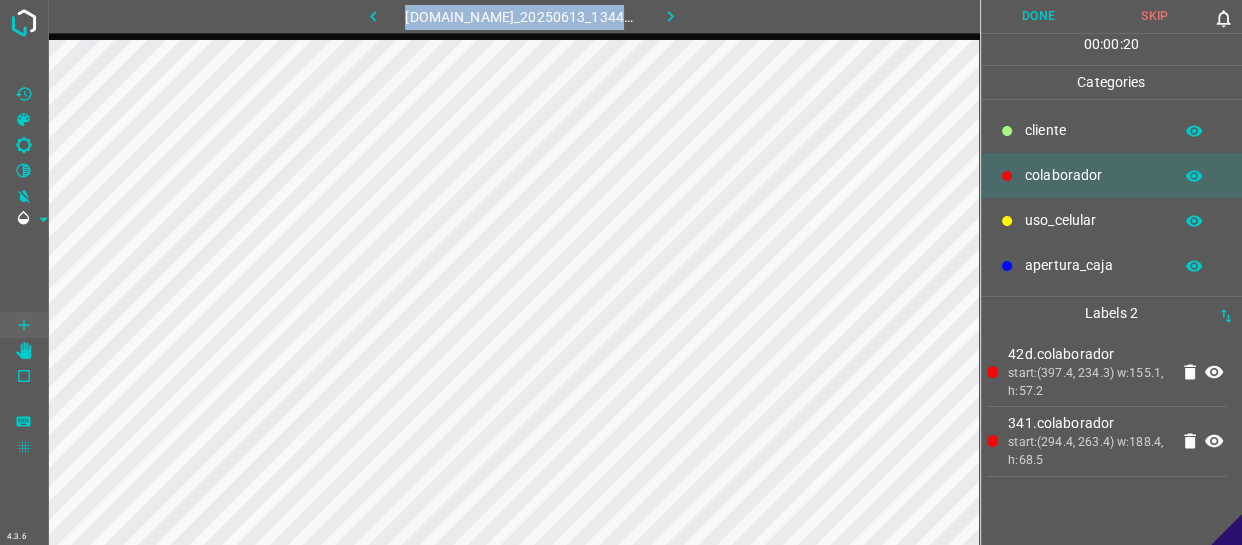 click on "Done" at bounding box center [1039, 16] 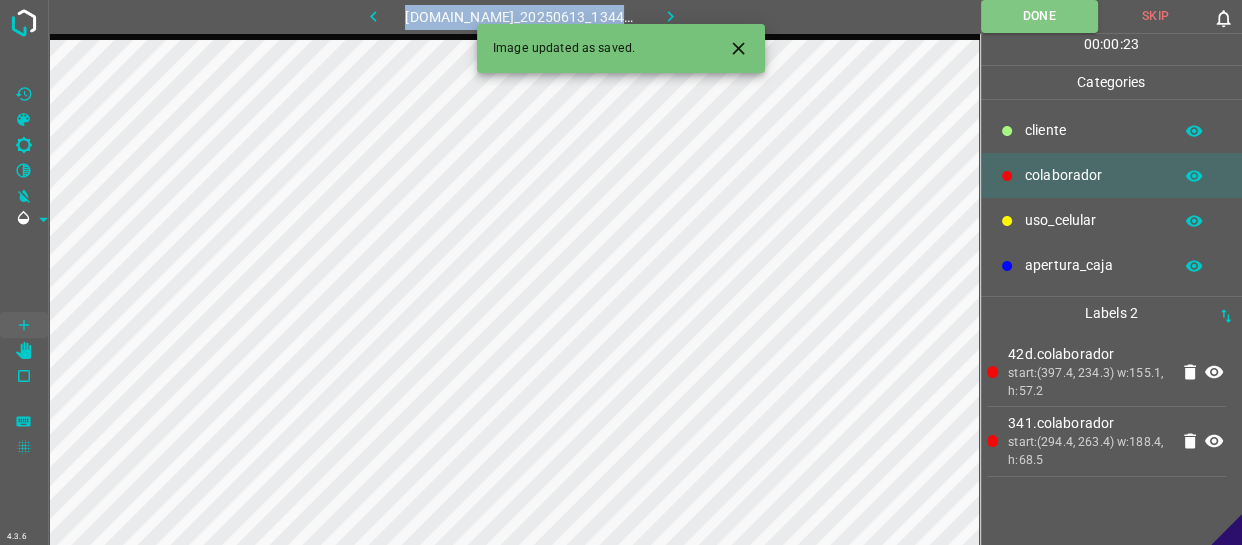 click on "​​cliente" at bounding box center [1093, 130] 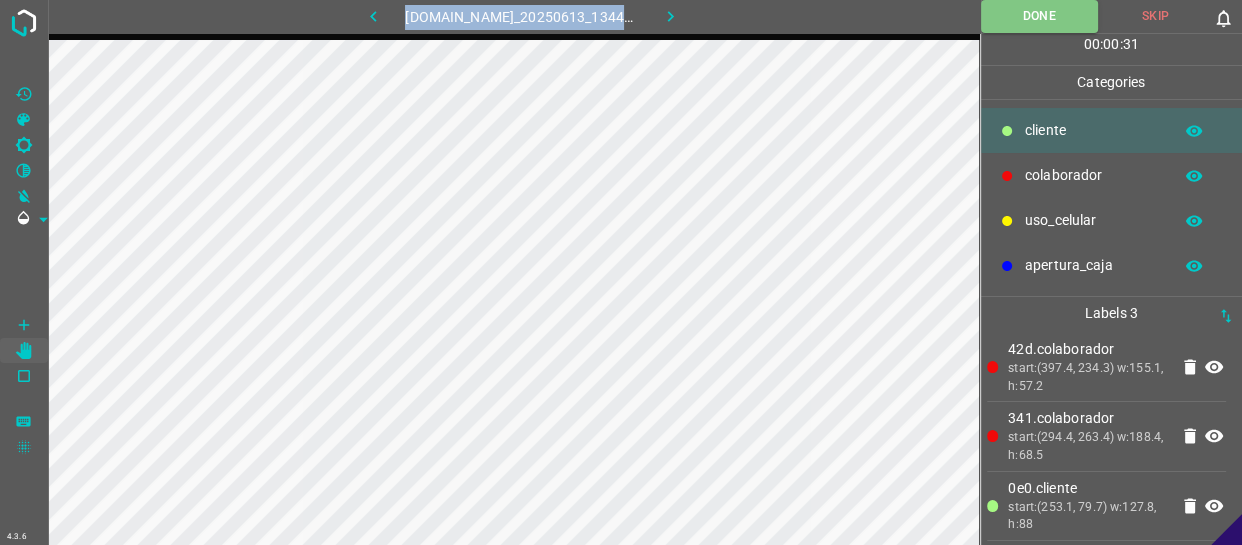 scroll, scrollTop: 8, scrollLeft: 0, axis: vertical 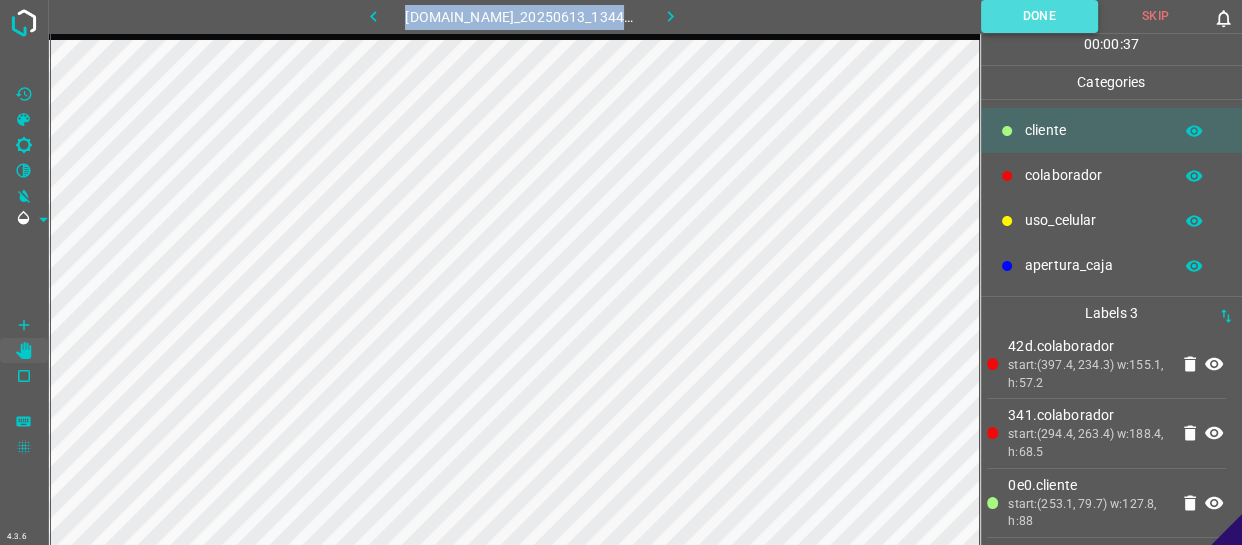 click on "Done" at bounding box center [1039, 16] 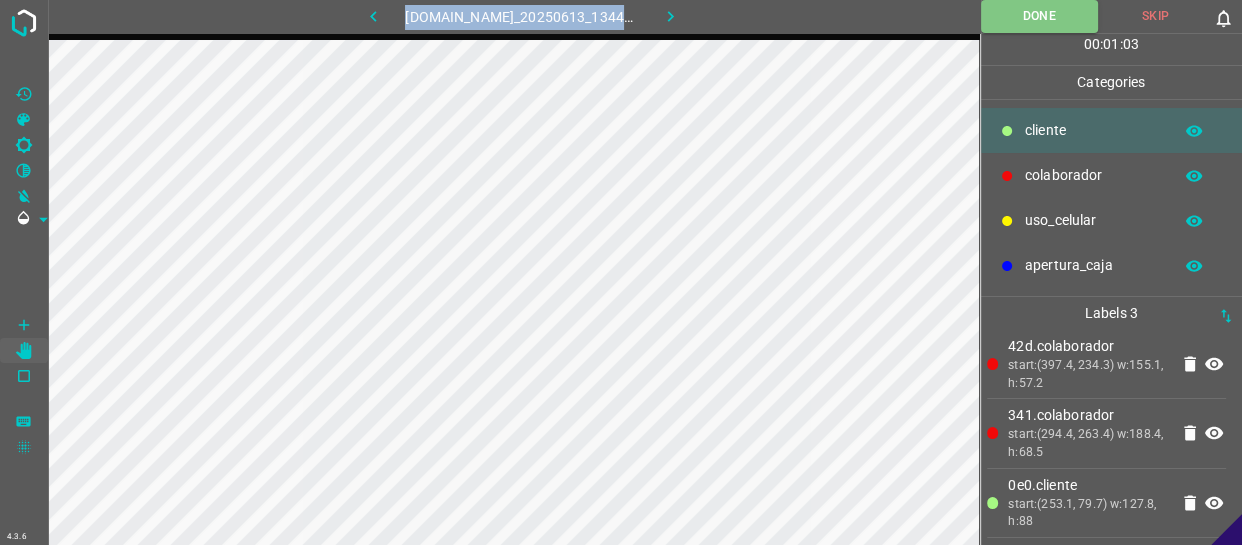 click 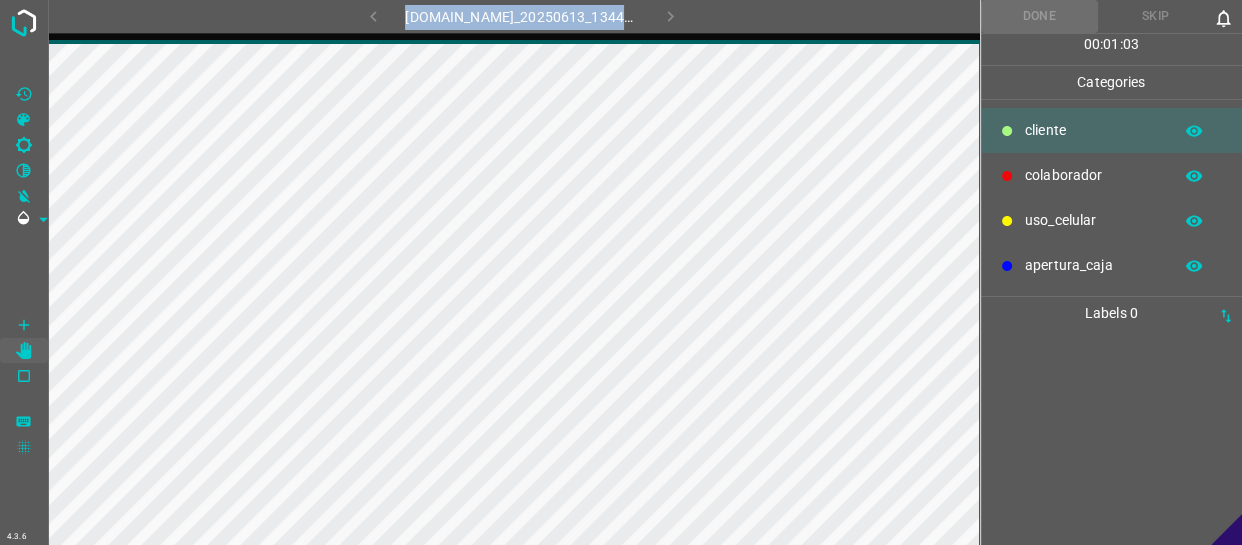 scroll, scrollTop: 0, scrollLeft: 0, axis: both 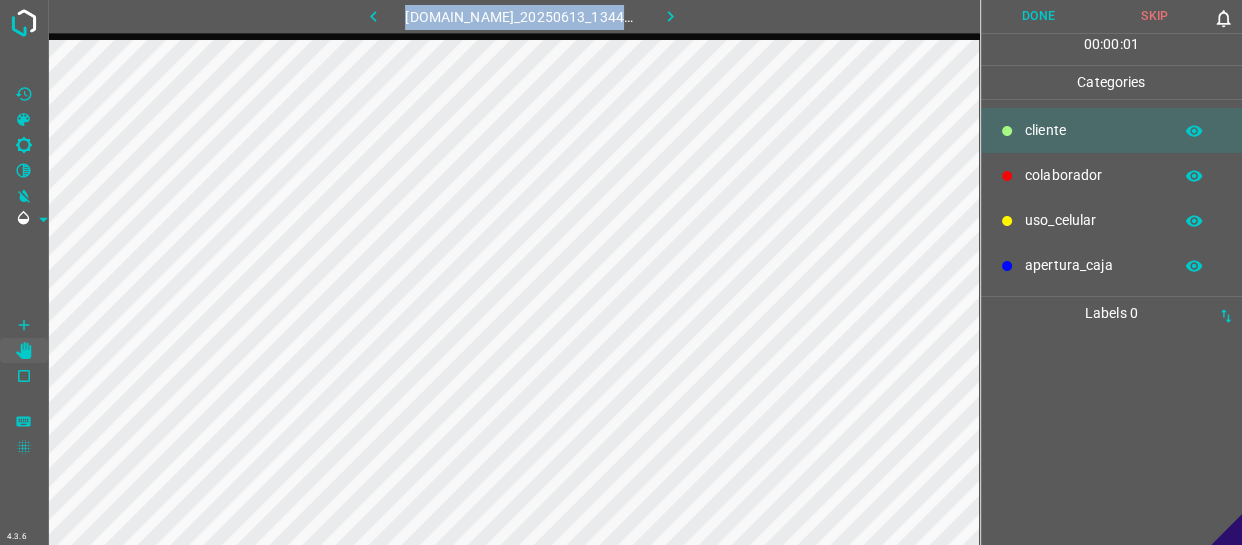 click on "colaborador" at bounding box center [1093, 175] 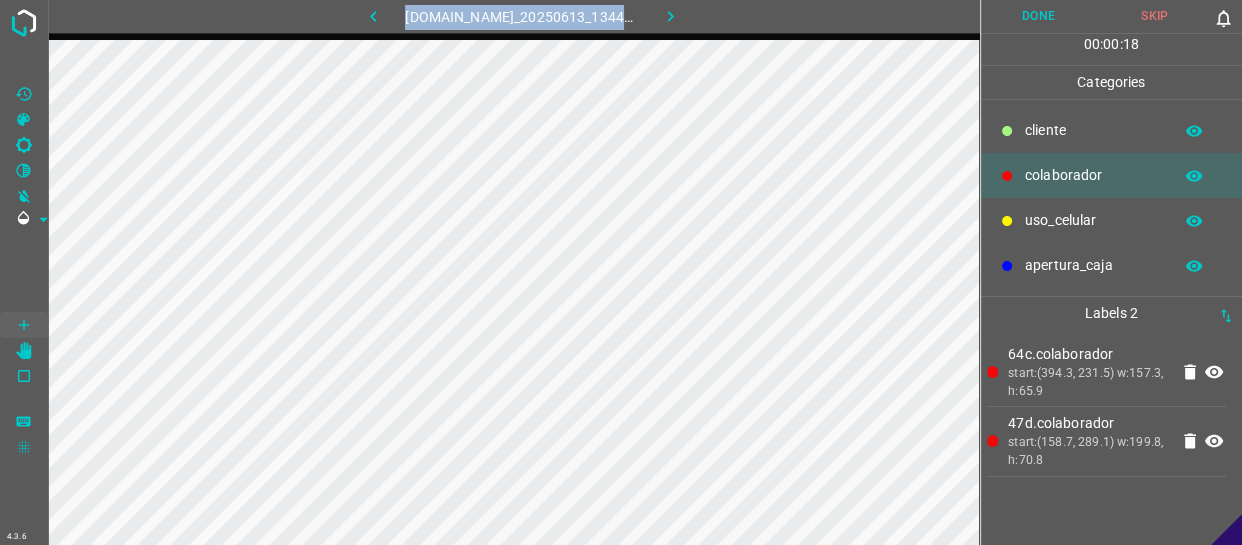 drag, startPoint x: 1045, startPoint y: 132, endPoint x: 1015, endPoint y: 136, distance: 30.265491 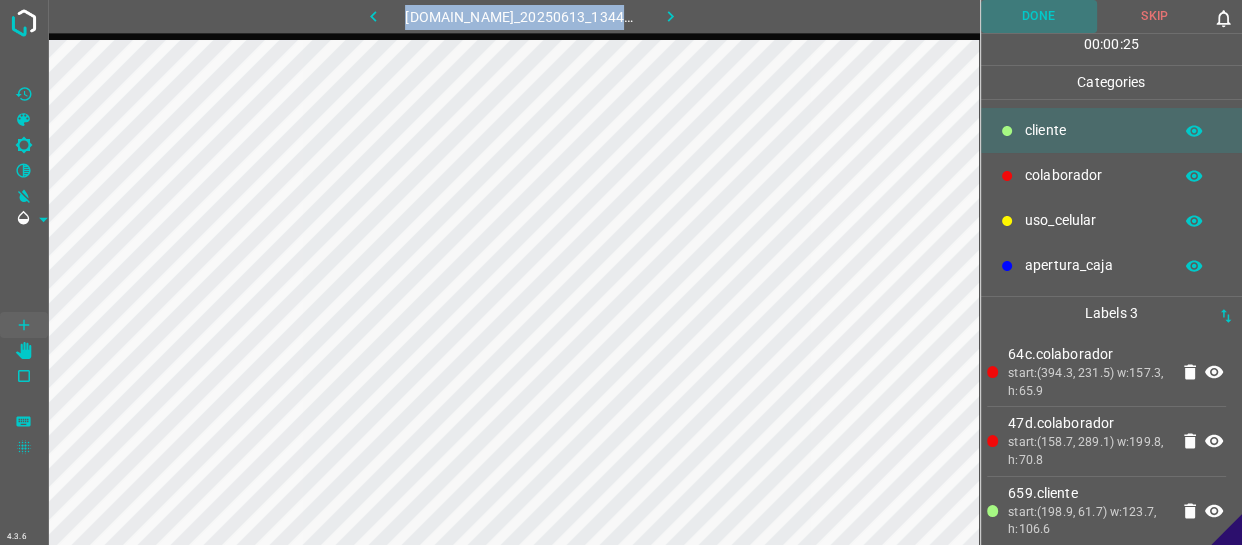 click on "Done" at bounding box center (1039, 16) 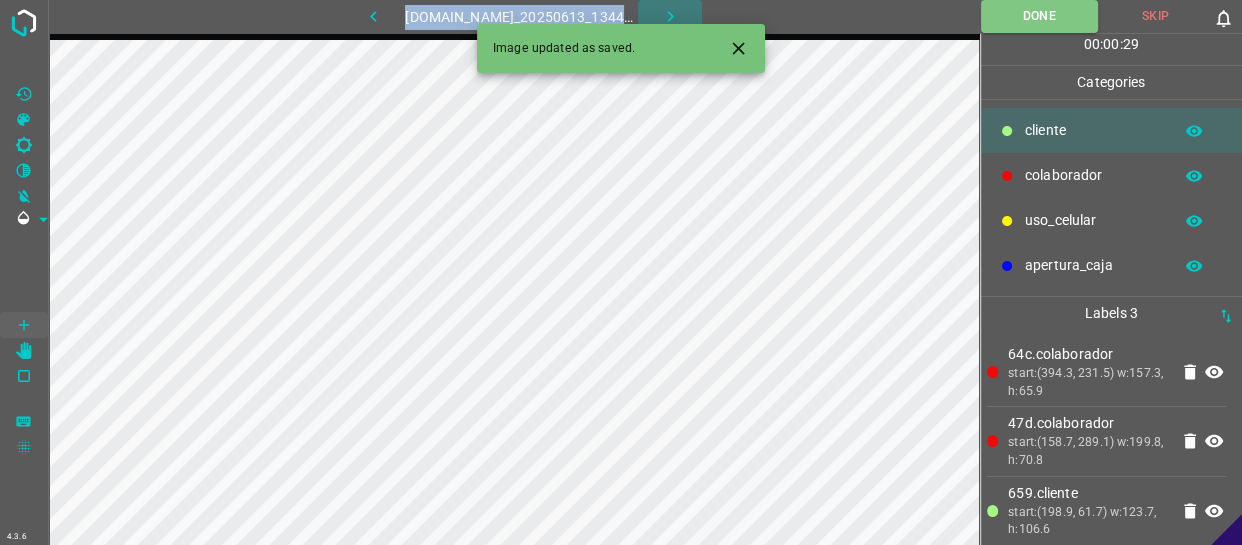 click 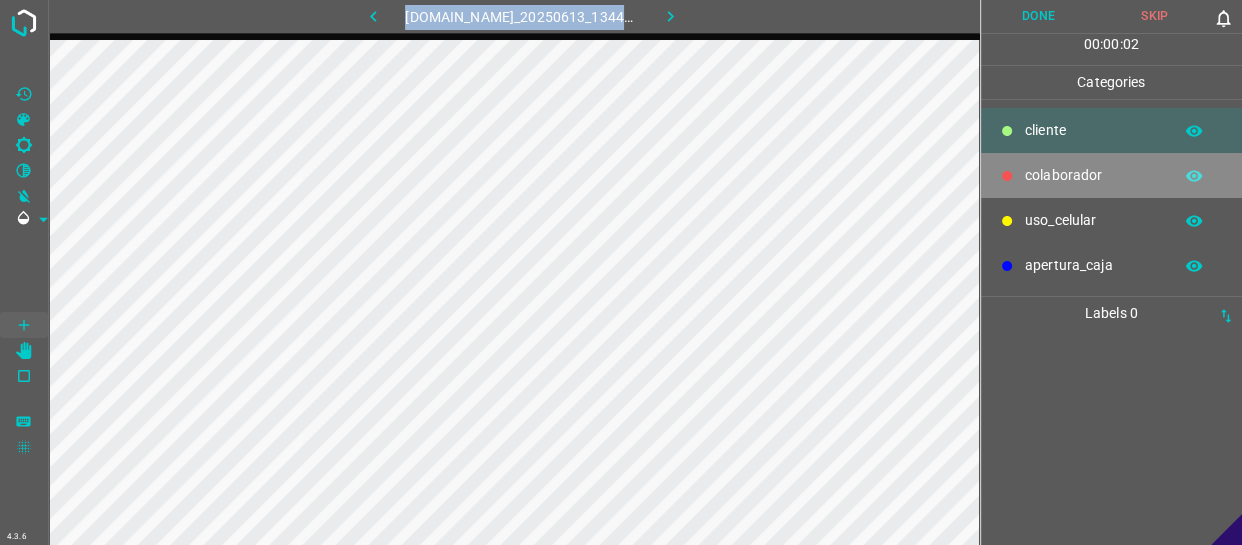 click on "colaborador" at bounding box center (1093, 175) 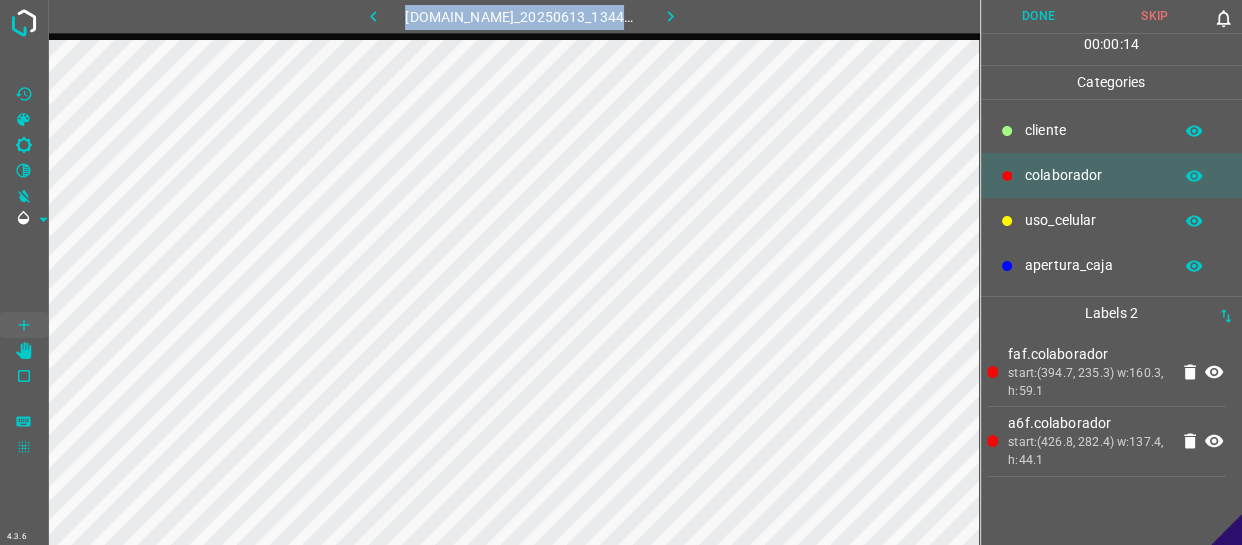 click on "​​cliente" at bounding box center [1093, 130] 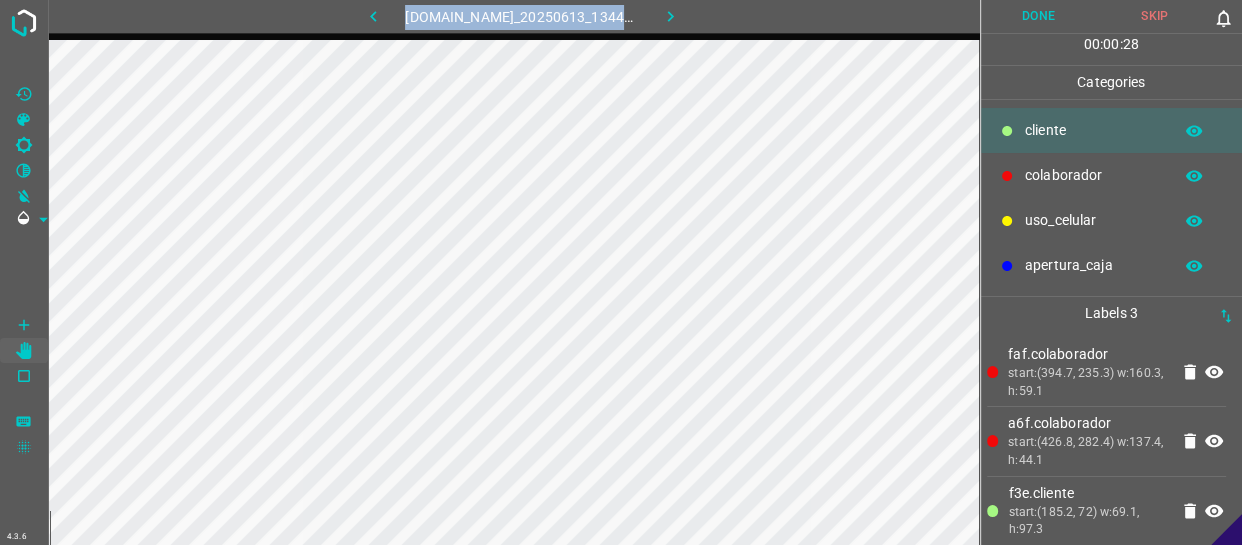 click on "Done" at bounding box center (1039, 16) 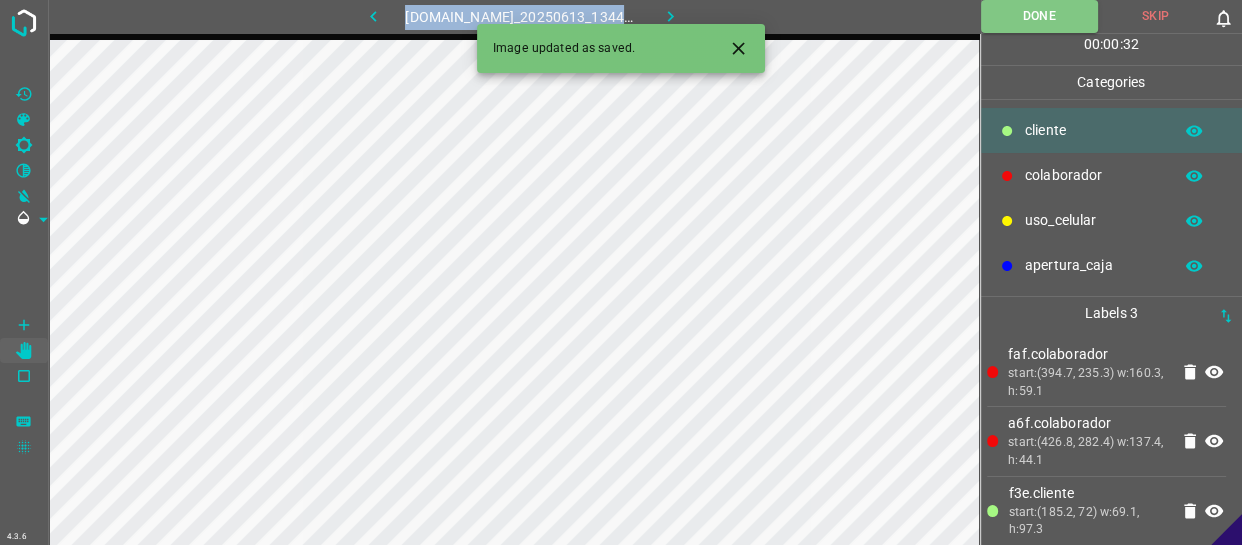 click 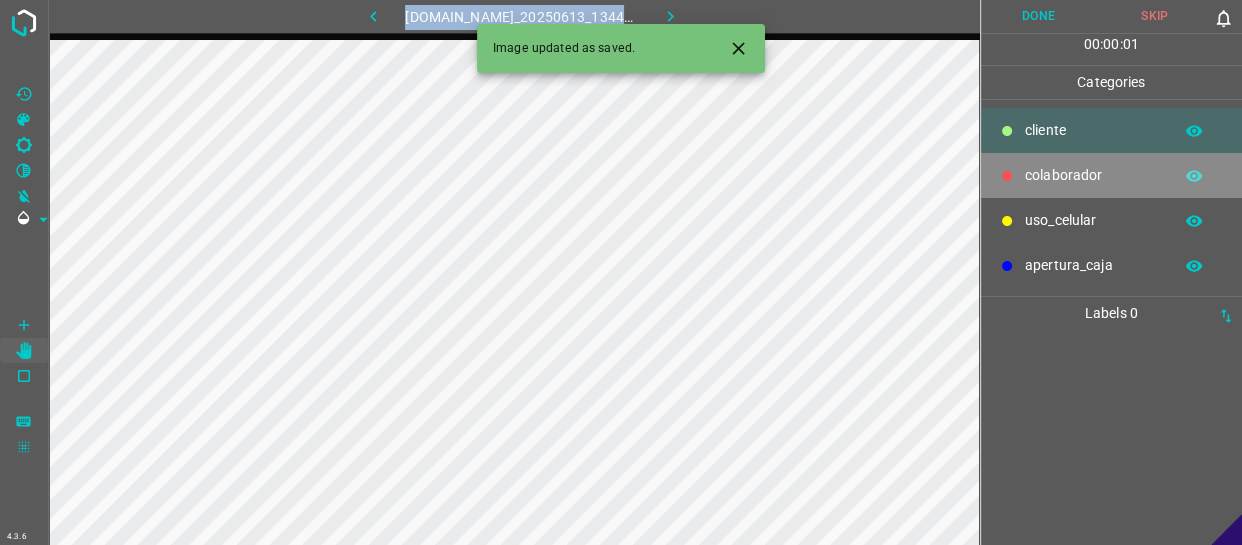 click on "colaborador" at bounding box center [1093, 175] 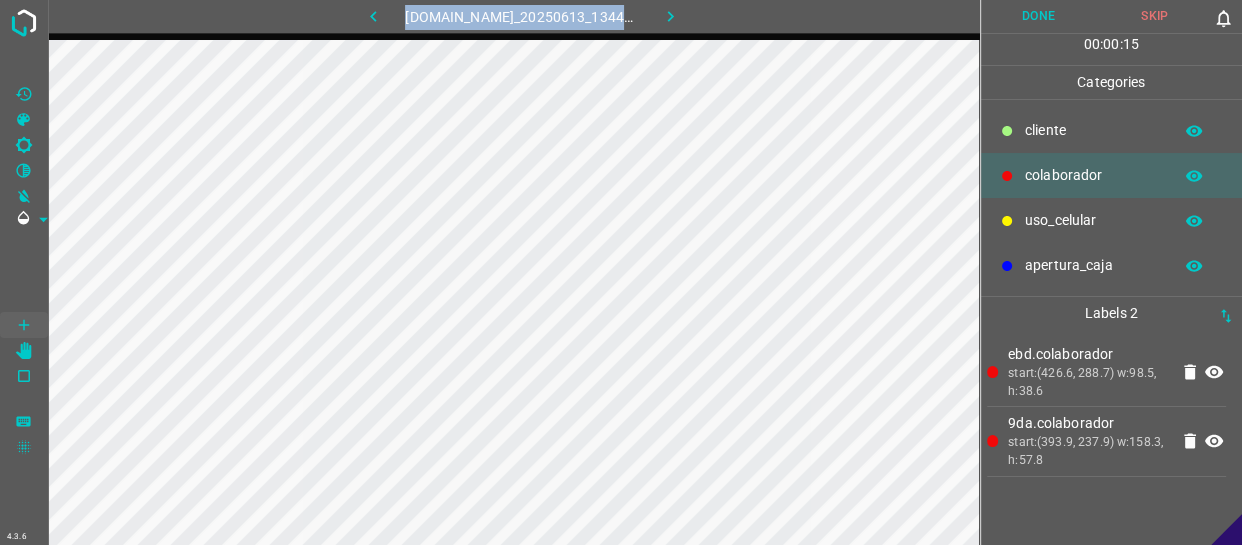 drag, startPoint x: 1099, startPoint y: 132, endPoint x: 989, endPoint y: 134, distance: 110.01818 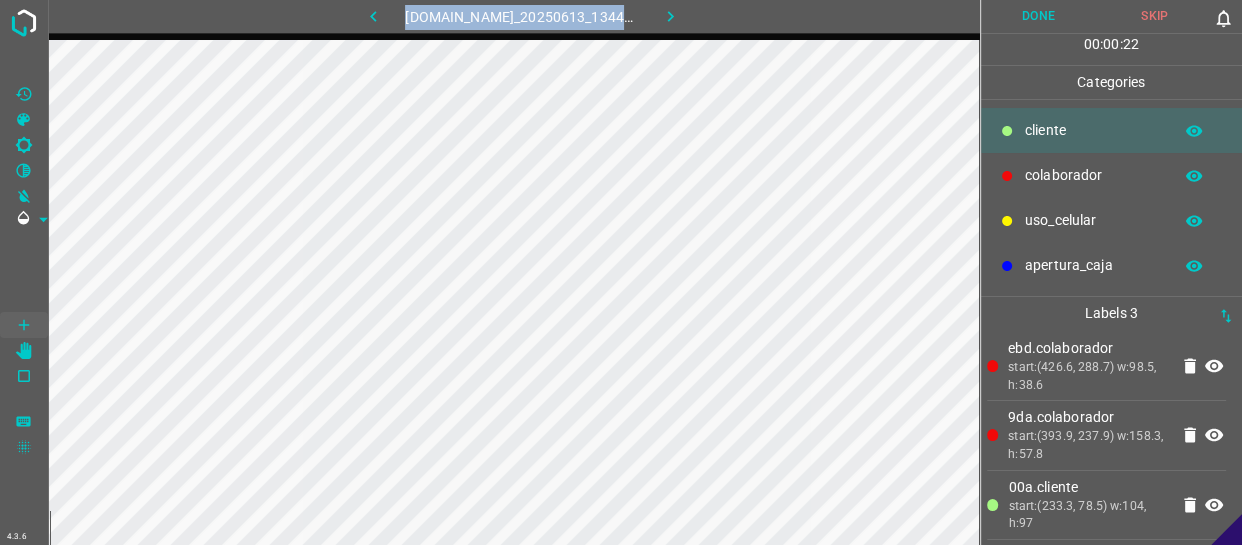 scroll, scrollTop: 8, scrollLeft: 0, axis: vertical 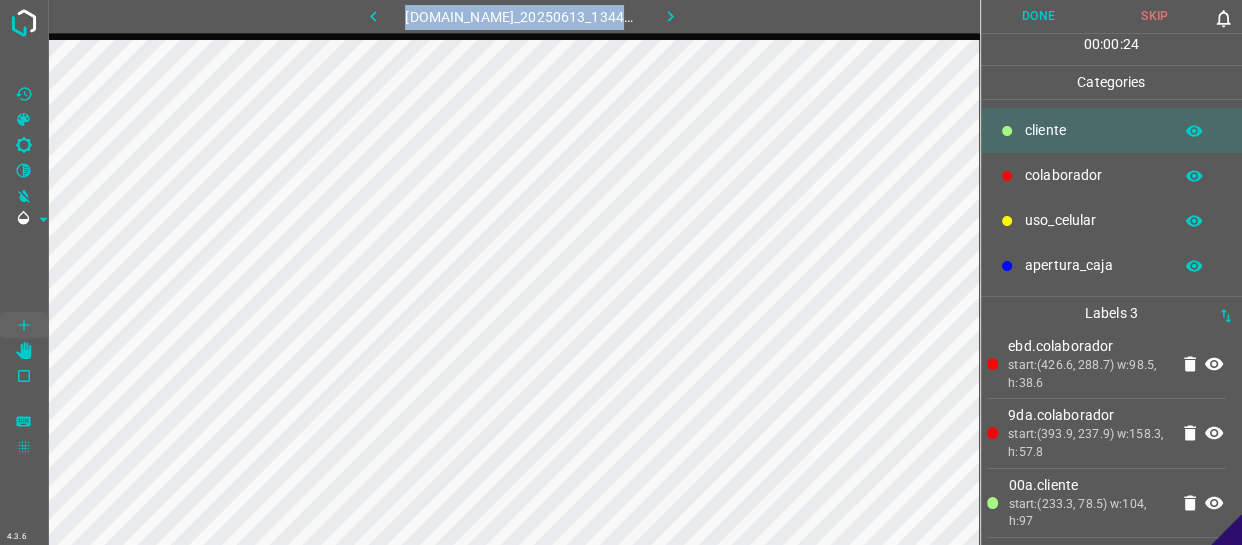 click on "Done" at bounding box center (1039, 16) 